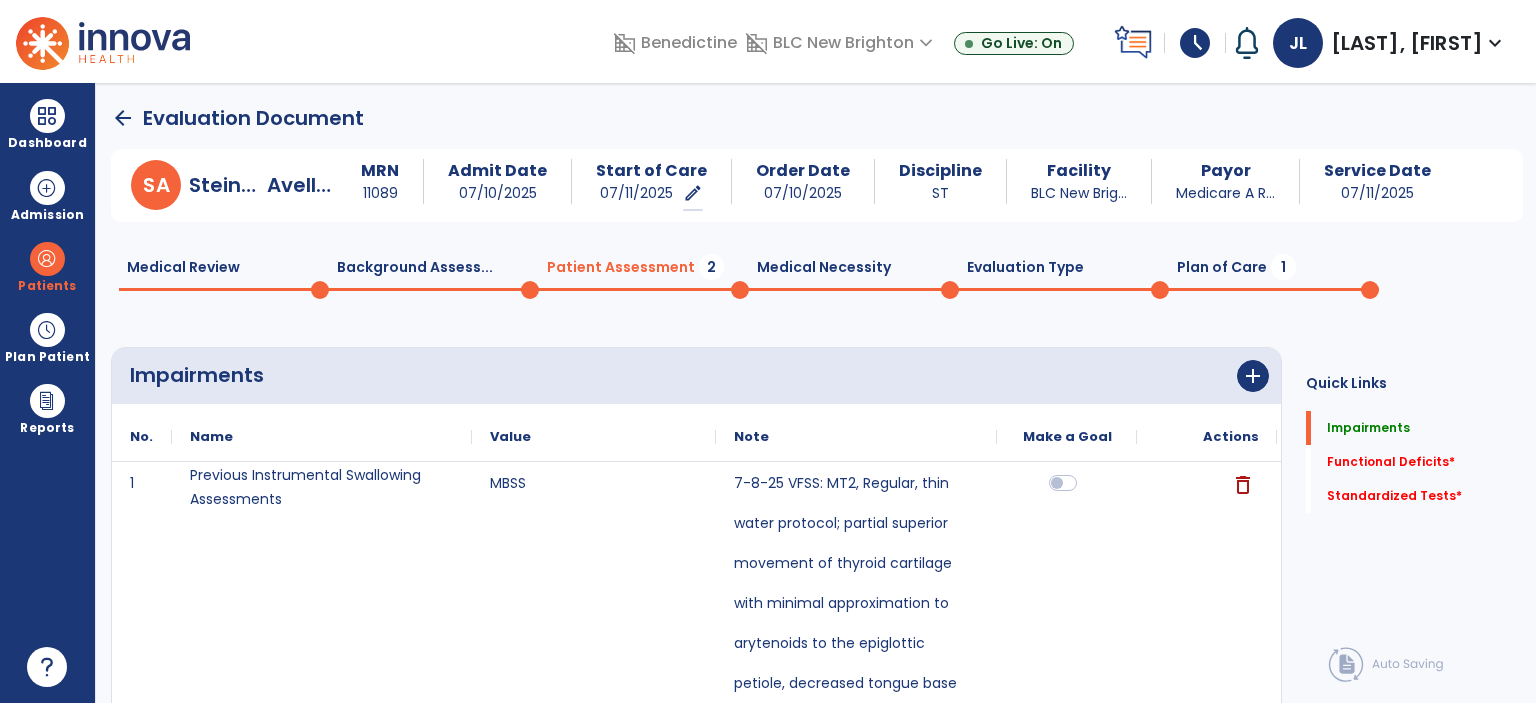 scroll, scrollTop: 0, scrollLeft: 0, axis: both 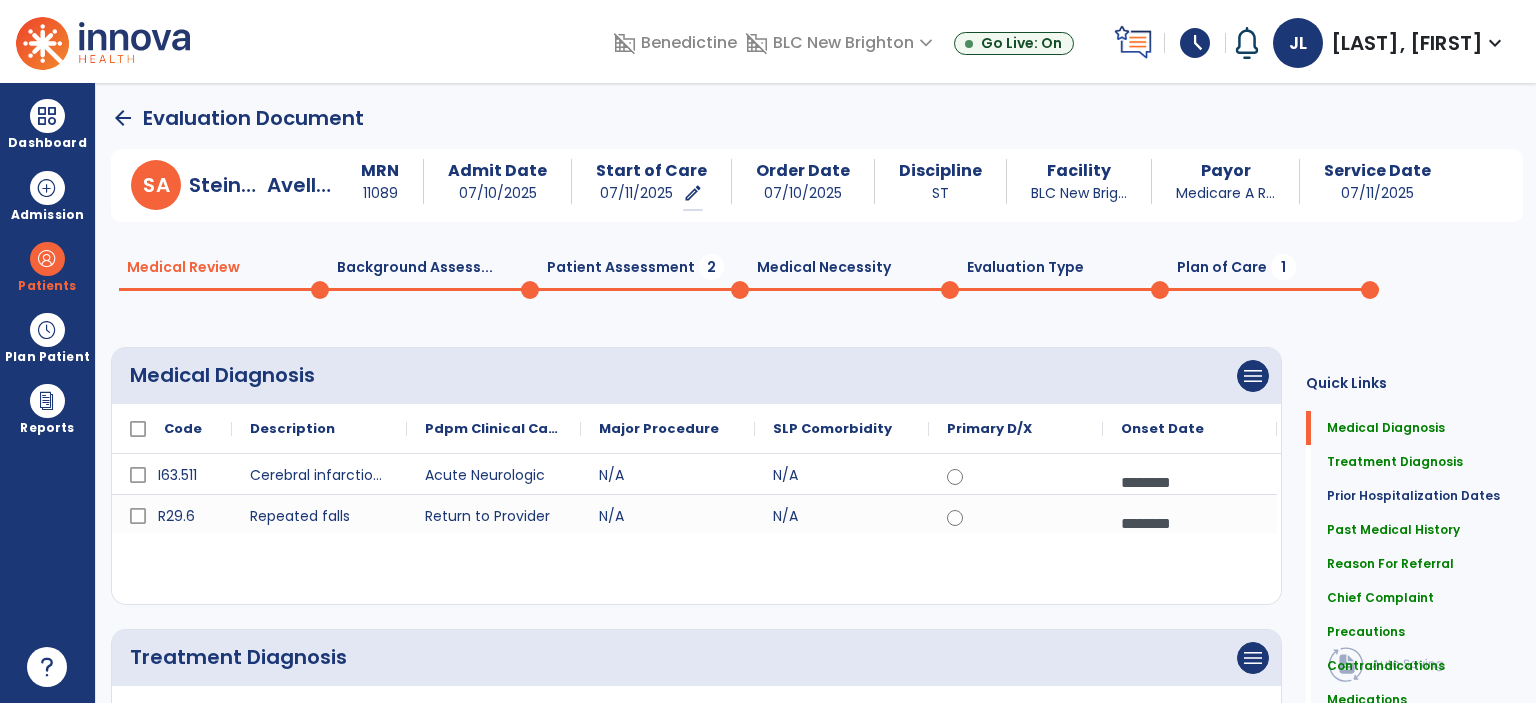 click on "Background Assess...  0" 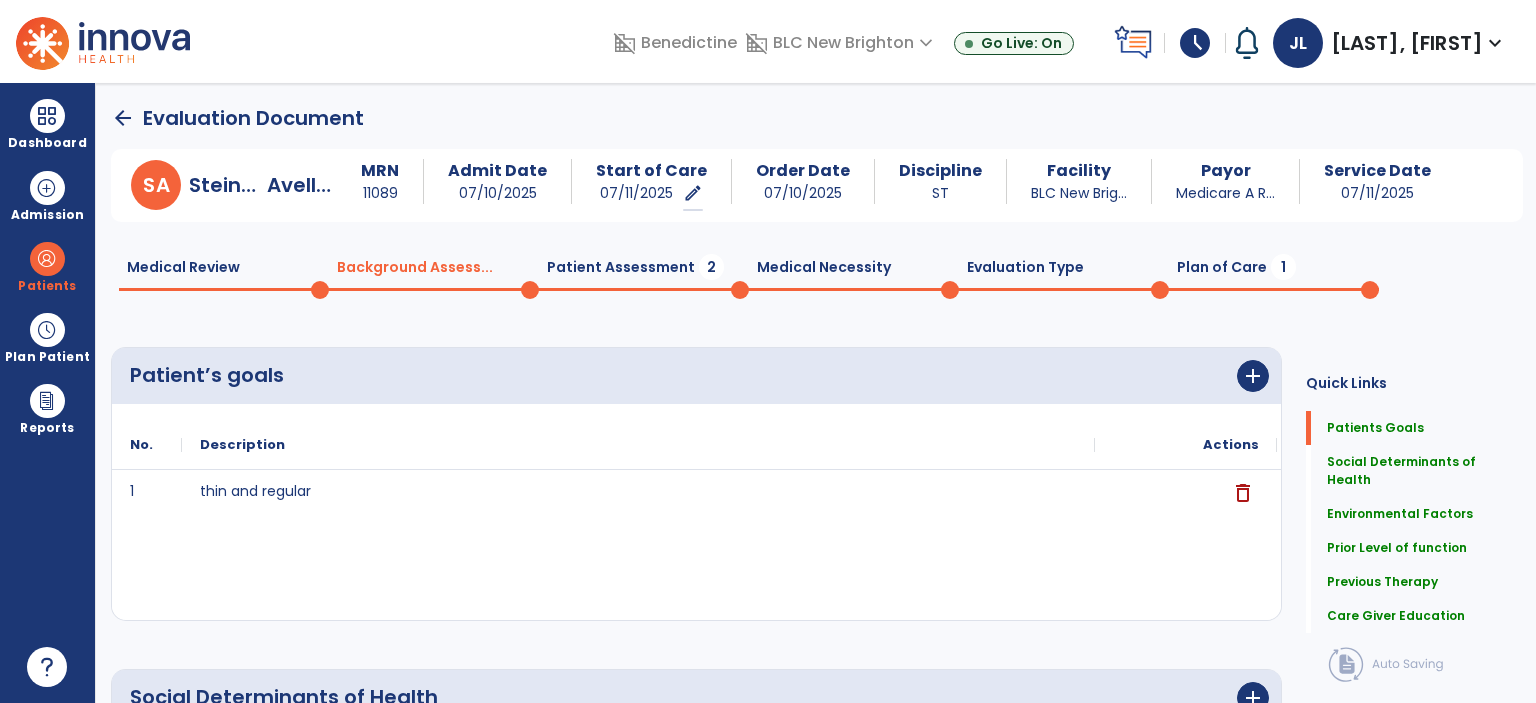 click on "Medical Review  0" 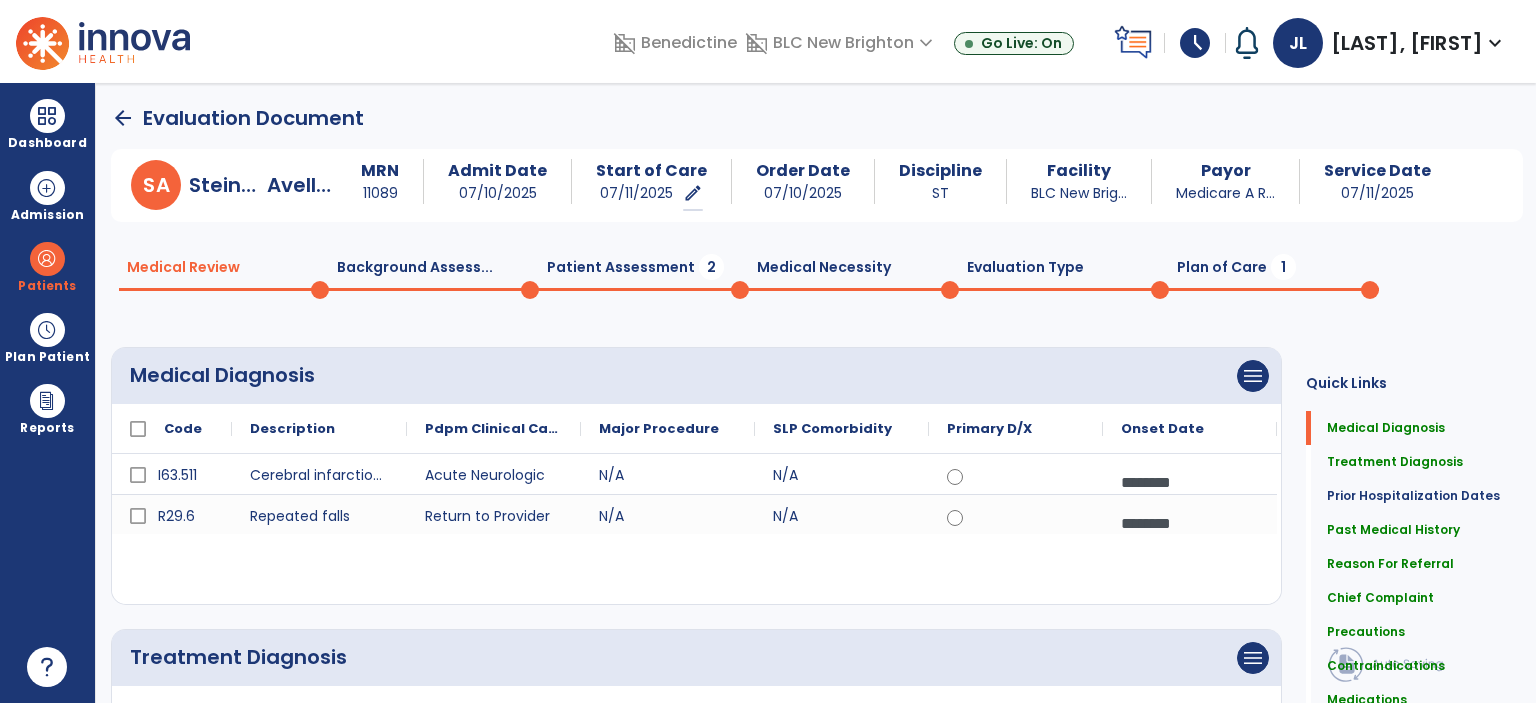 click on "Patient Assessment  2" 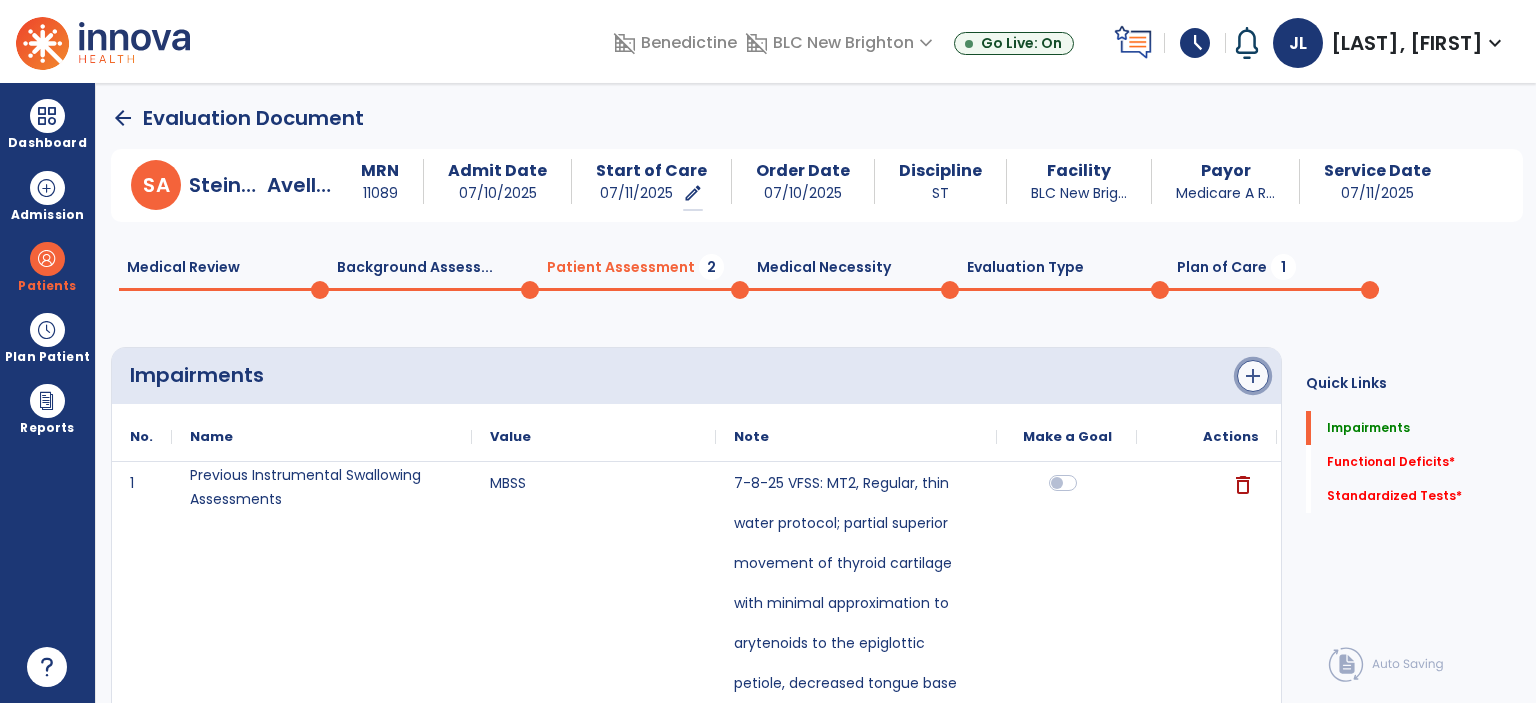 click on "add" 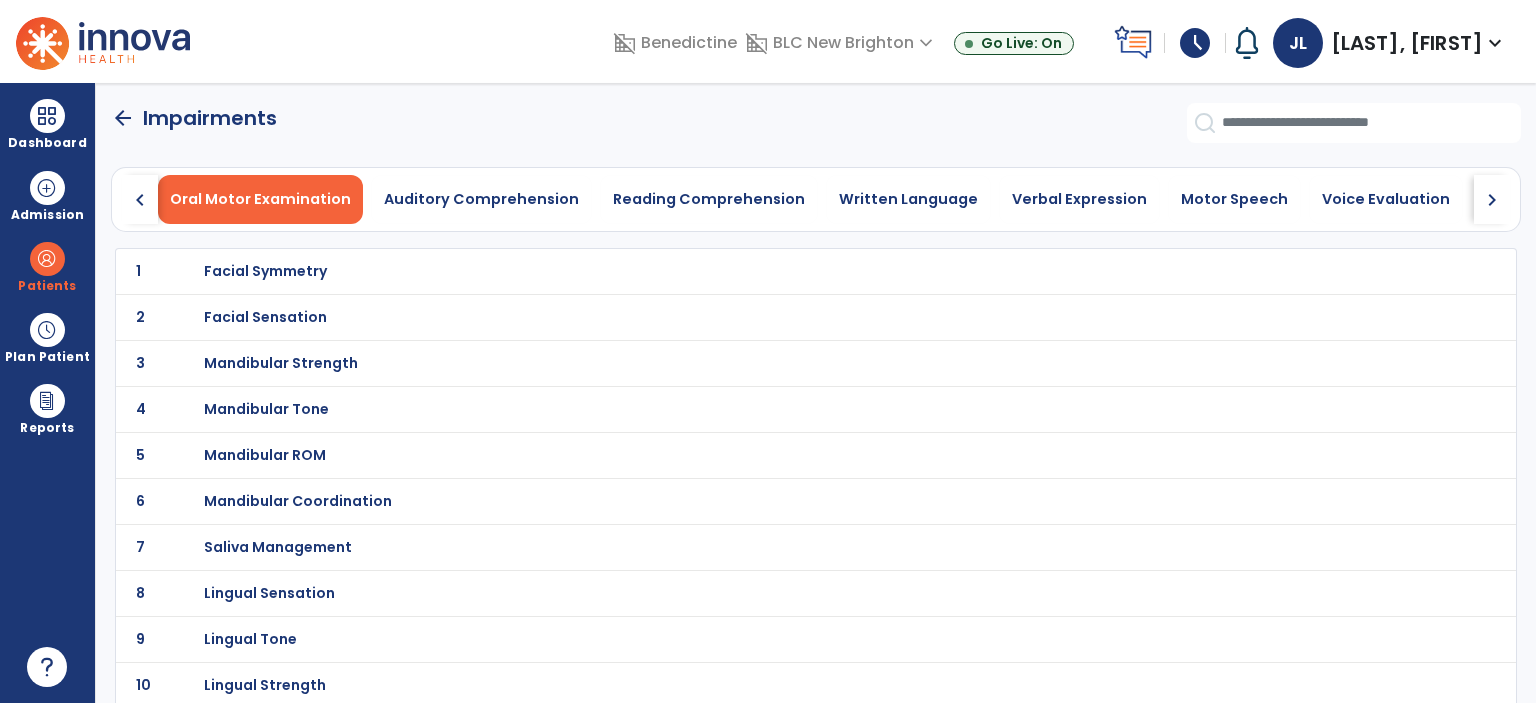 click on "chevron_right" 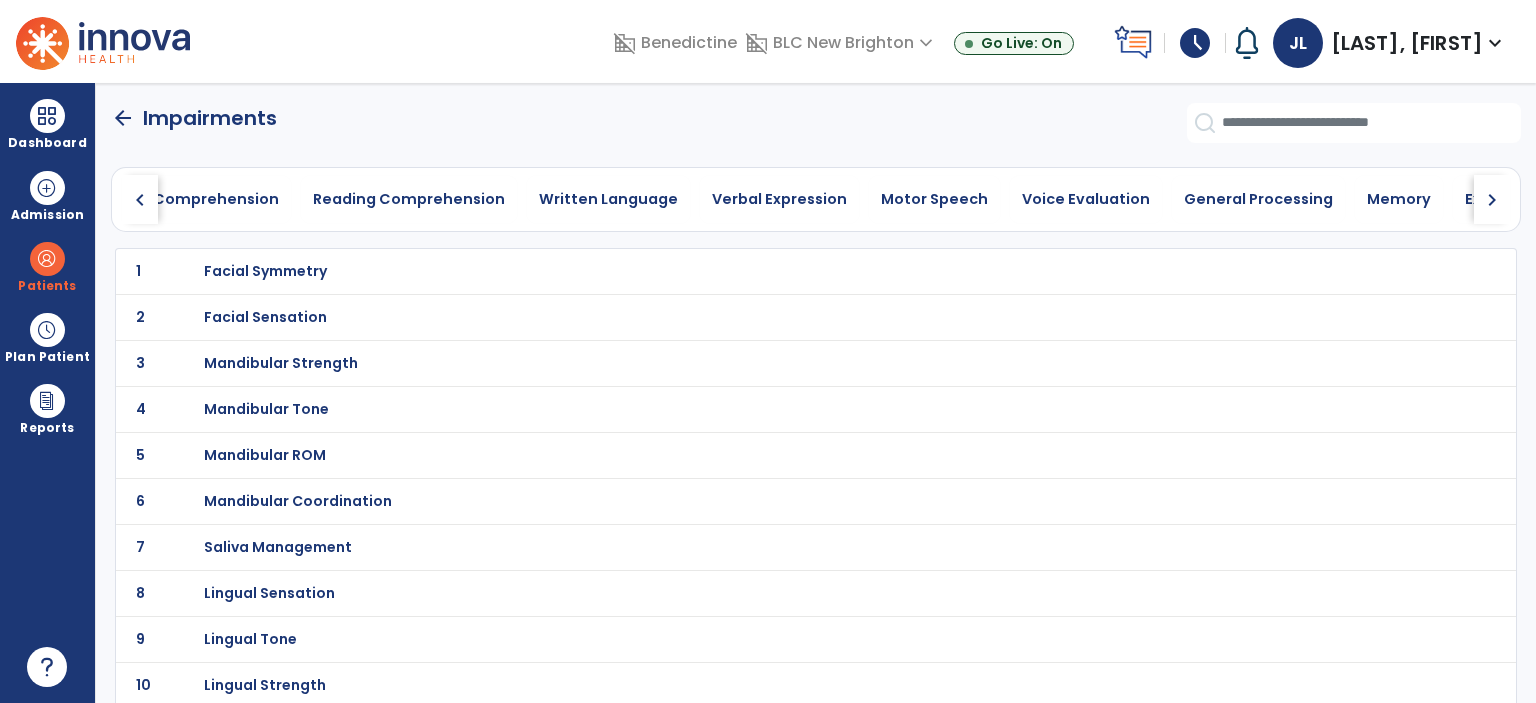 click on "chevron_right" 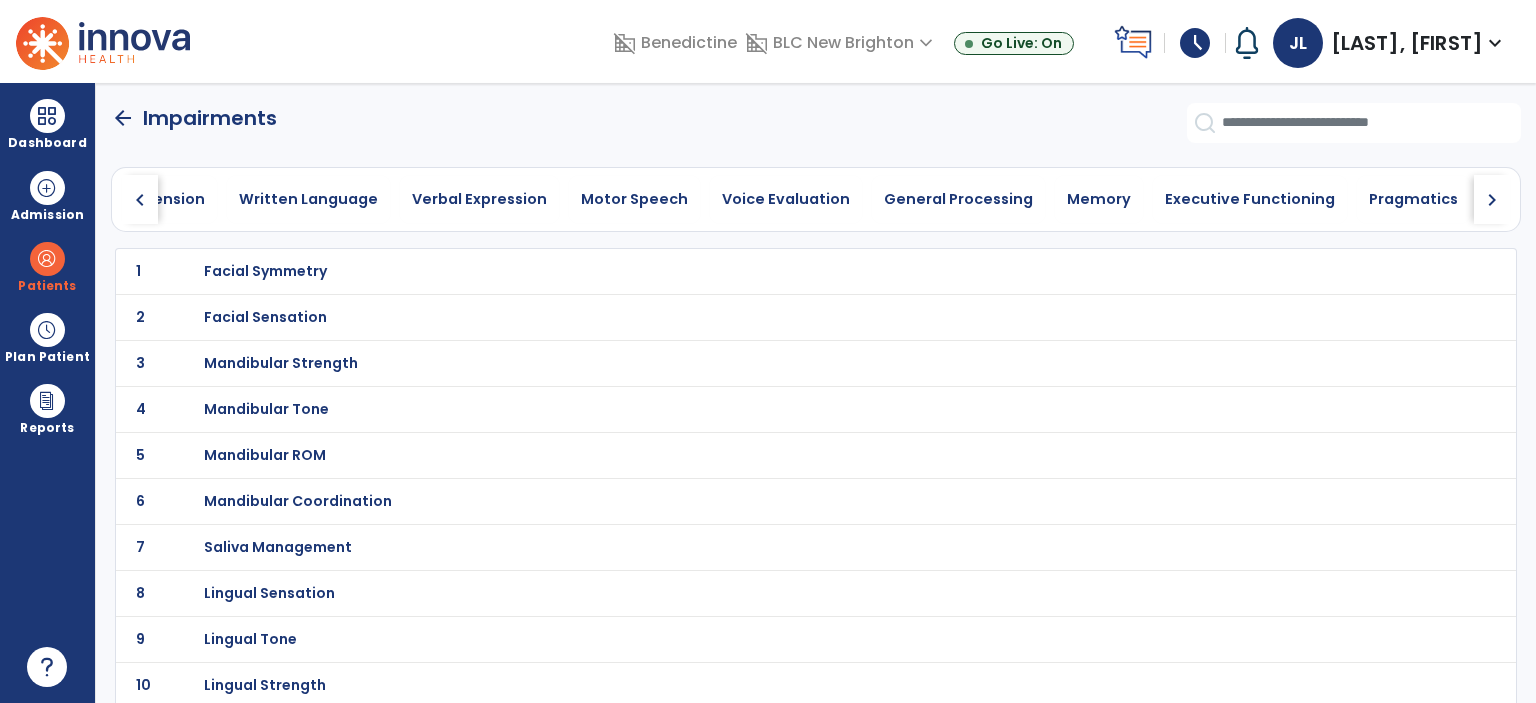 click on "chevron_right" 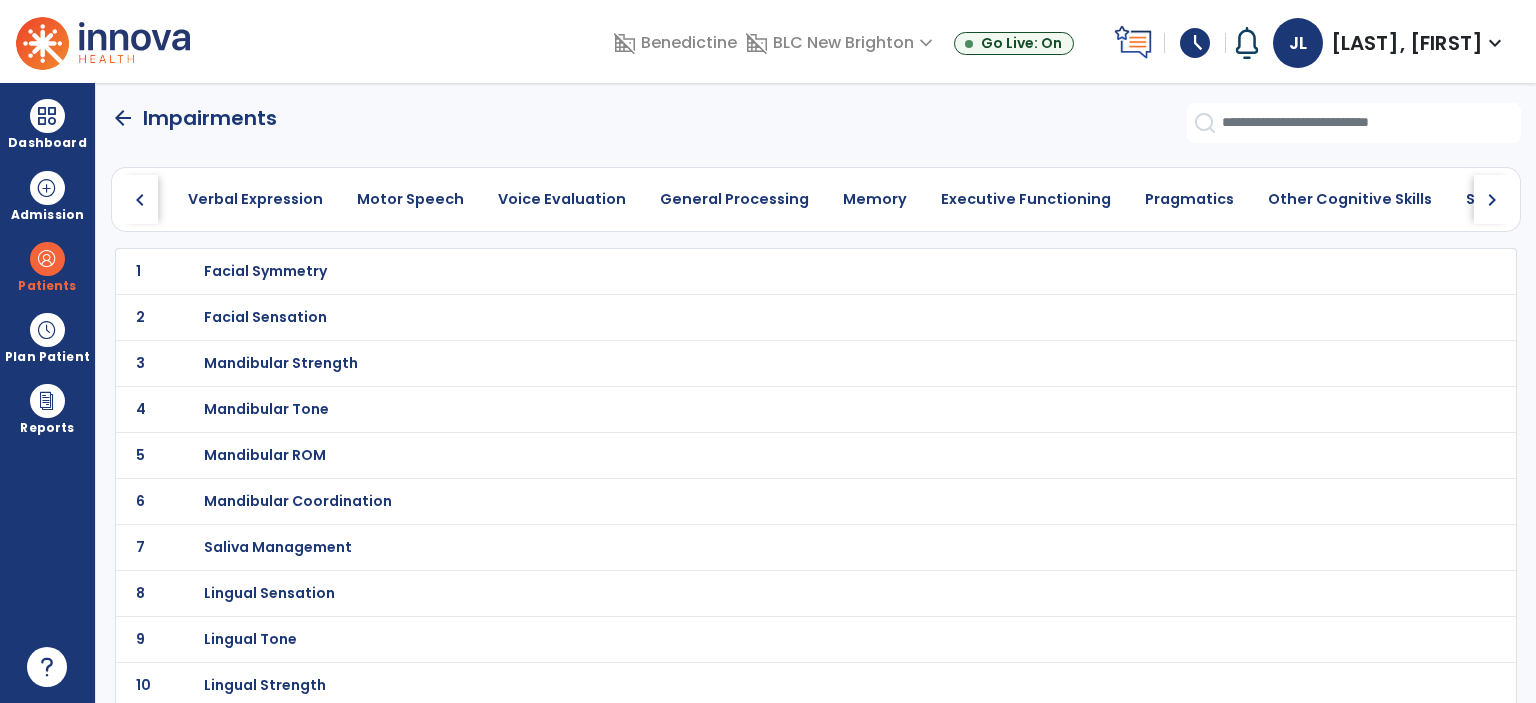 click on "chevron_right" 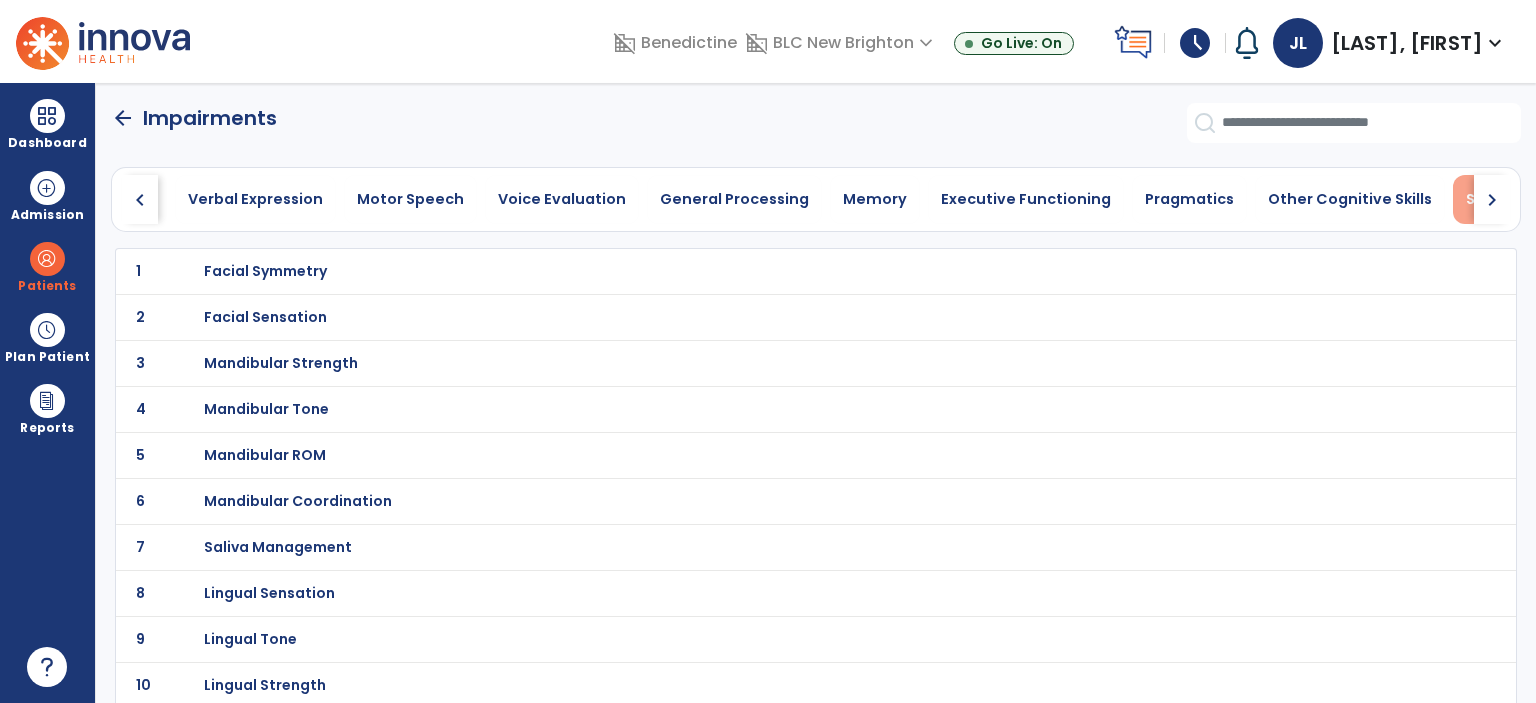 click on "Swallowing" at bounding box center (1508, 199) 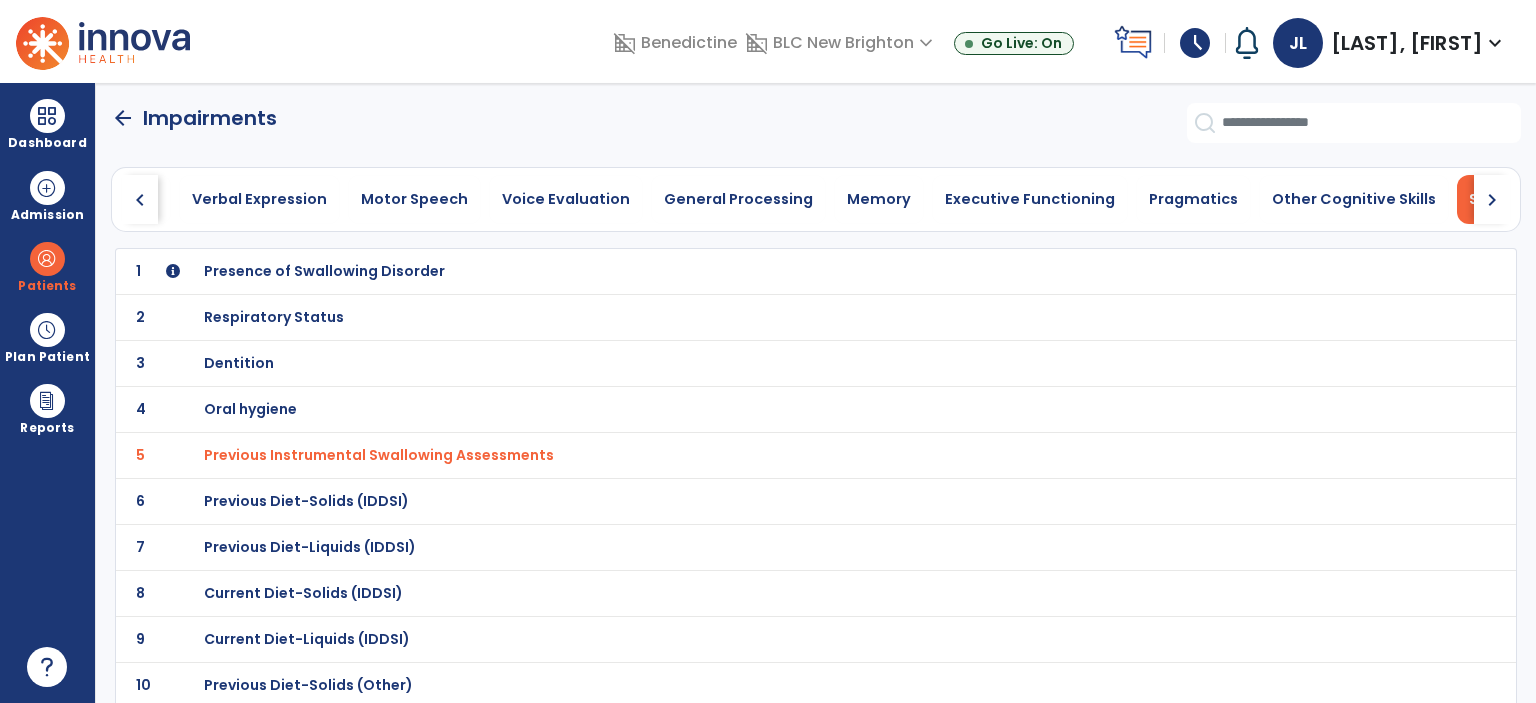 click on "Presence of Swallowing Disorder" at bounding box center [324, 271] 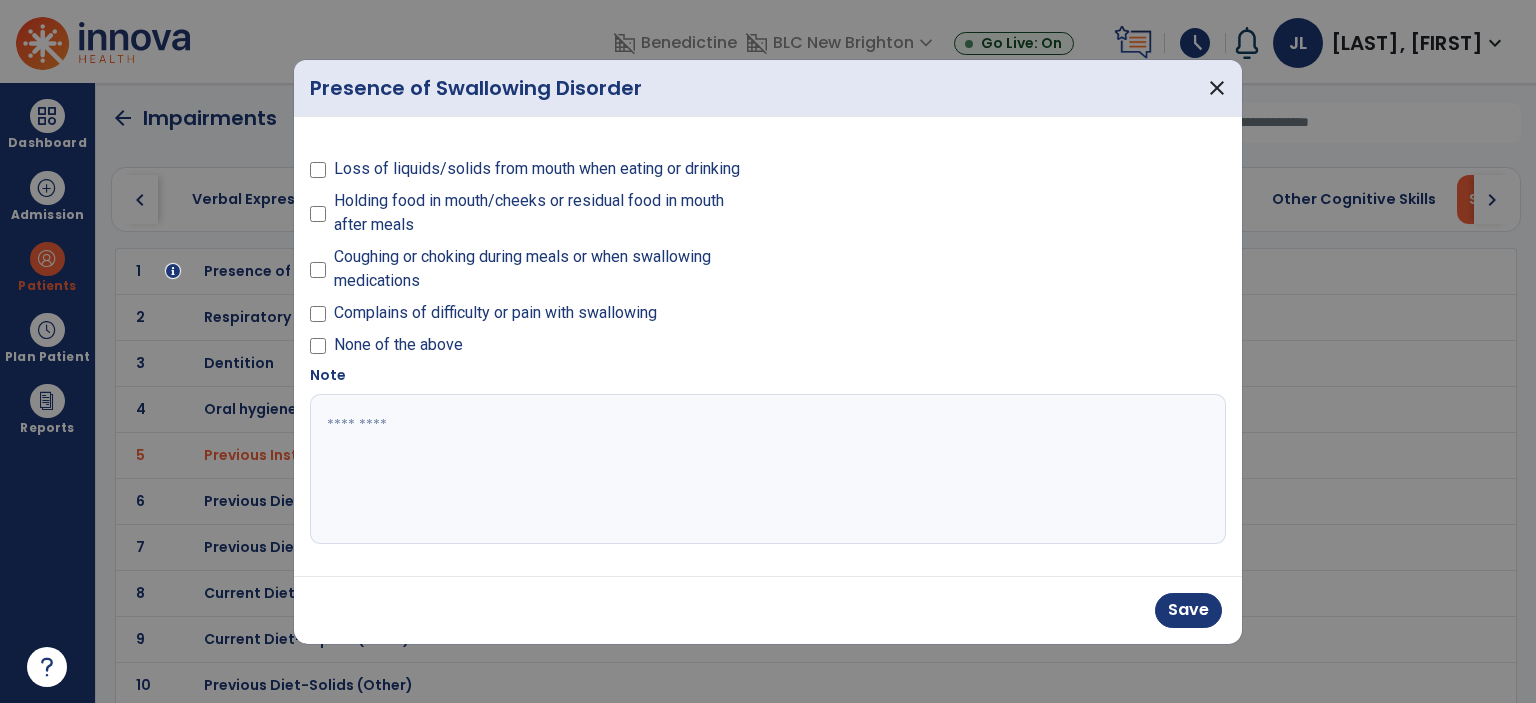click at bounding box center (318, 273) 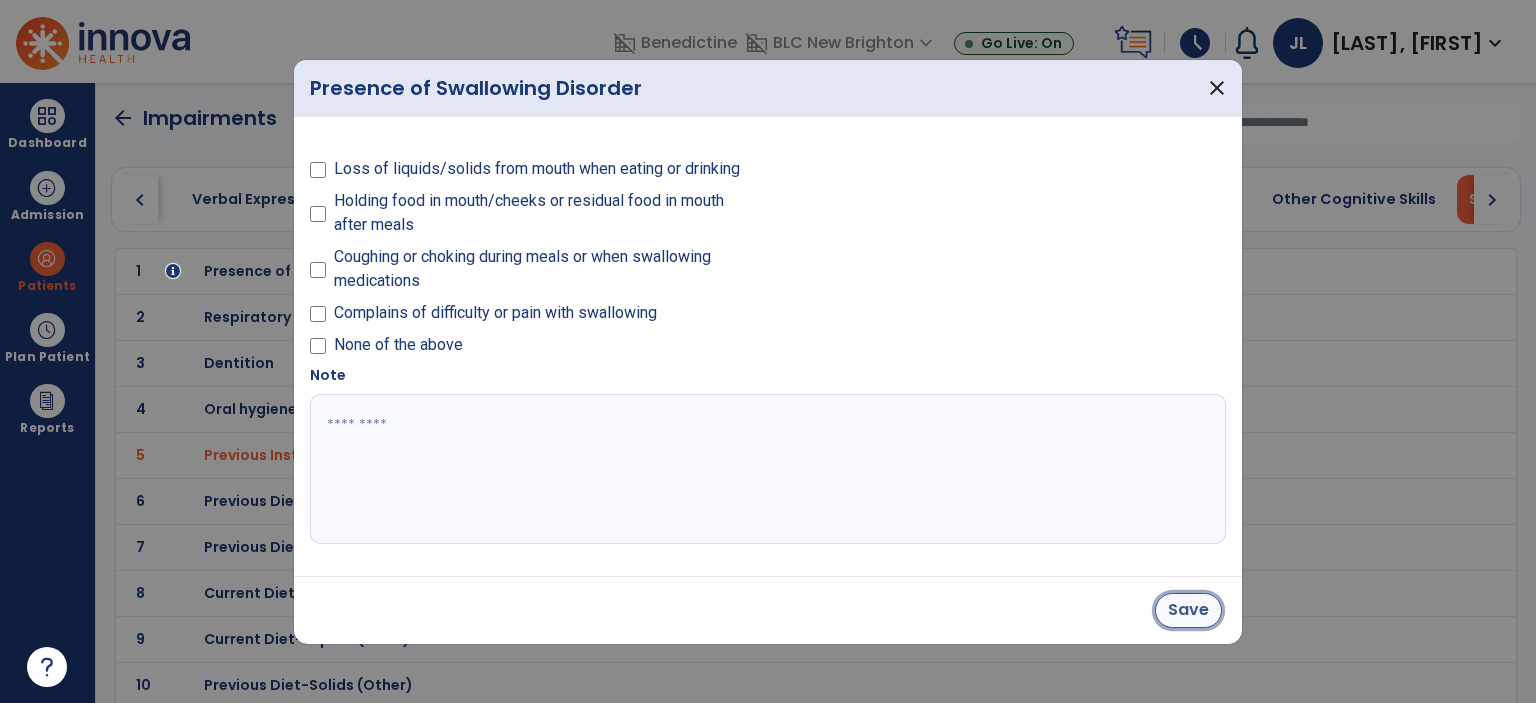 click on "Save" at bounding box center [1188, 610] 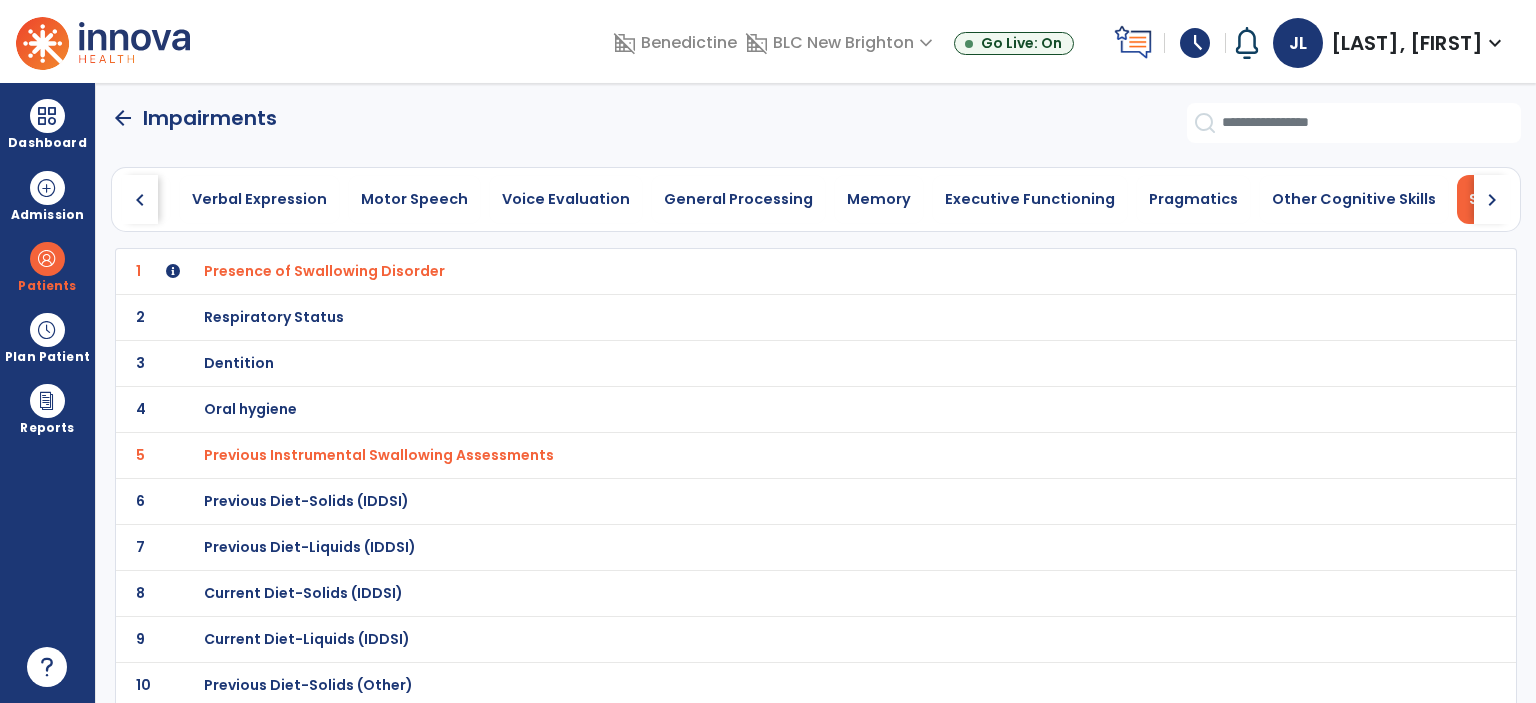 click on "Respiratory Status" at bounding box center (324, 271) 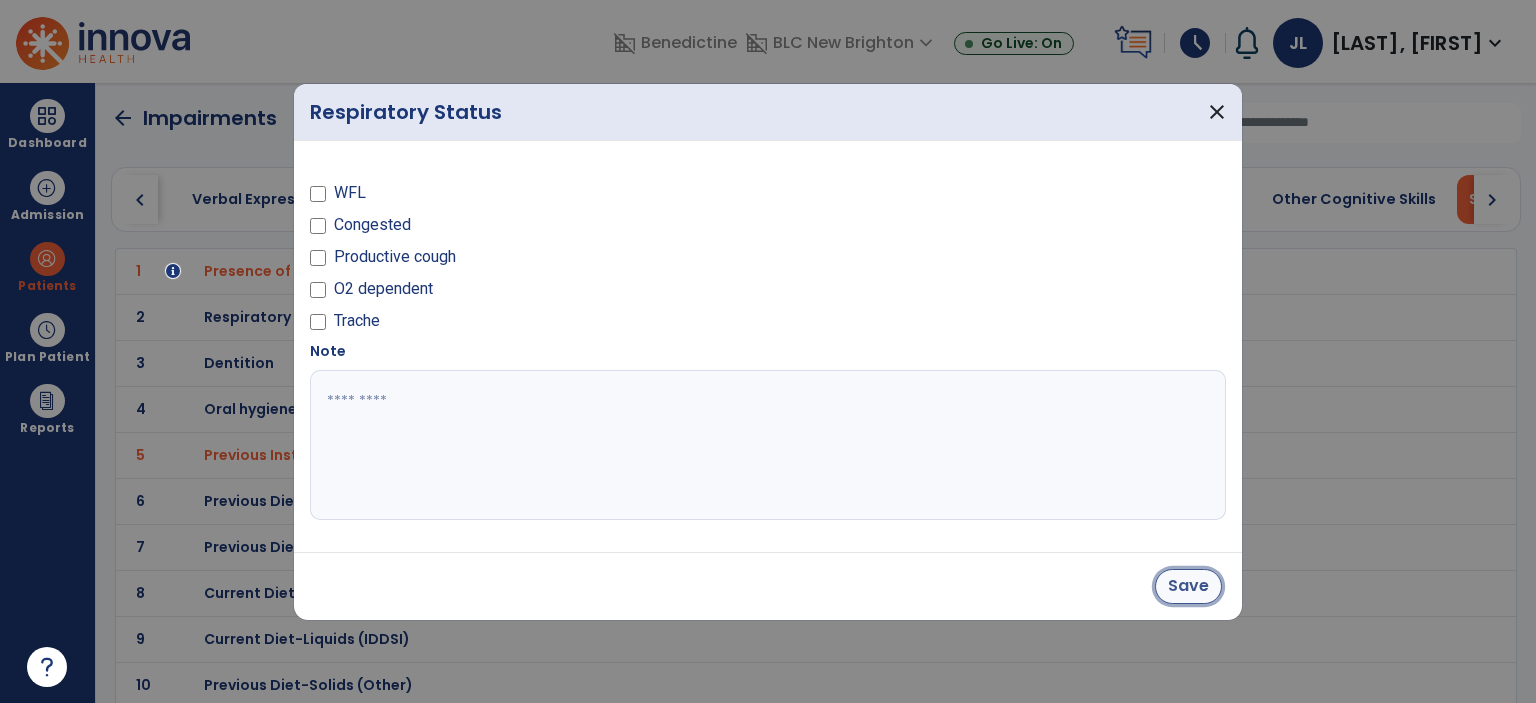 click on "Save" at bounding box center [1188, 586] 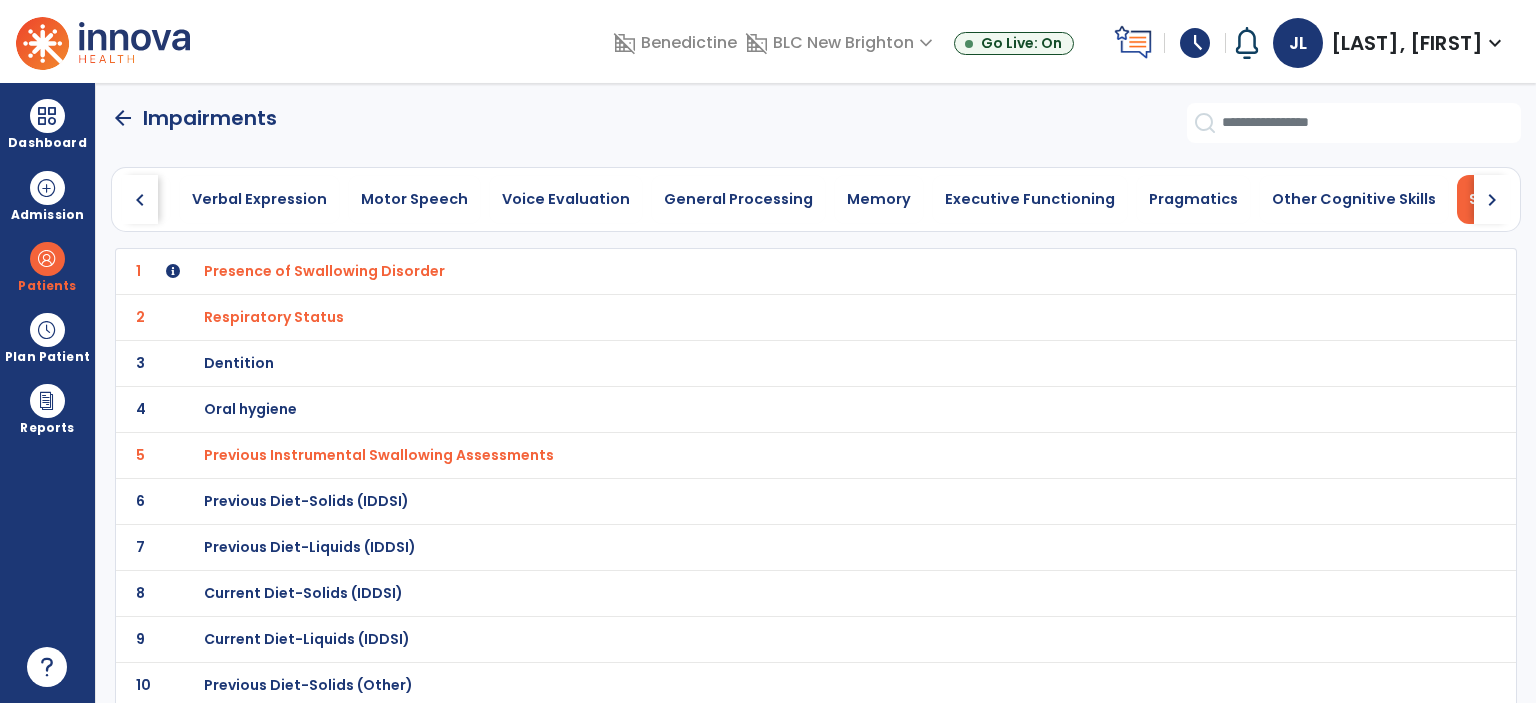 click on "Dentition" at bounding box center (324, 271) 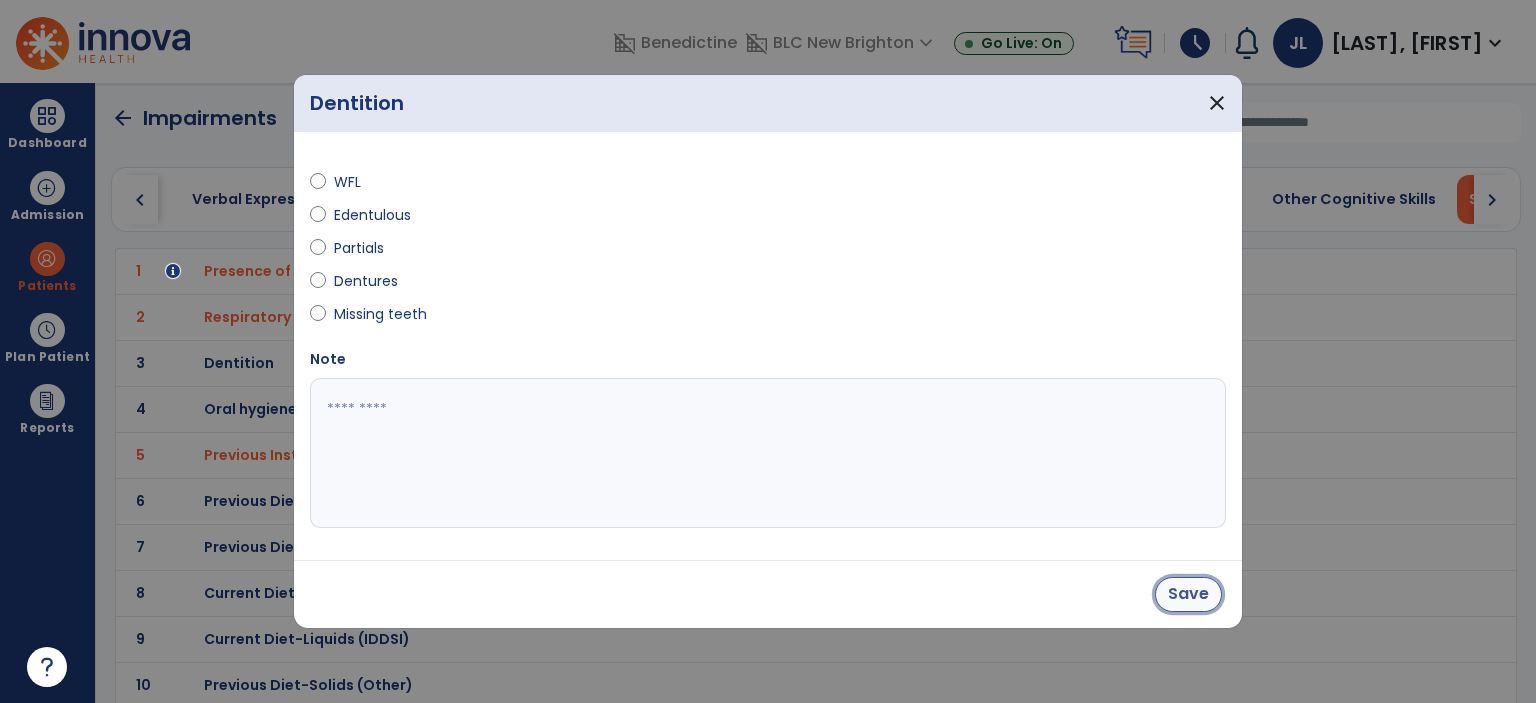 click on "Save" at bounding box center (1188, 594) 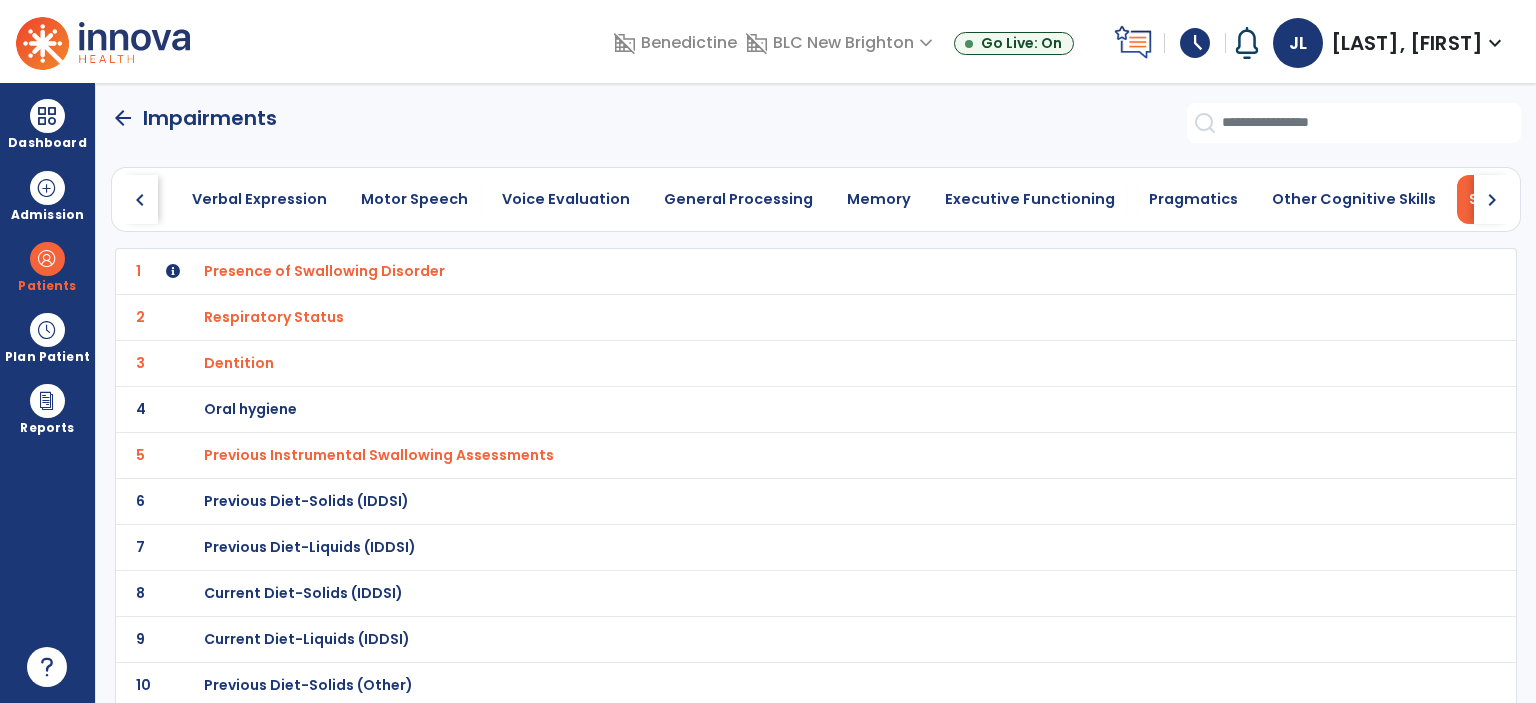 click on "Oral hygiene" at bounding box center [324, 271] 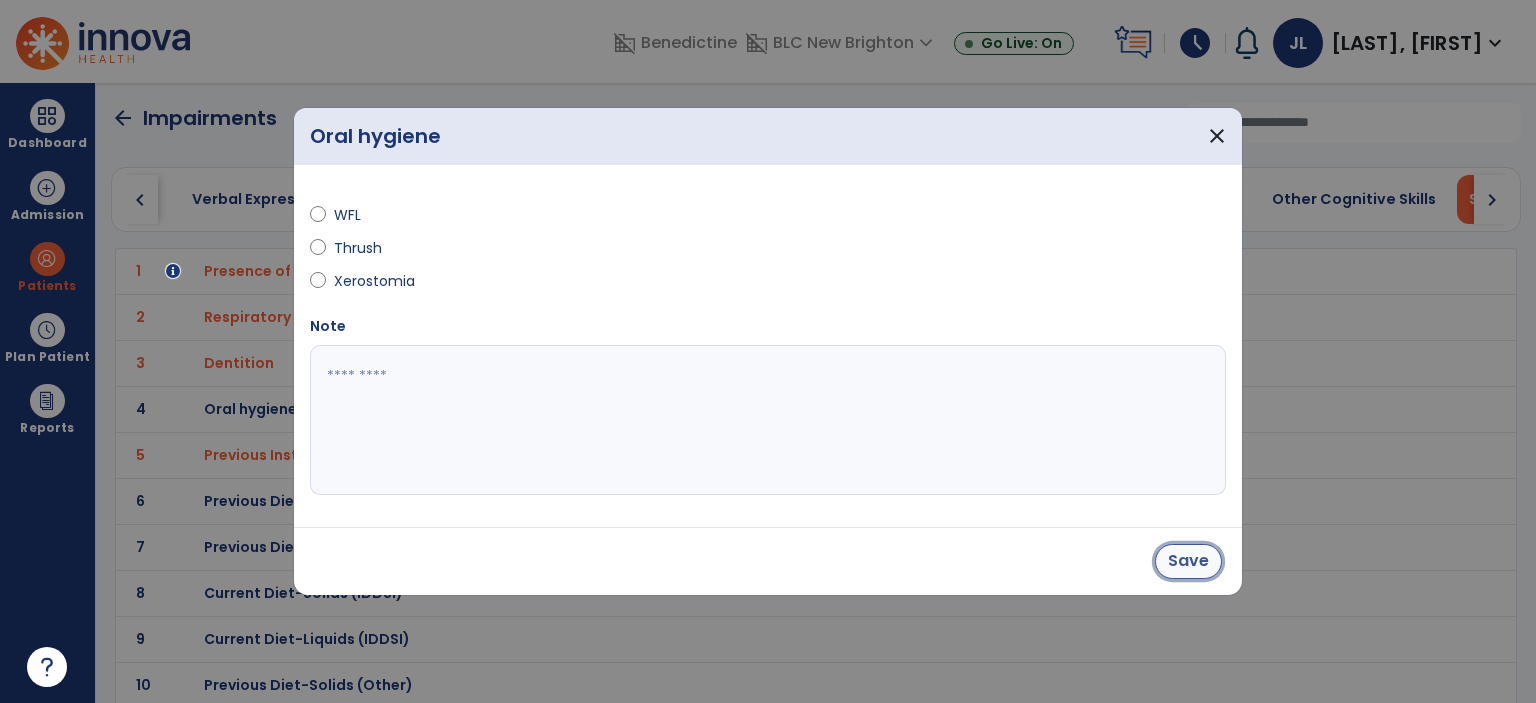 click on "Save" at bounding box center (1188, 561) 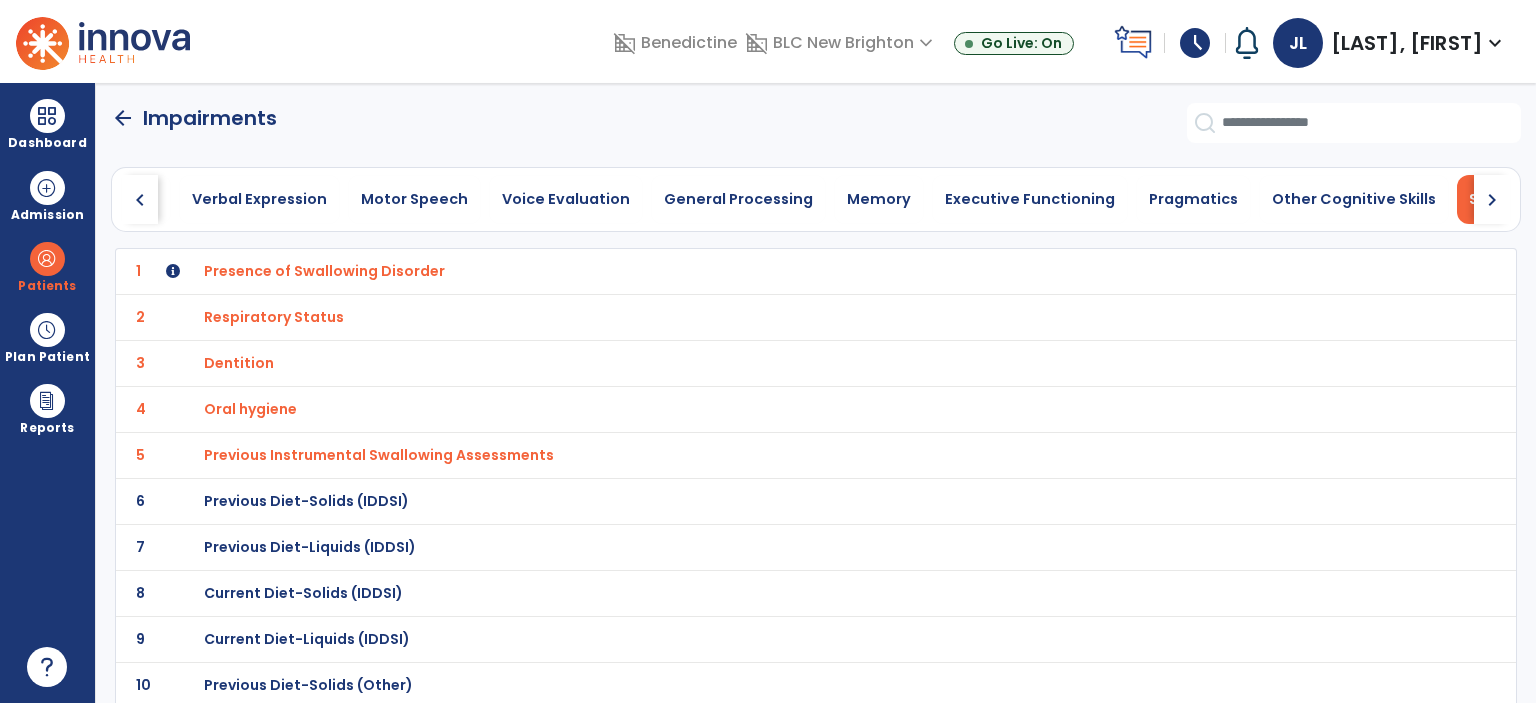 click on "Oral hygiene" at bounding box center (324, 271) 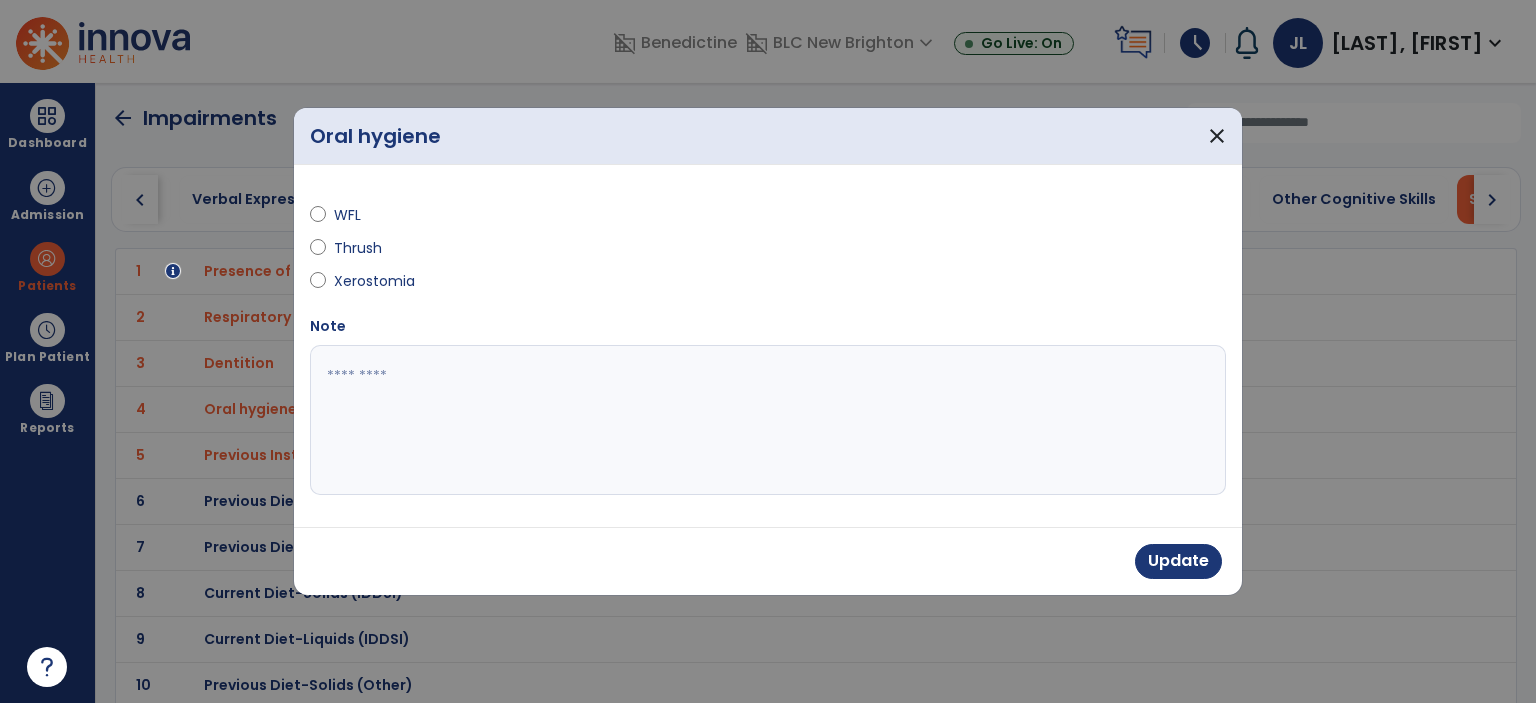 click at bounding box center (768, 420) 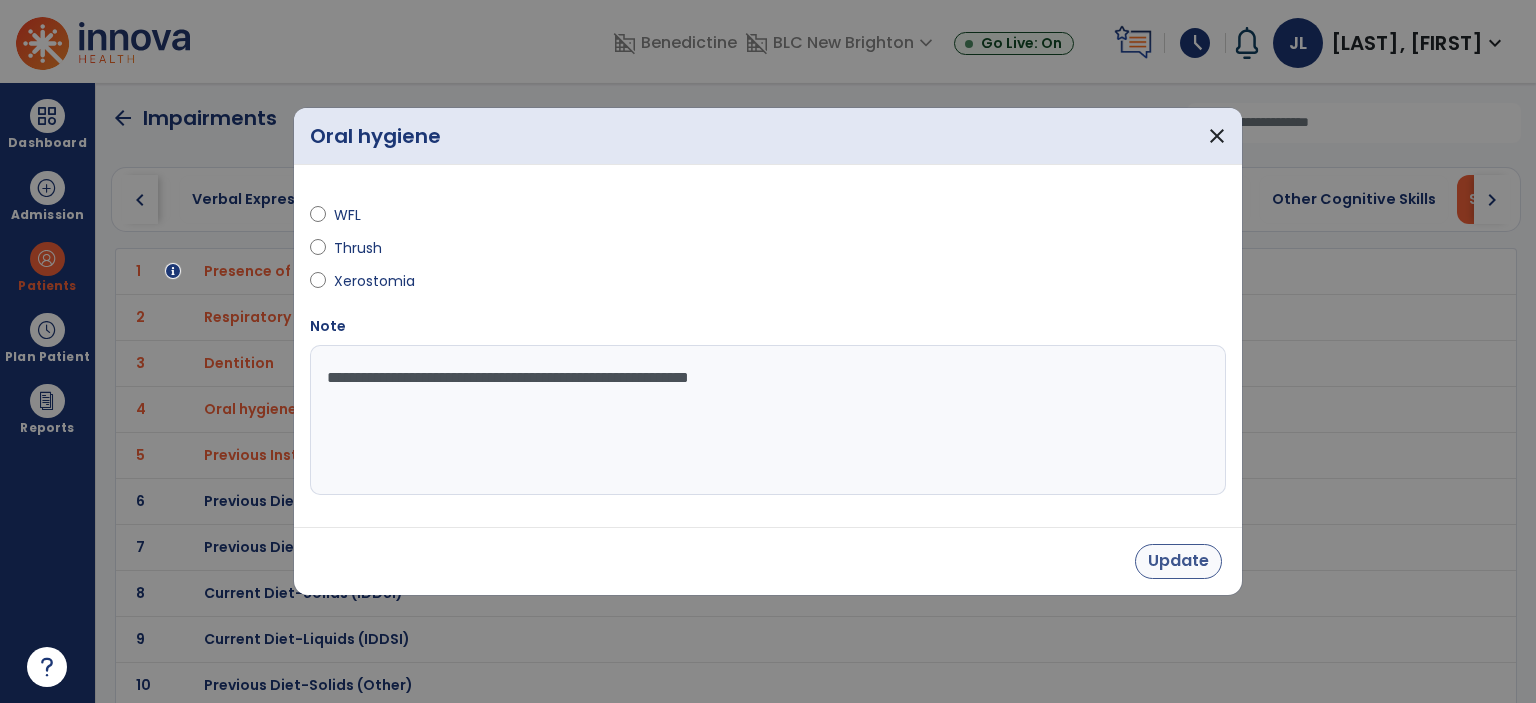 type on "**********" 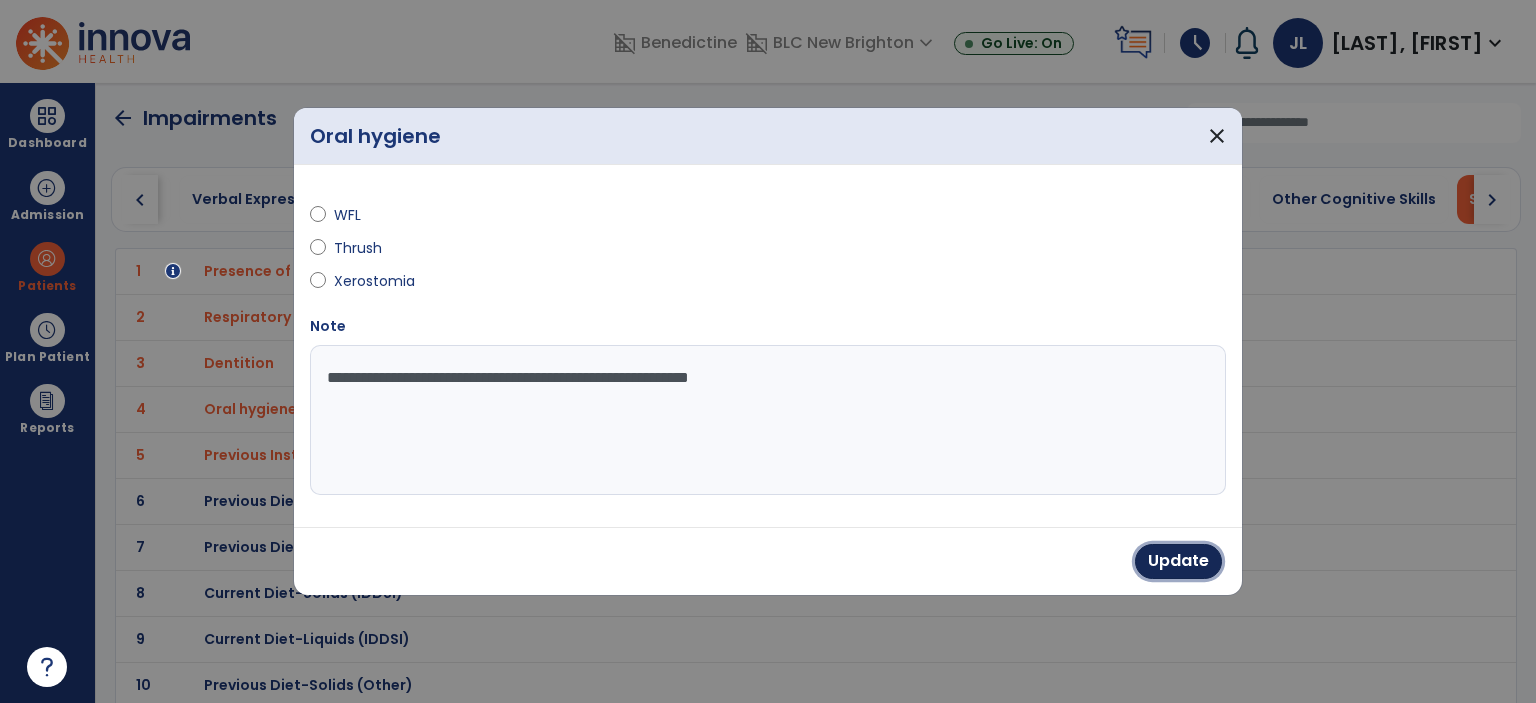 click on "Update" at bounding box center [1178, 561] 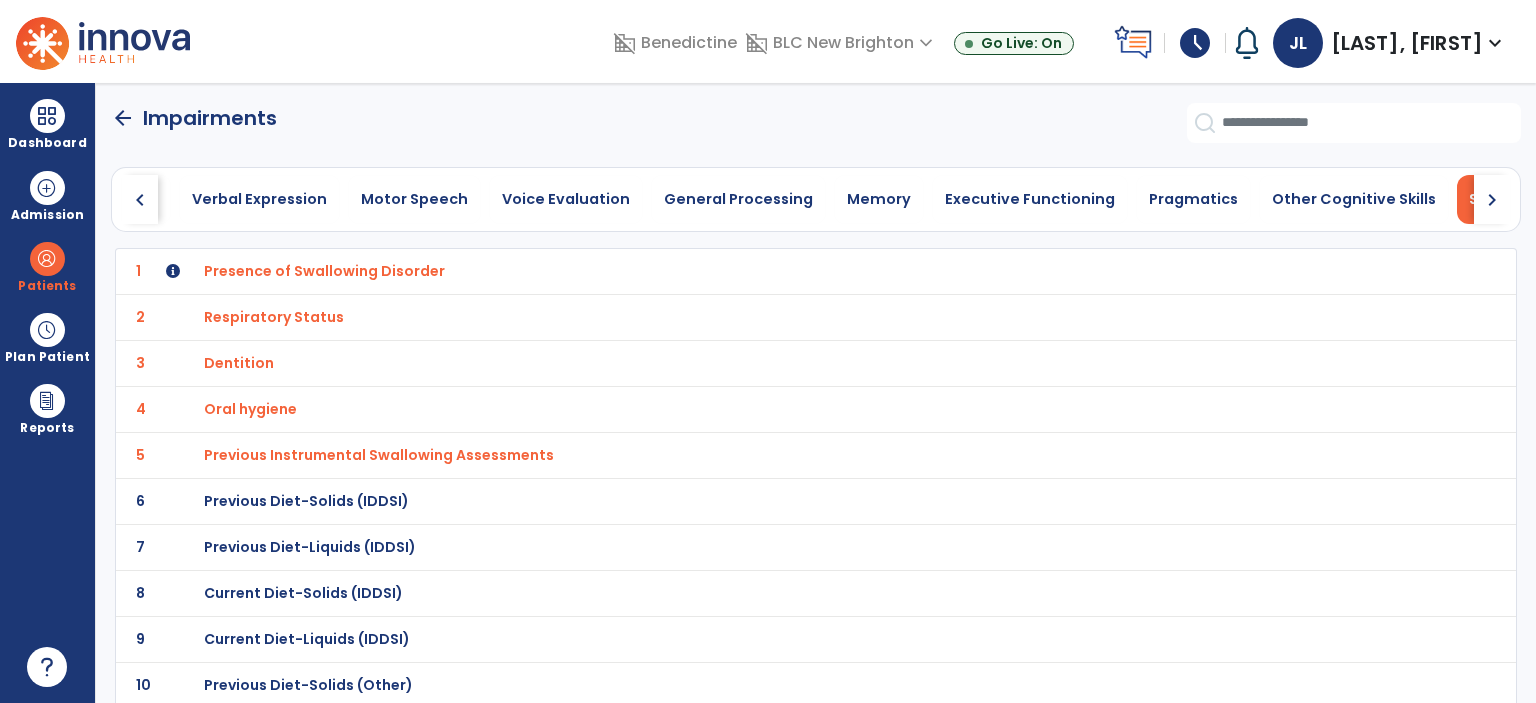click on "Previous Diet-Solids (IDDSI)" at bounding box center (324, 271) 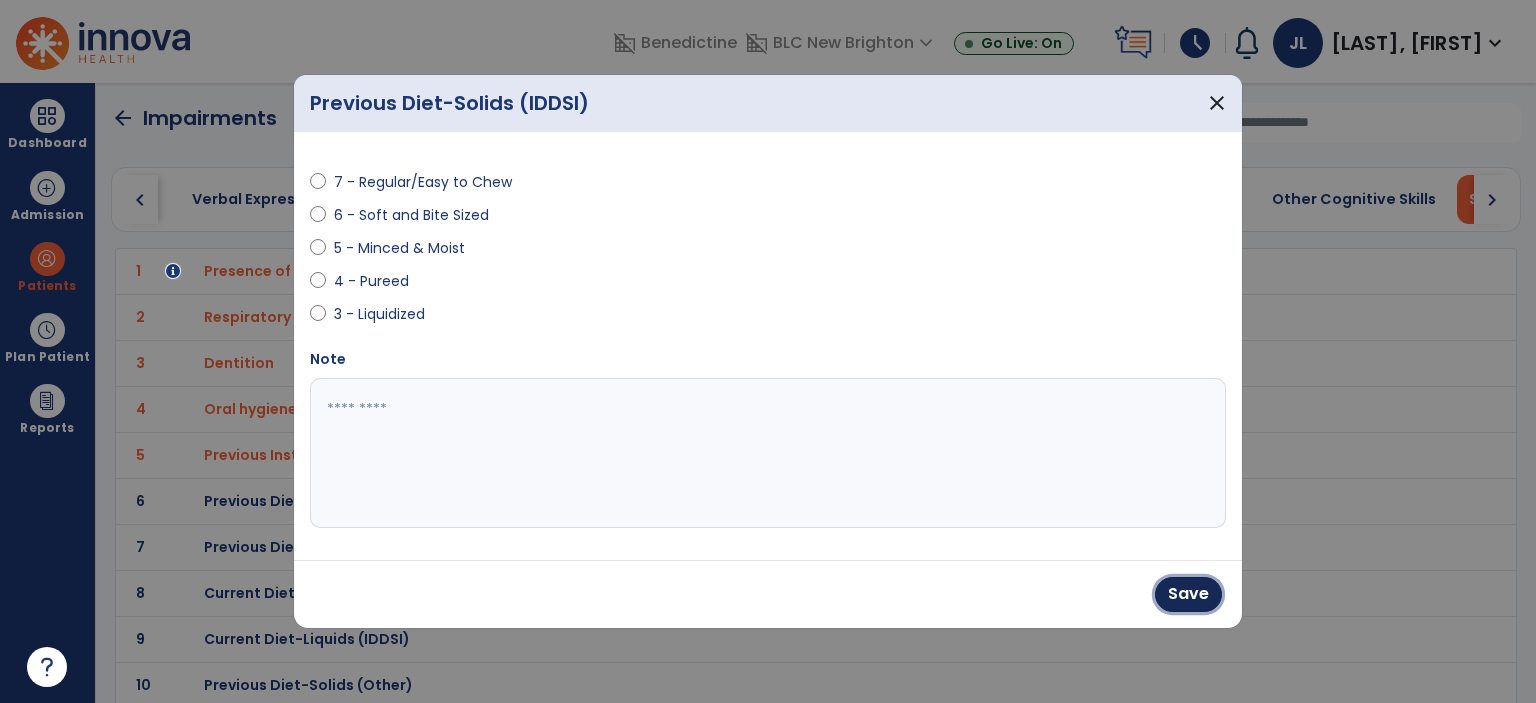 drag, startPoint x: 1210, startPoint y: 593, endPoint x: 1188, endPoint y: 591, distance: 22.090721 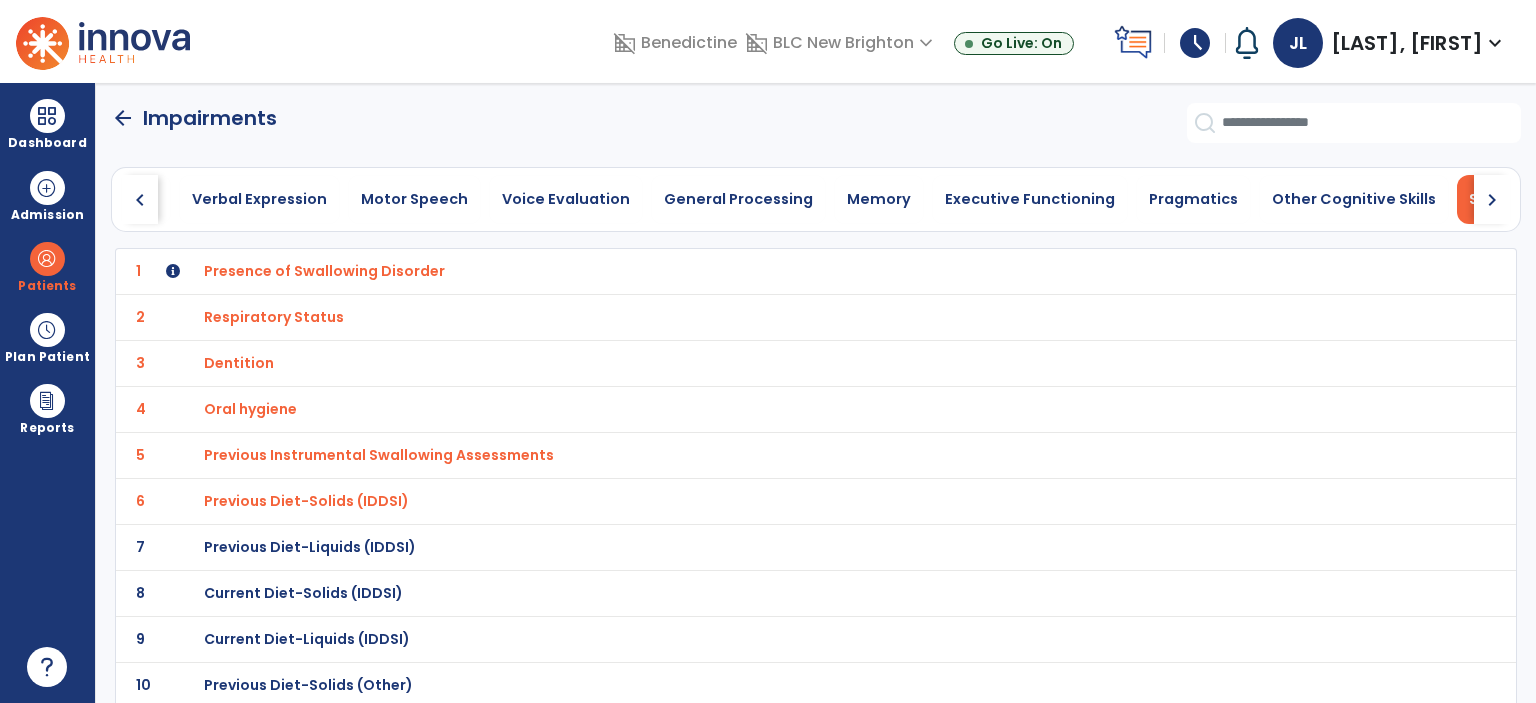 click on "Previous Diet-Liquids (IDDSI)" at bounding box center (324, 271) 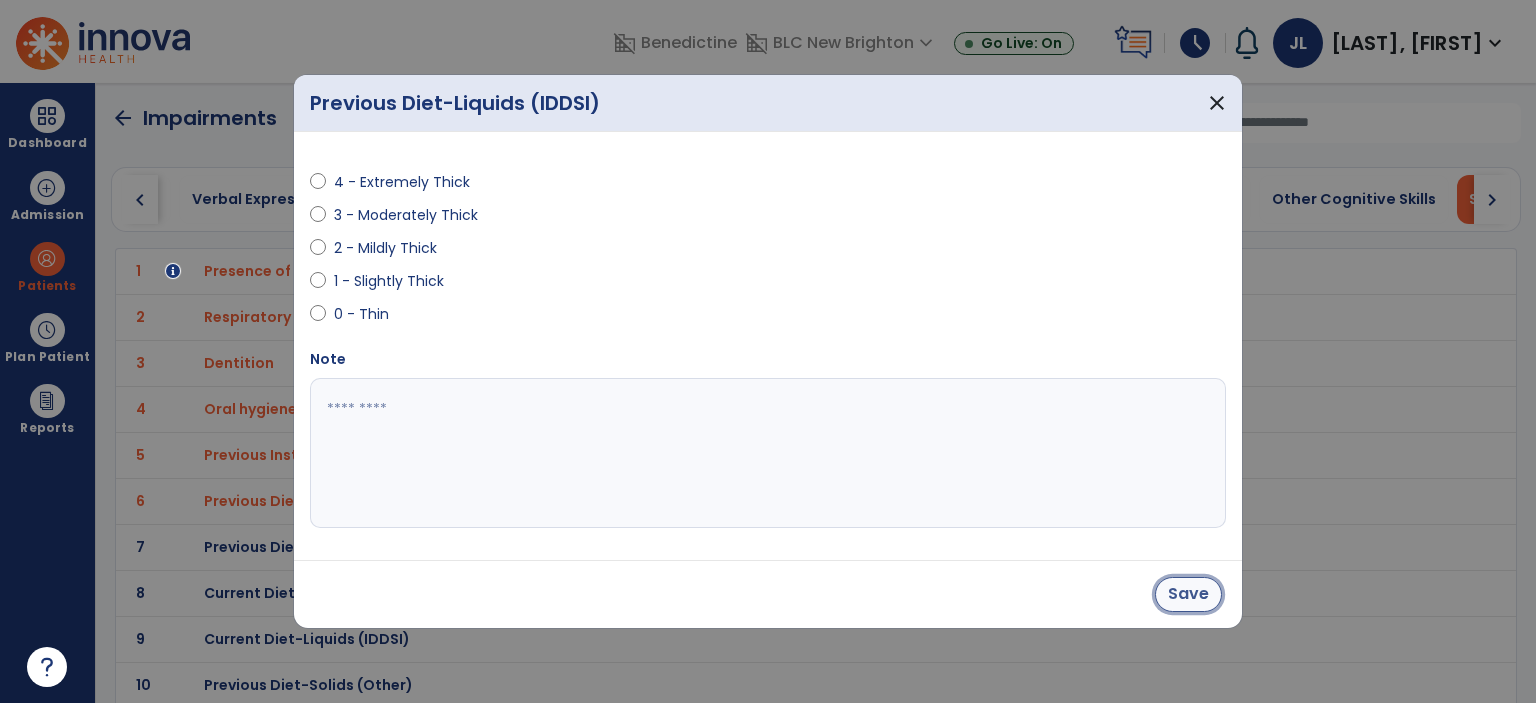 click on "Save" at bounding box center [1188, 594] 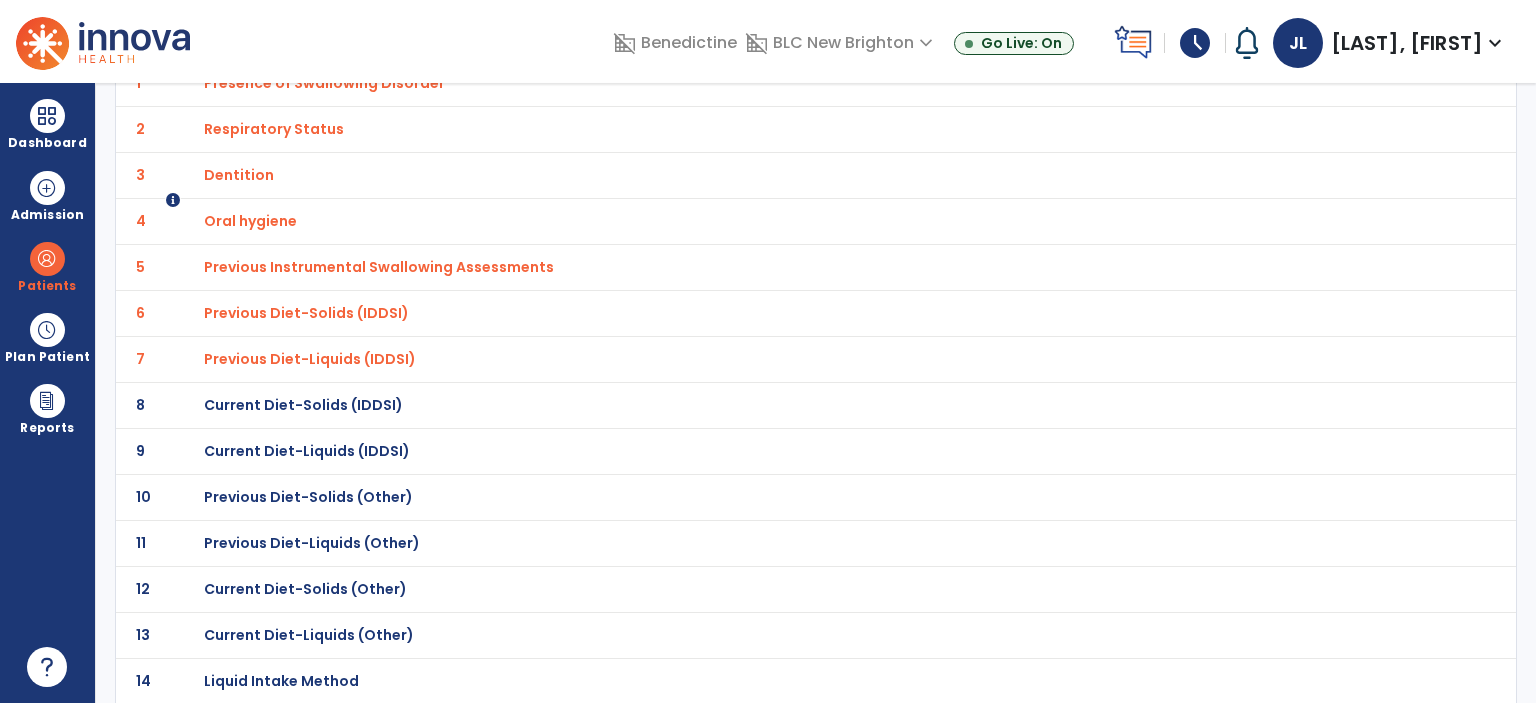 scroll, scrollTop: 200, scrollLeft: 0, axis: vertical 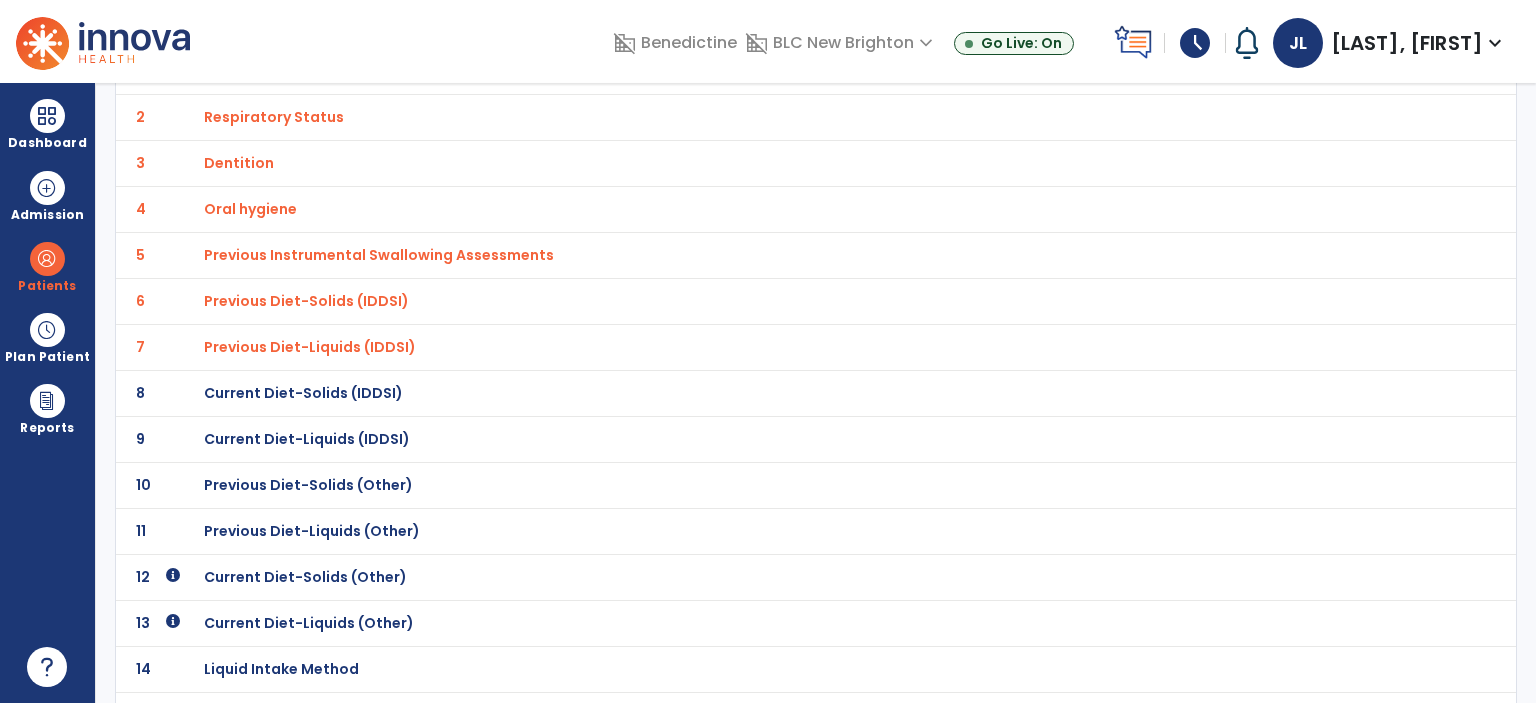 click on "Current Diet-Solids (IDDSI)" at bounding box center [324, 71] 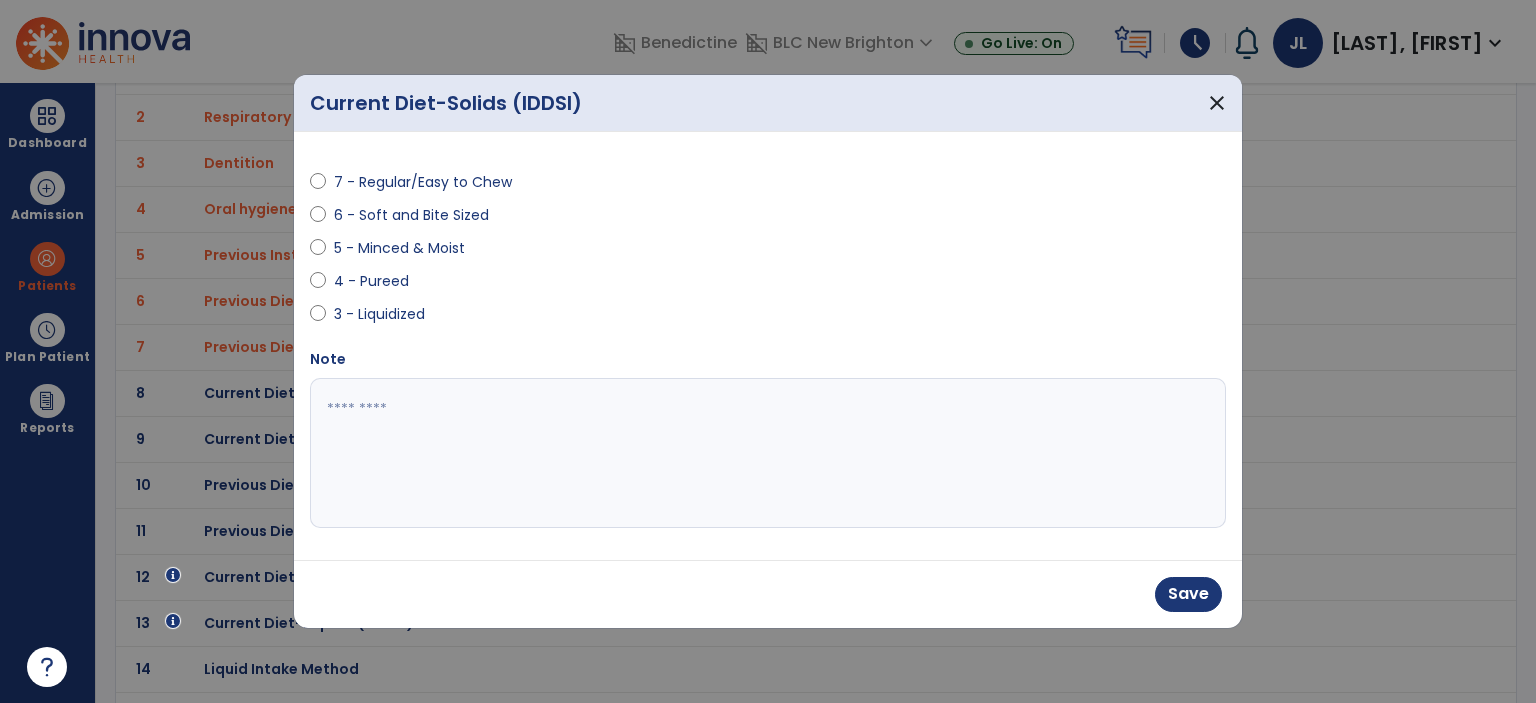 click at bounding box center (768, 453) 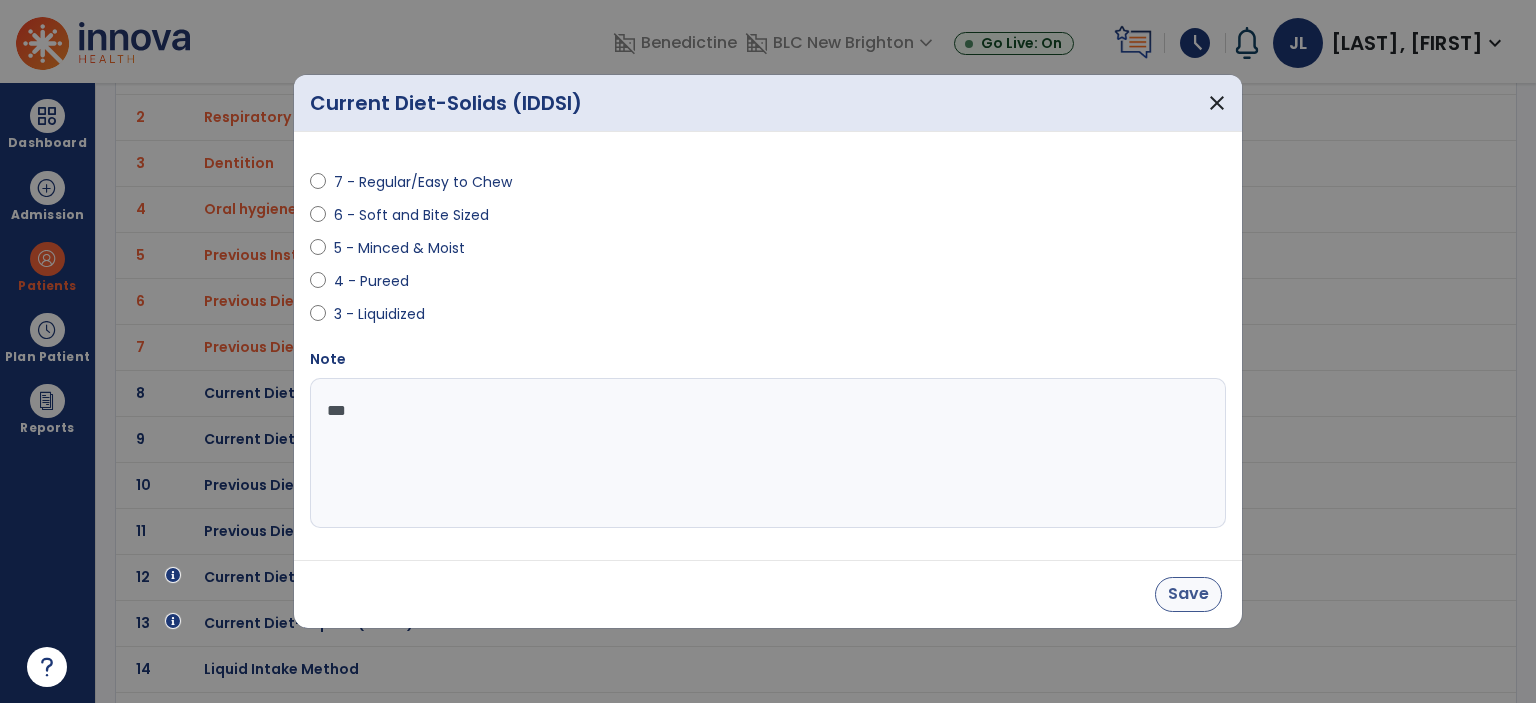 type on "***" 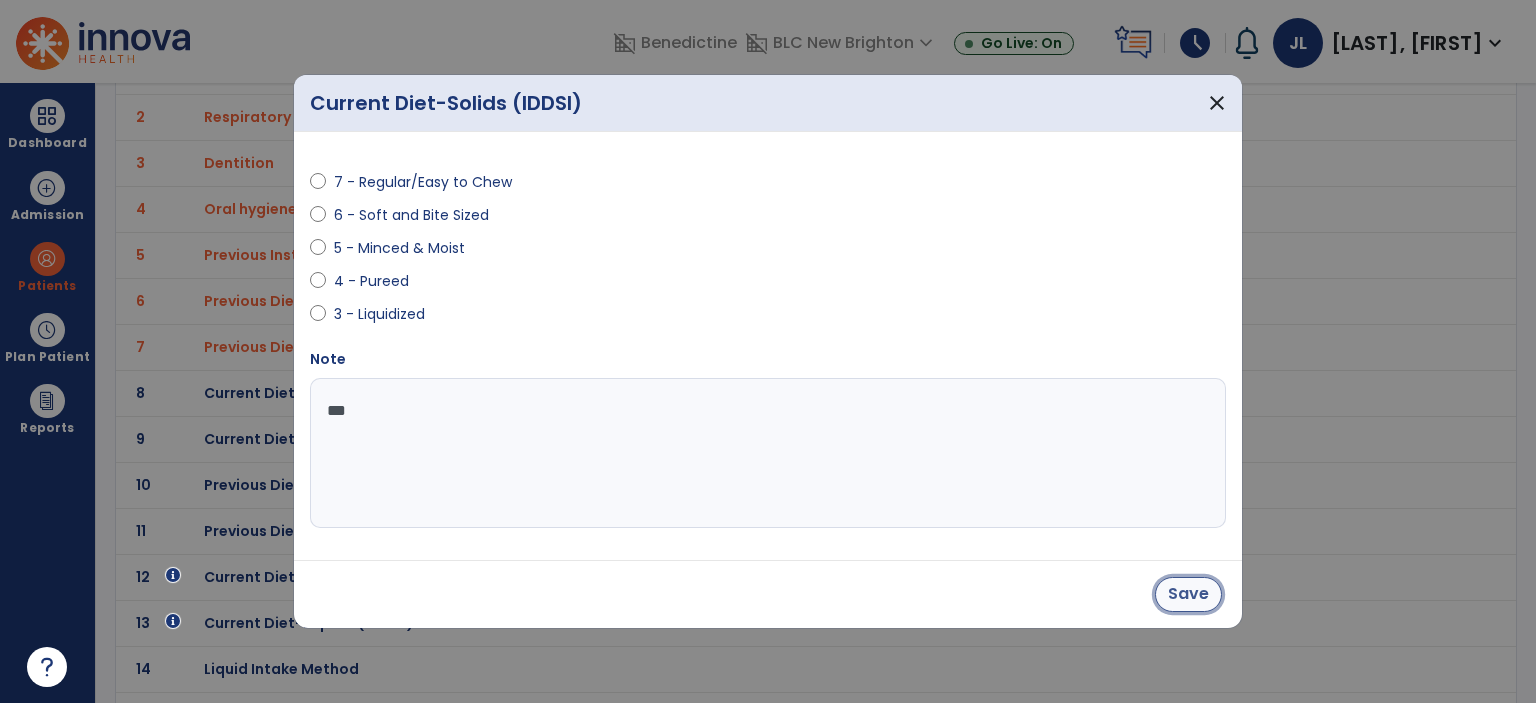 click on "Save" at bounding box center [1188, 594] 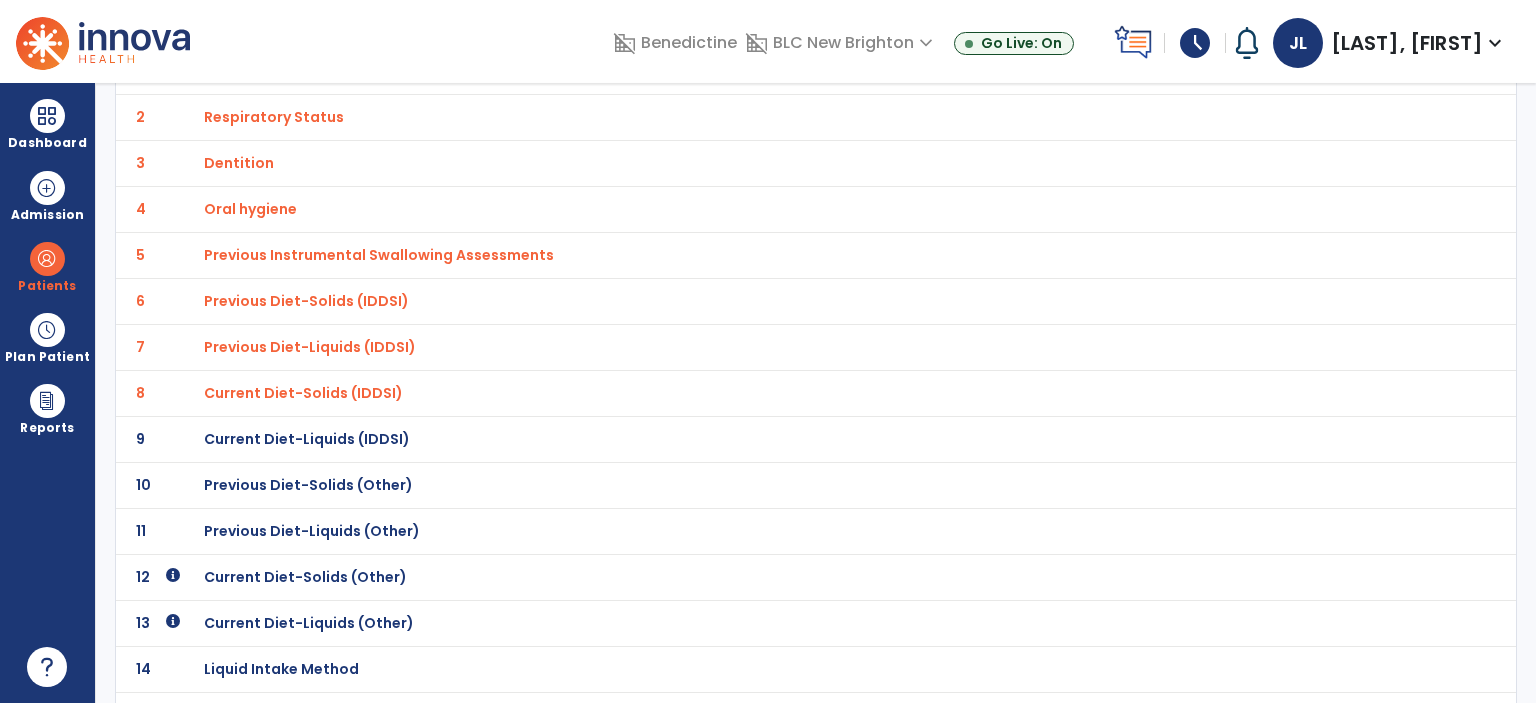 click on "Current Diet-Liquids (IDDSI)" at bounding box center [772, 71] 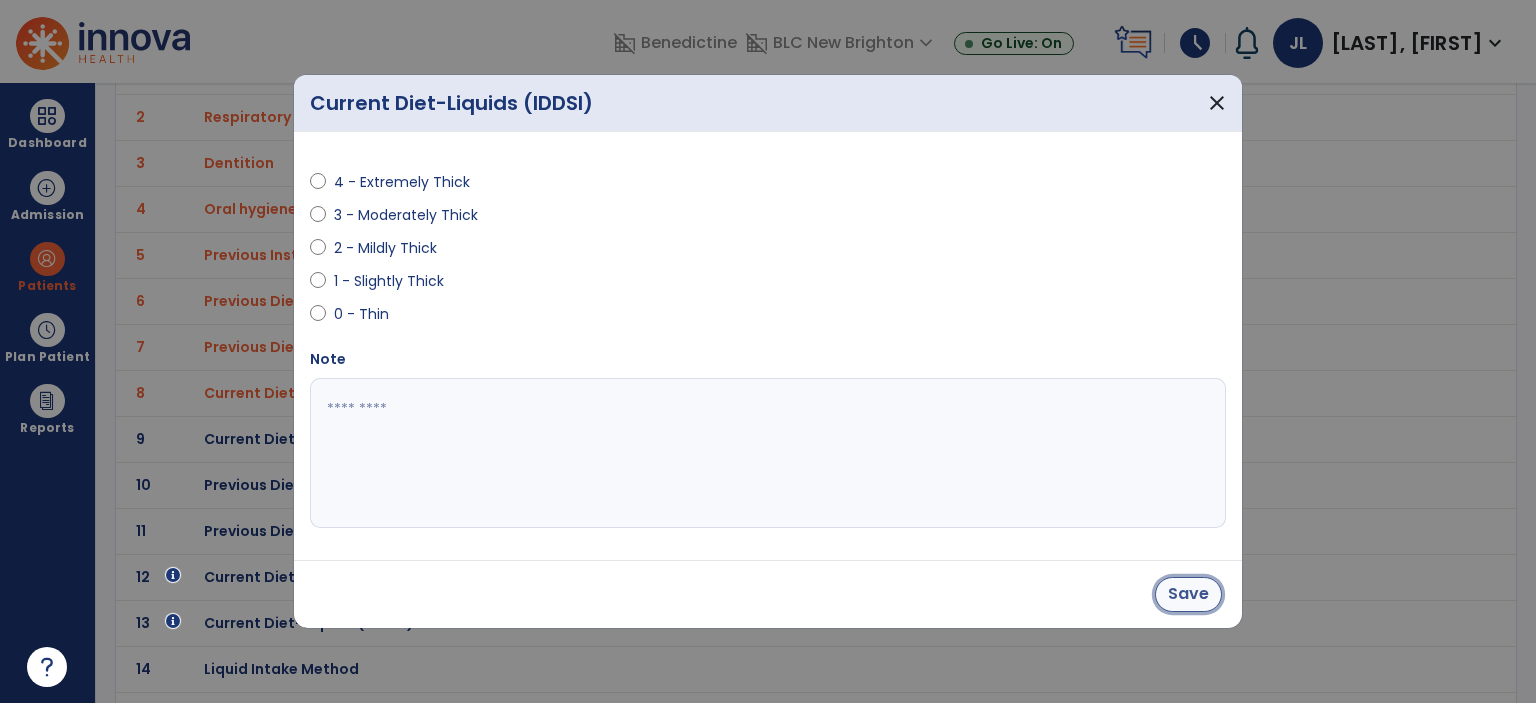 click on "Save" at bounding box center [1188, 594] 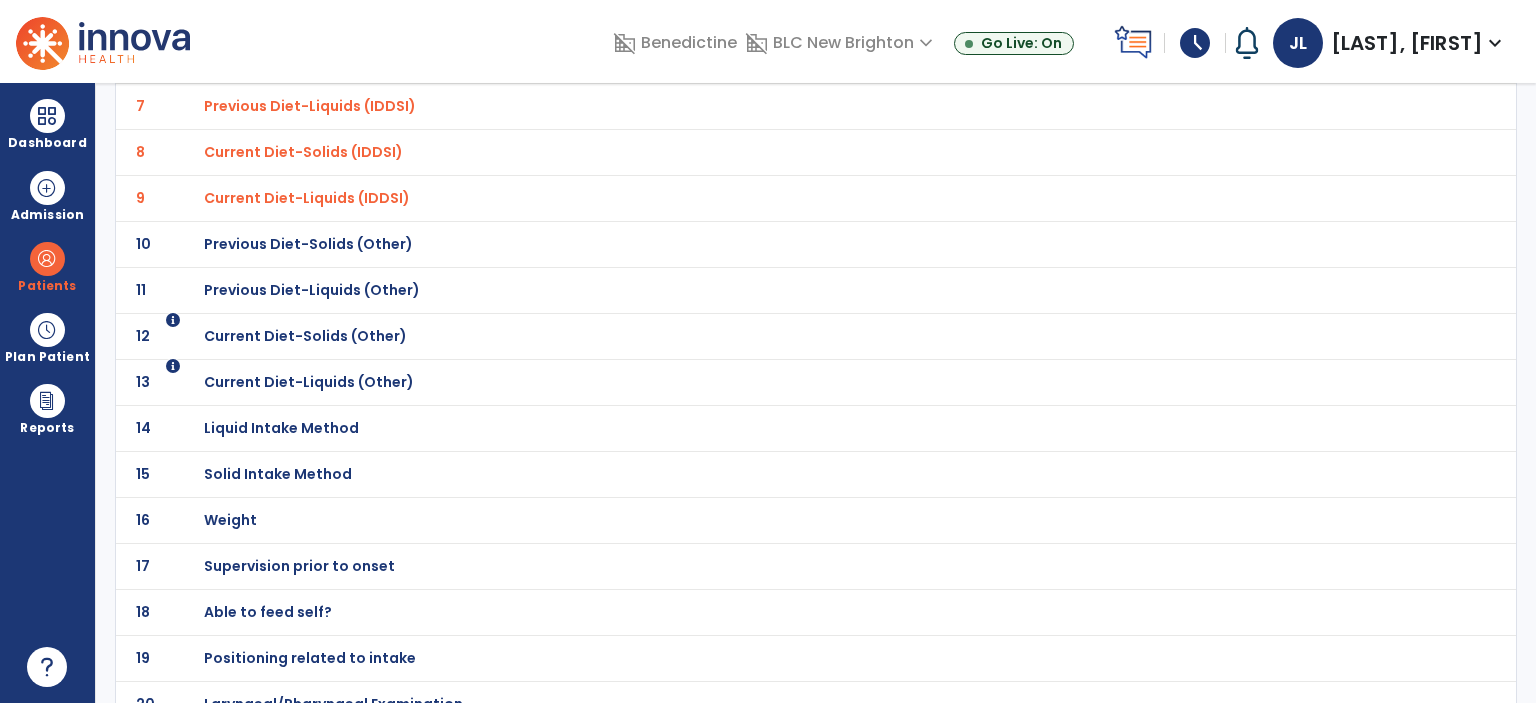 scroll, scrollTop: 460, scrollLeft: 0, axis: vertical 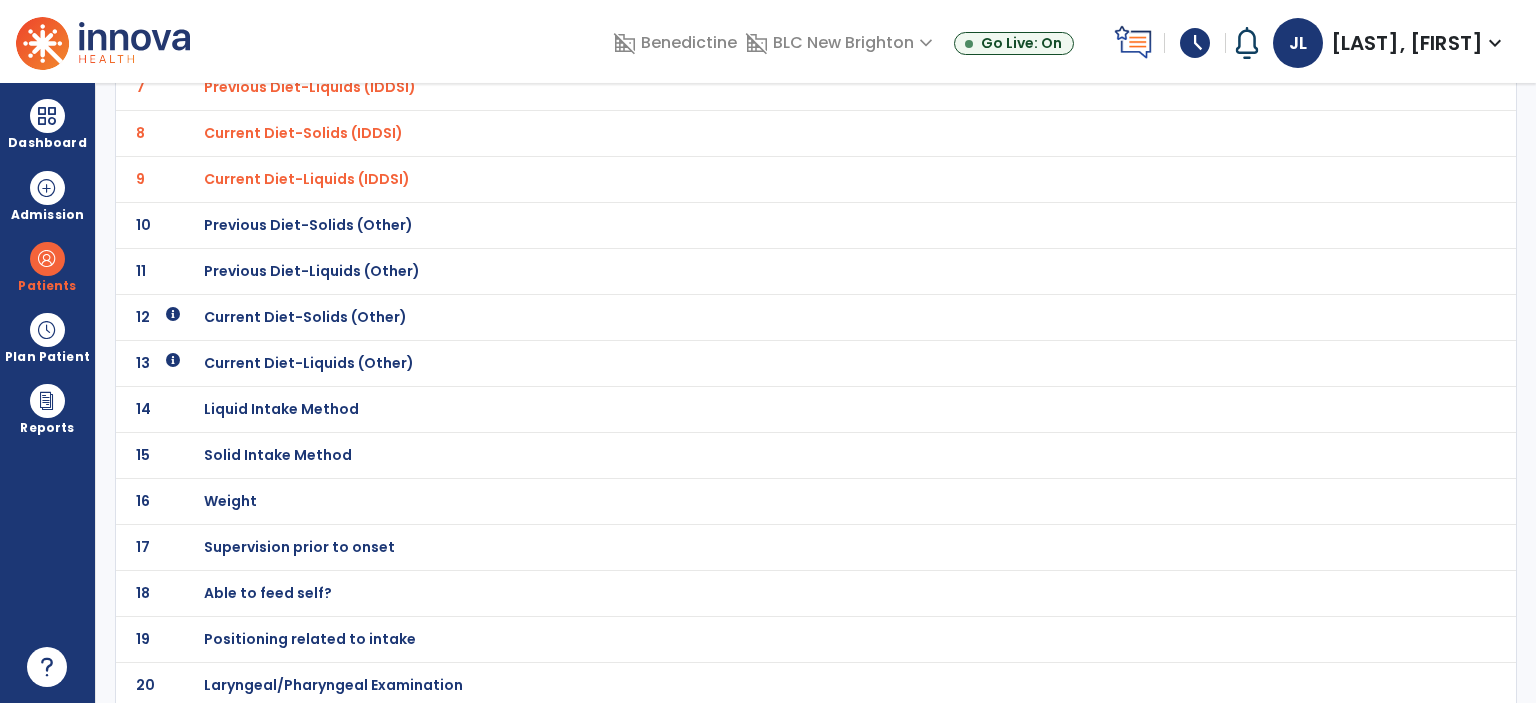 click on "Laryngeal/Pharyngeal Examination" at bounding box center [324, -189] 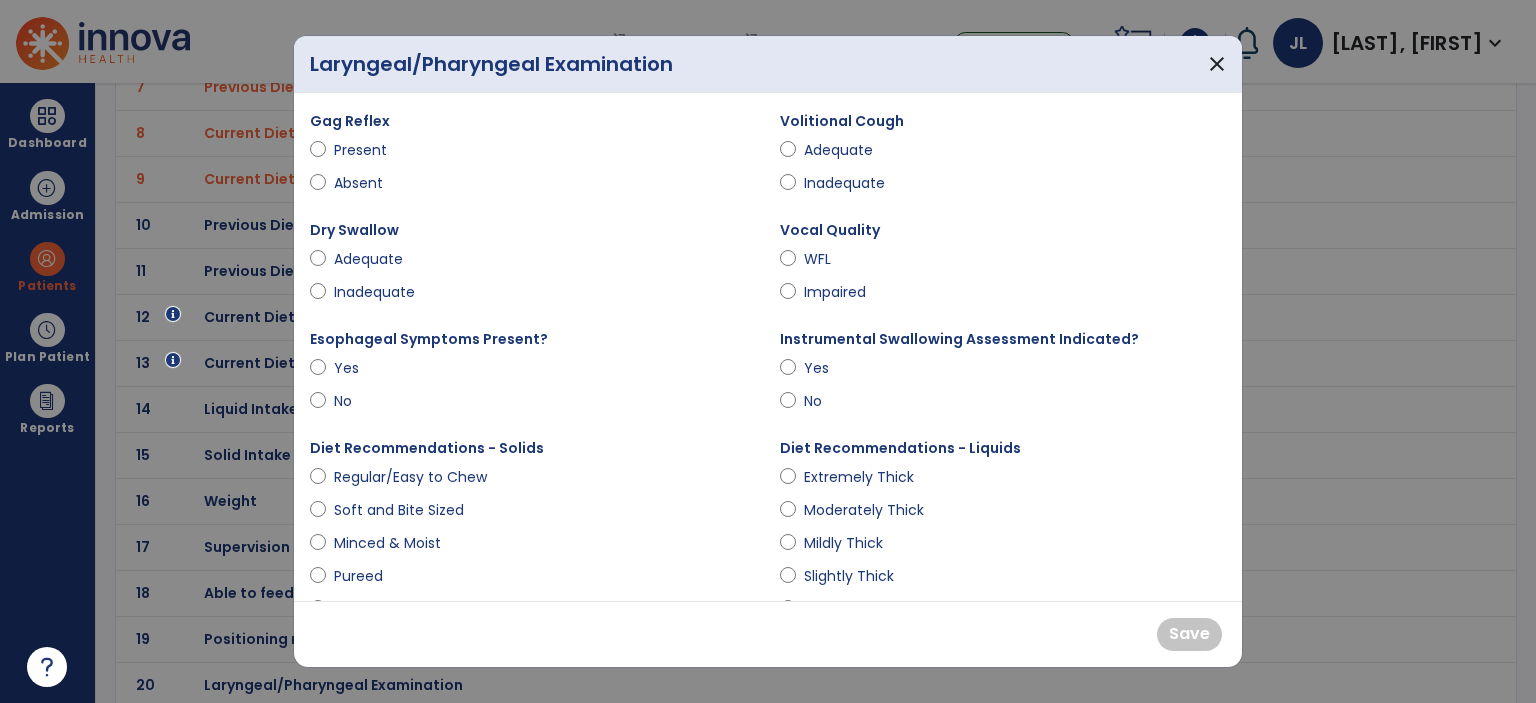 scroll, scrollTop: 100, scrollLeft: 0, axis: vertical 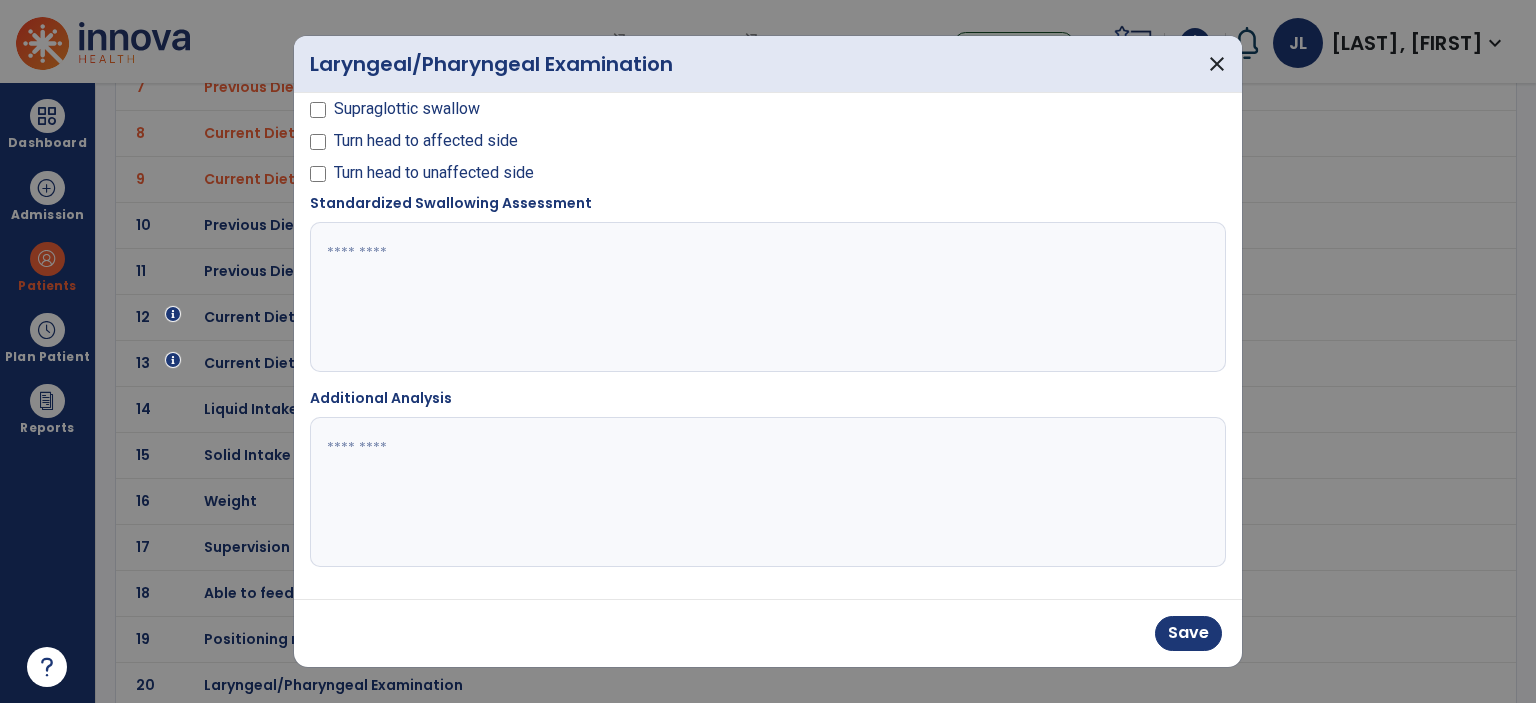 click at bounding box center (766, 492) 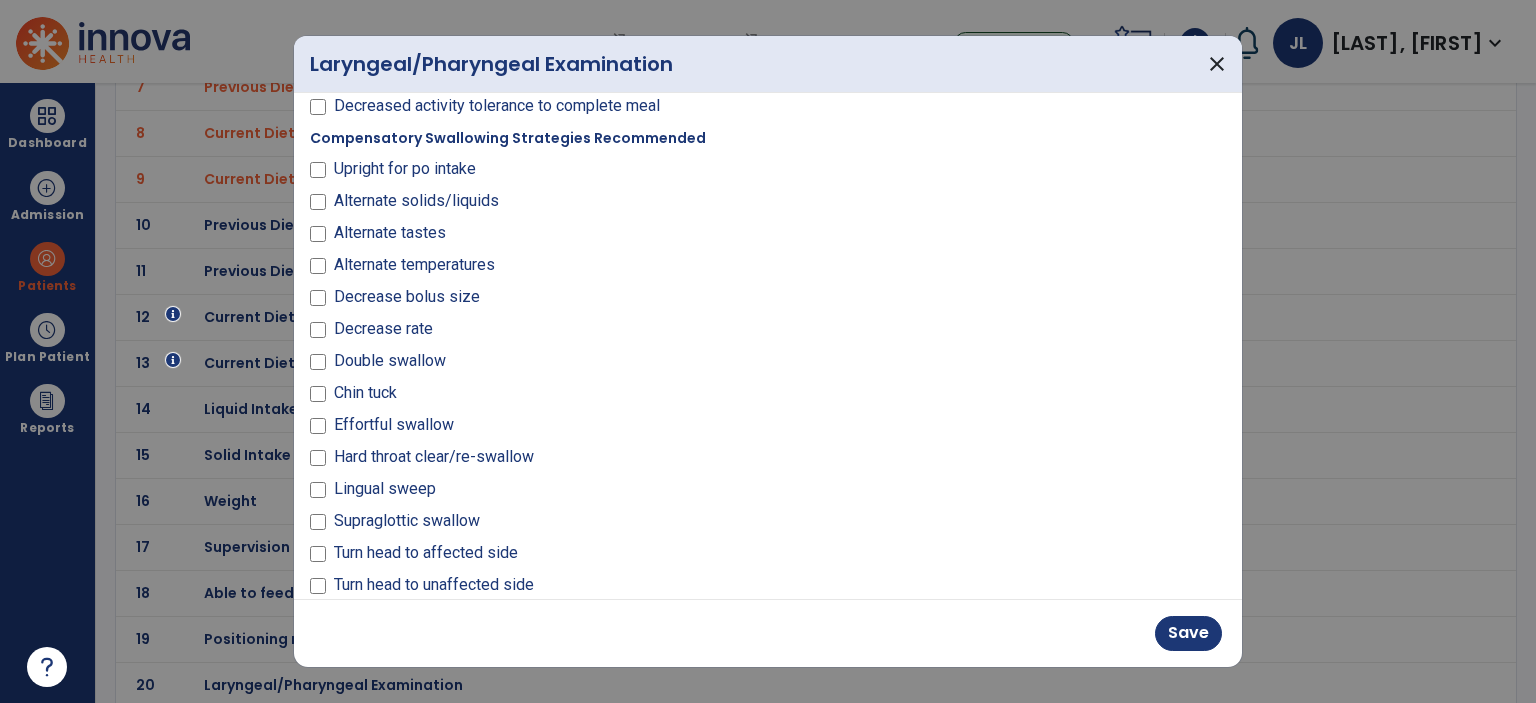 scroll, scrollTop: 1574, scrollLeft: 0, axis: vertical 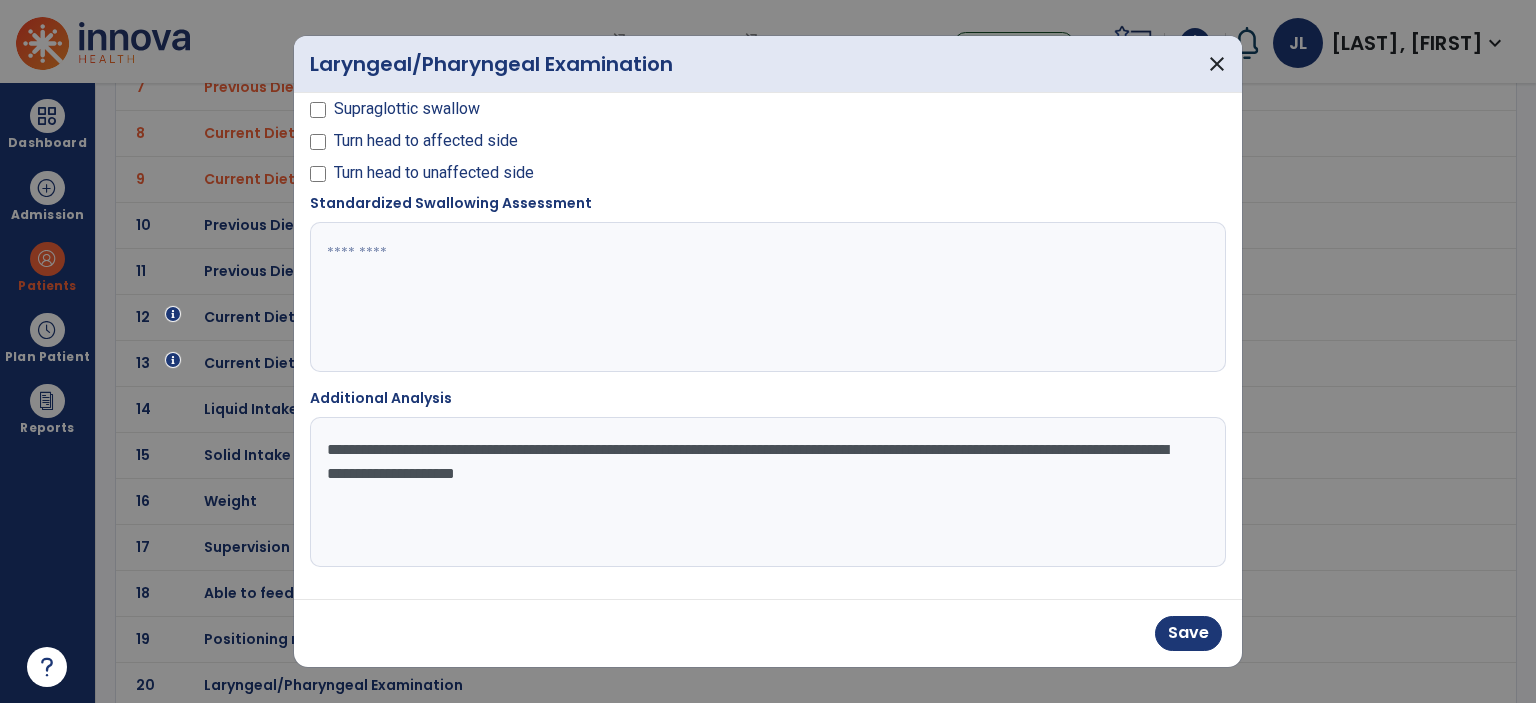 click on "**********" at bounding box center [766, 492] 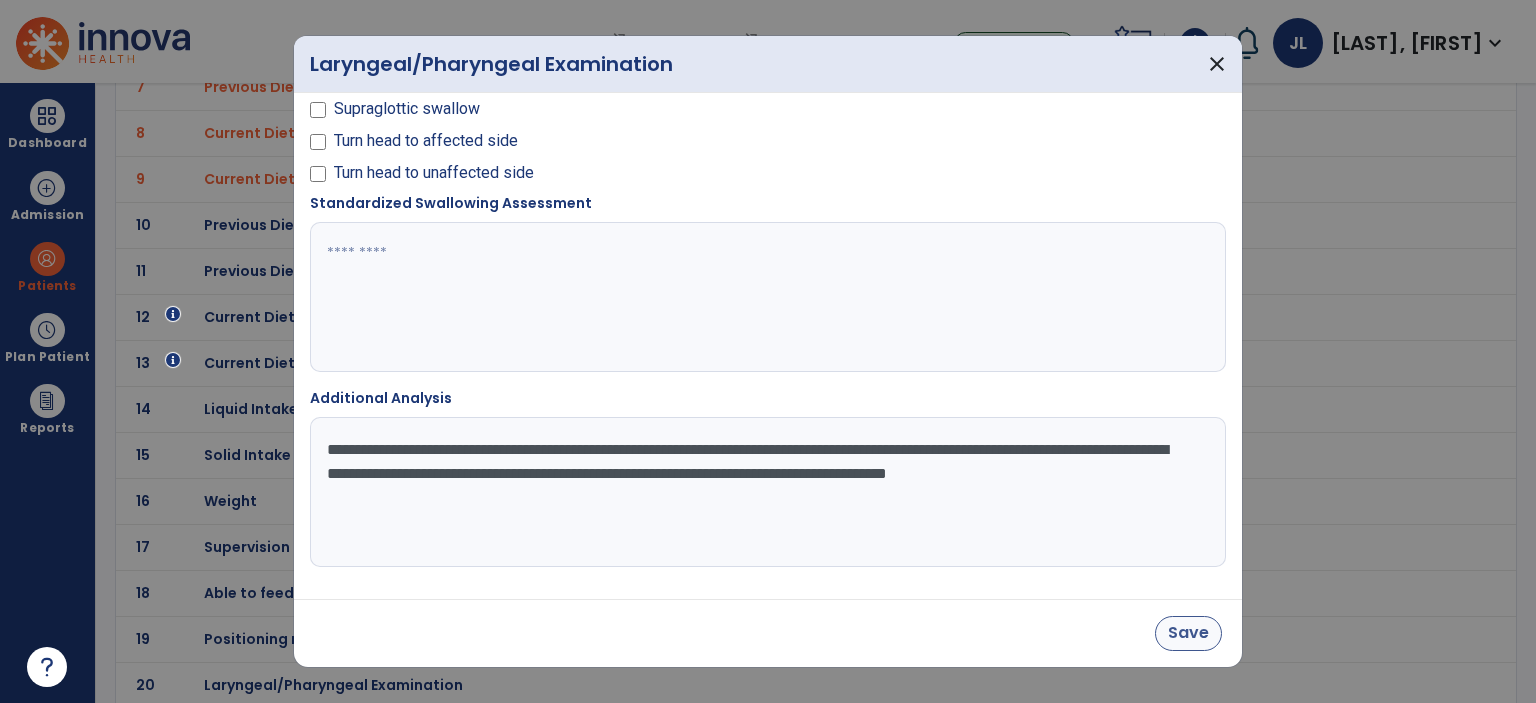 type on "**********" 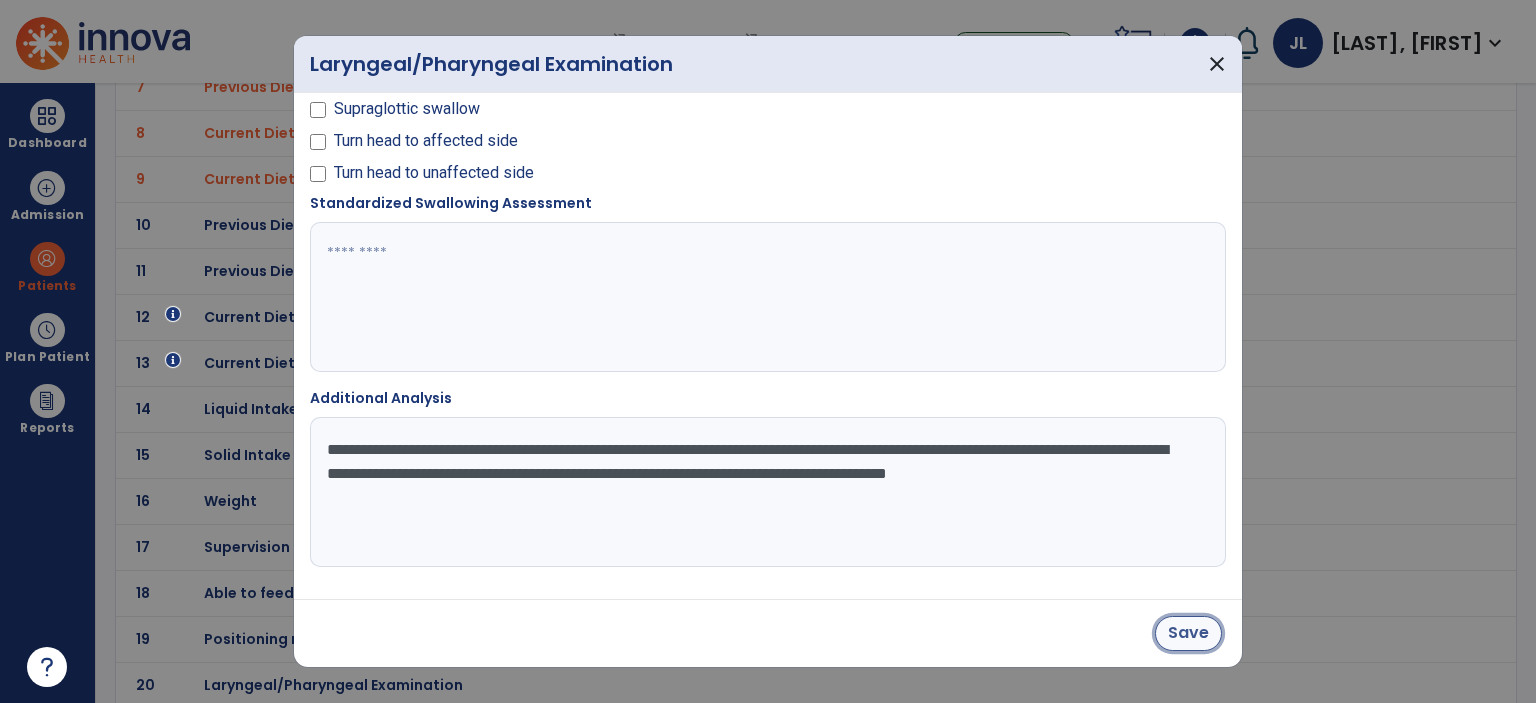 click on "Save" at bounding box center (1188, 633) 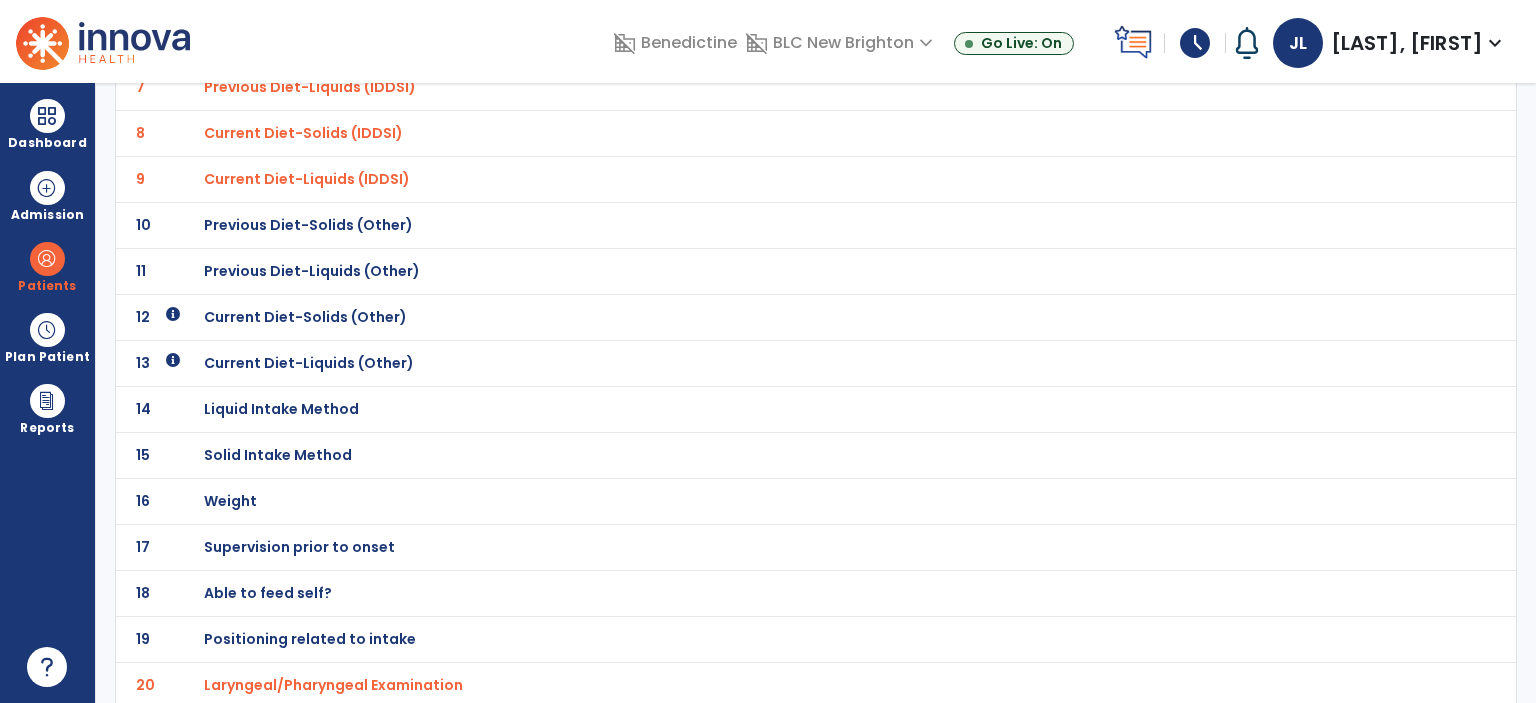 click on "Able to feed self?" at bounding box center [324, -189] 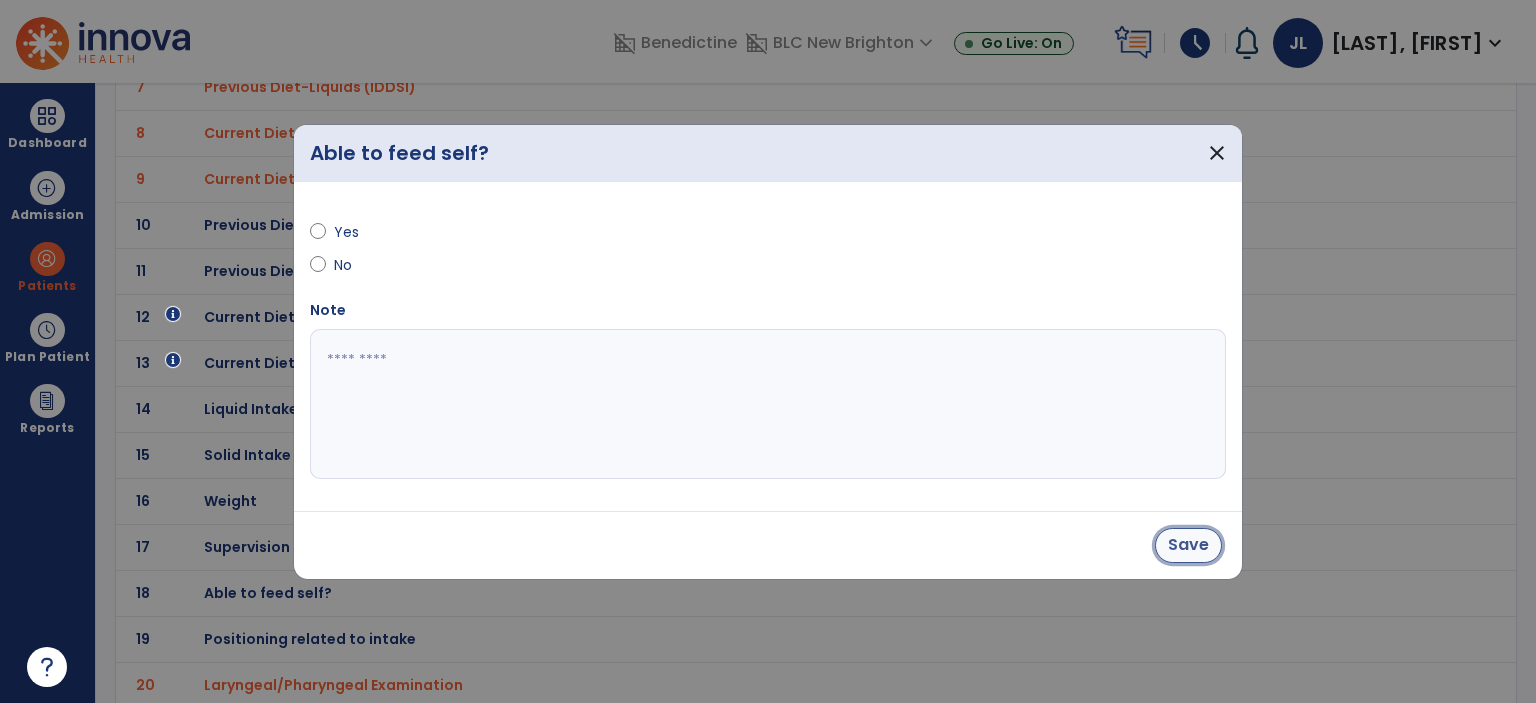 click on "Save" at bounding box center [1188, 545] 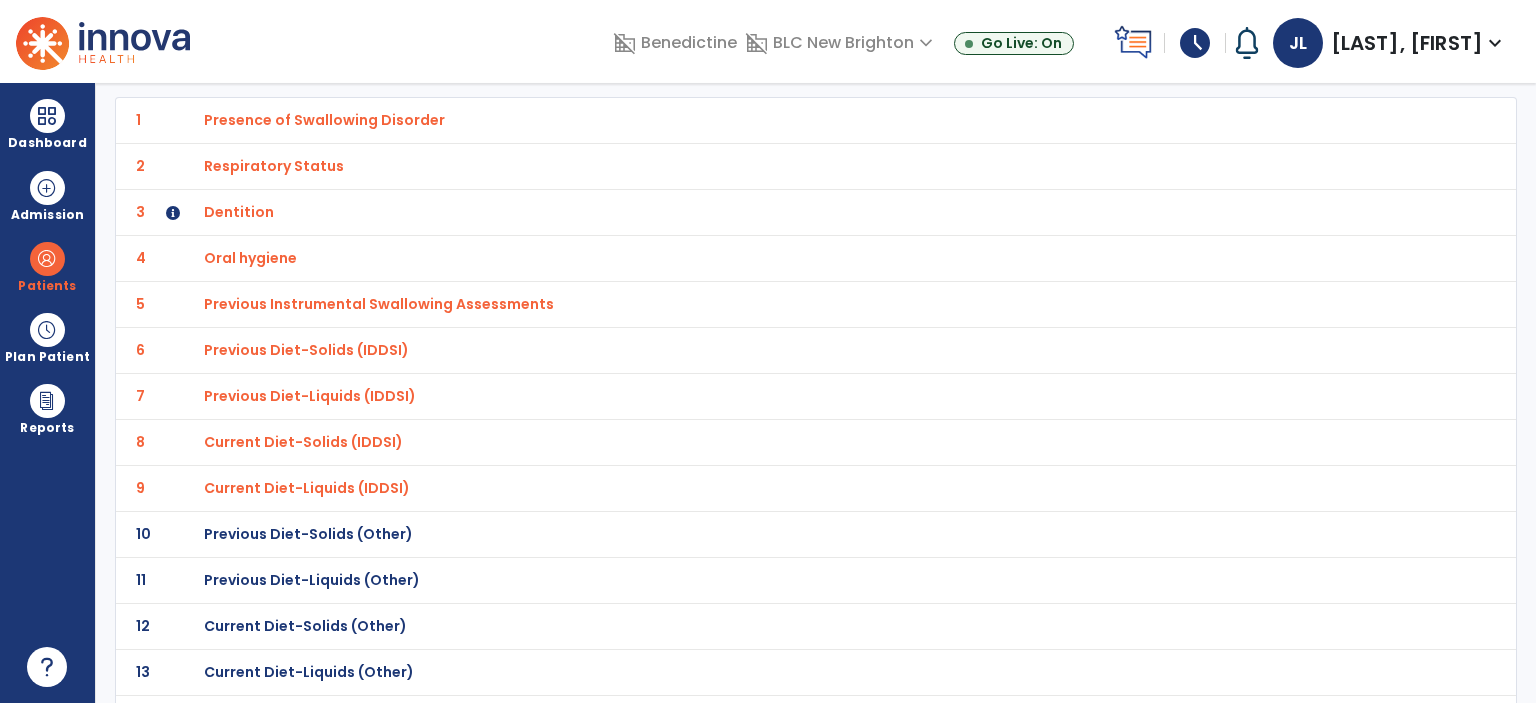 scroll, scrollTop: 0, scrollLeft: 0, axis: both 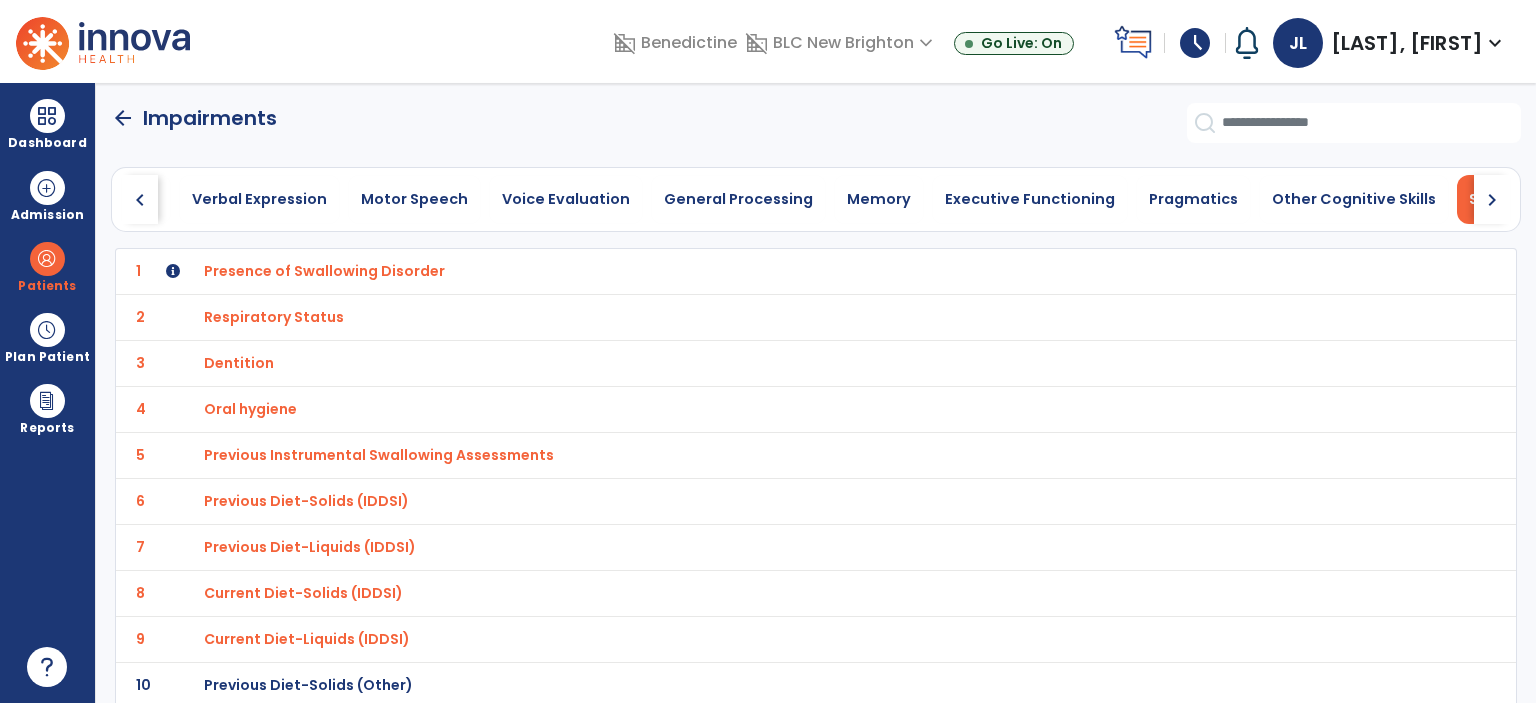 click on "arrow_back" 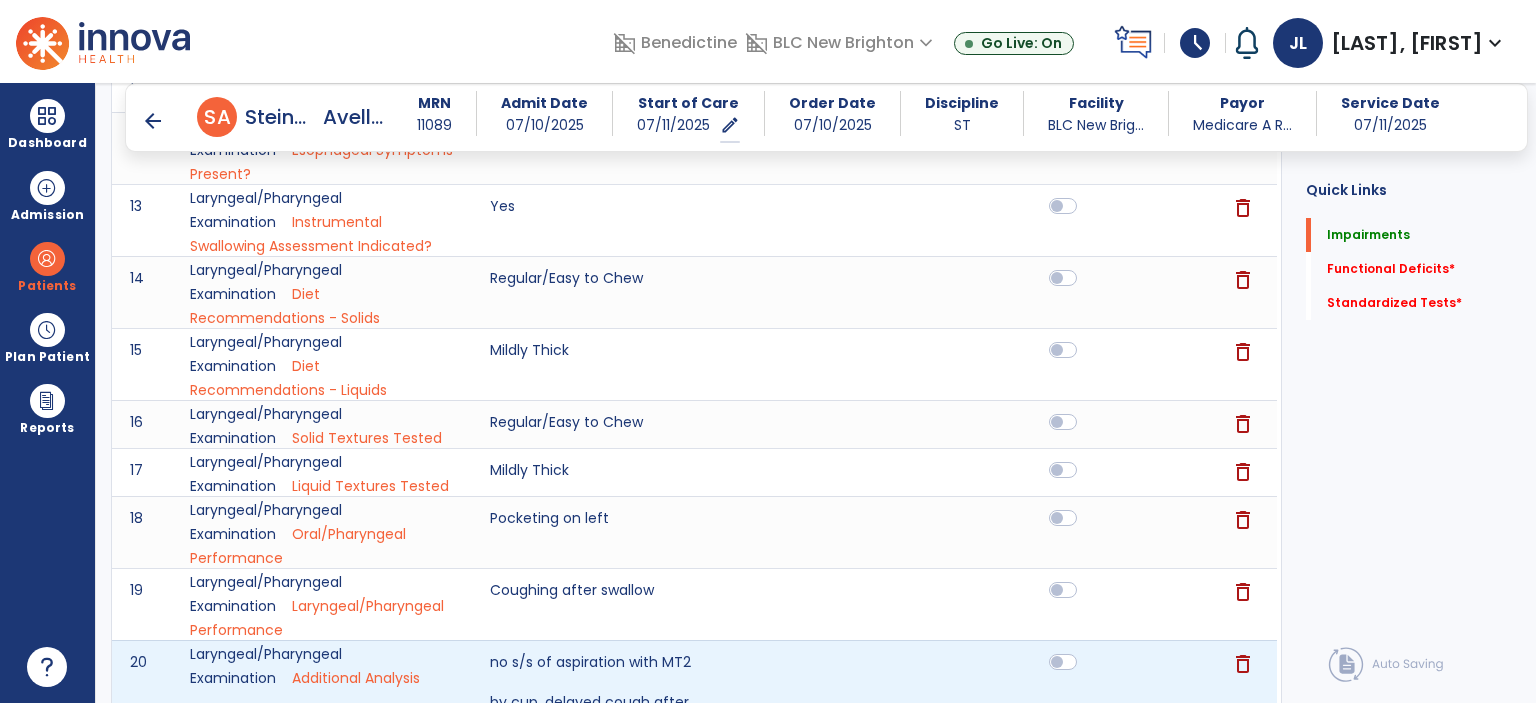 scroll, scrollTop: 1496, scrollLeft: 0, axis: vertical 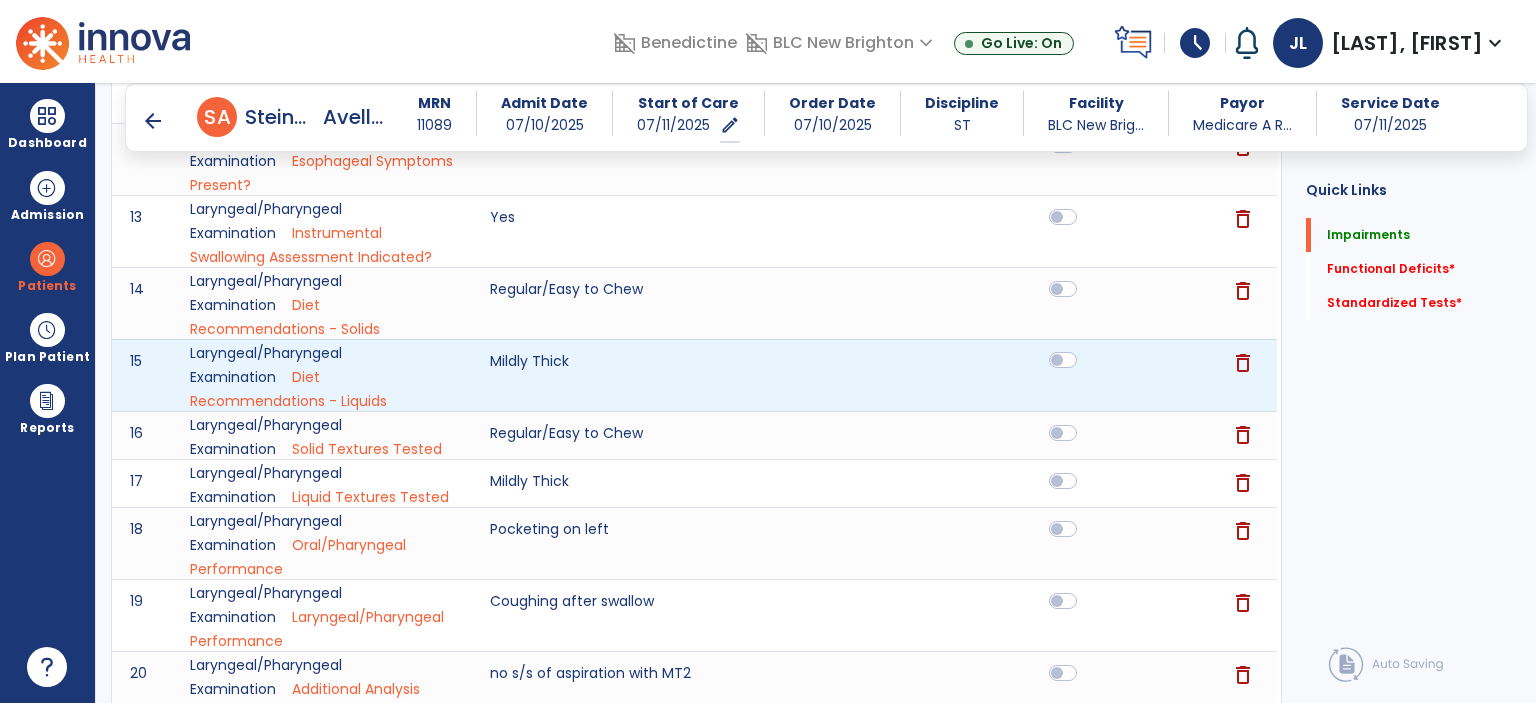 click 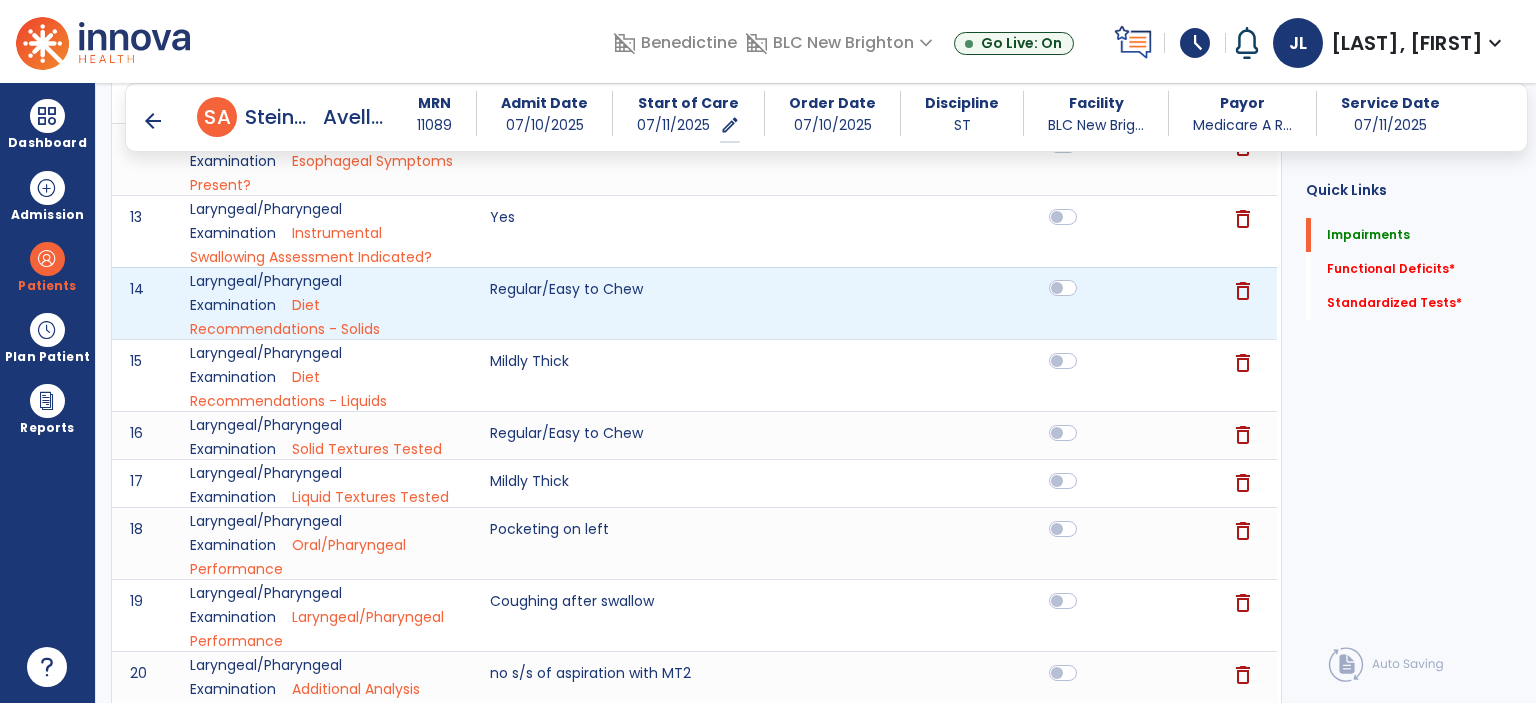 click 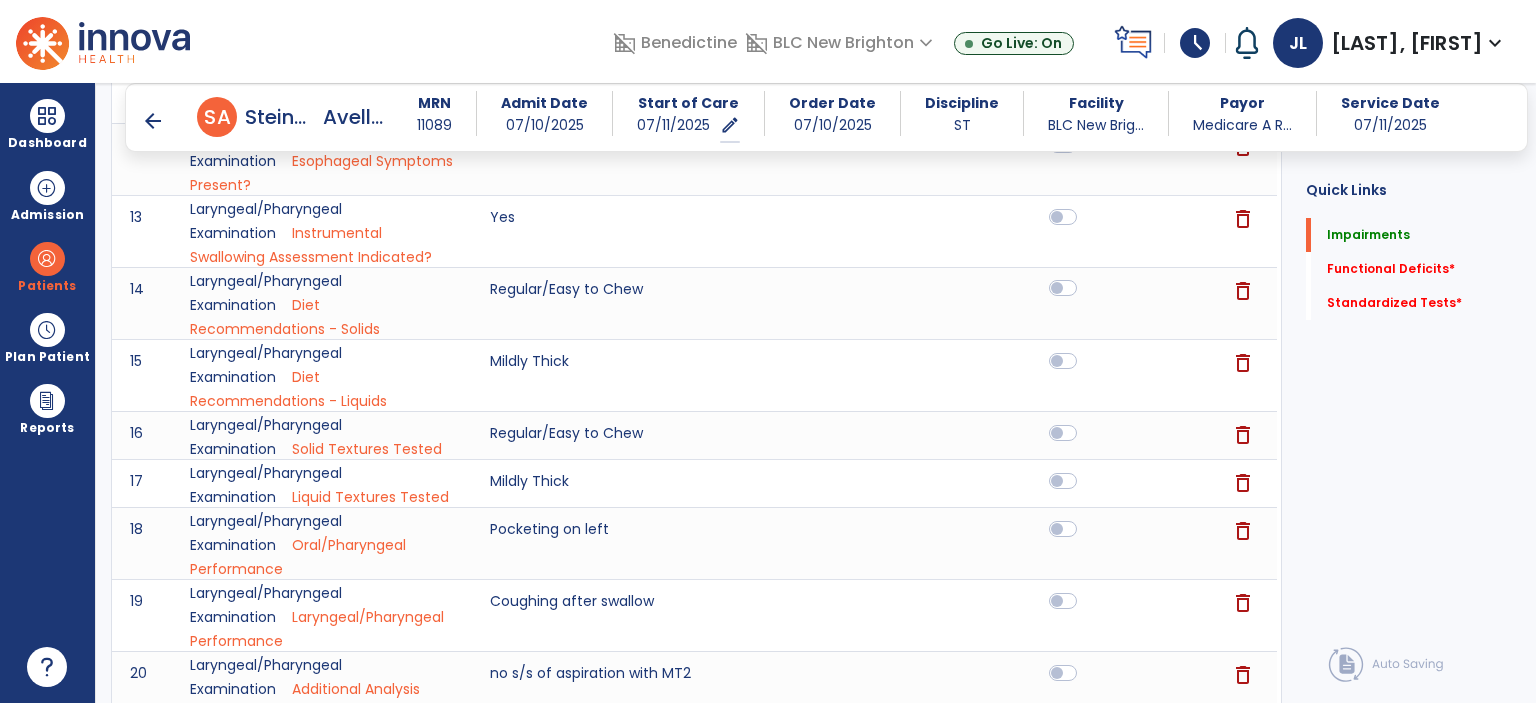 scroll, scrollTop: 2296, scrollLeft: 0, axis: vertical 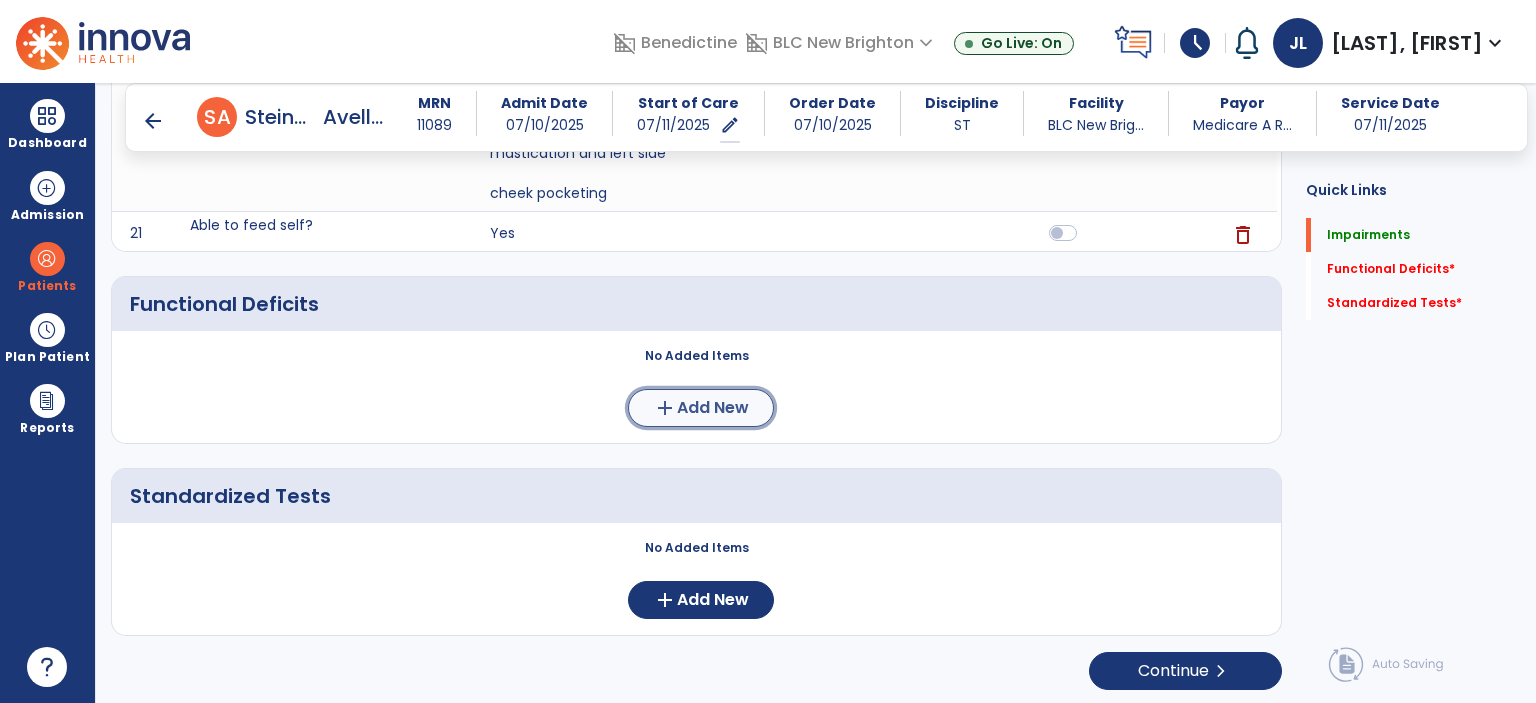 click on "add  Add New" 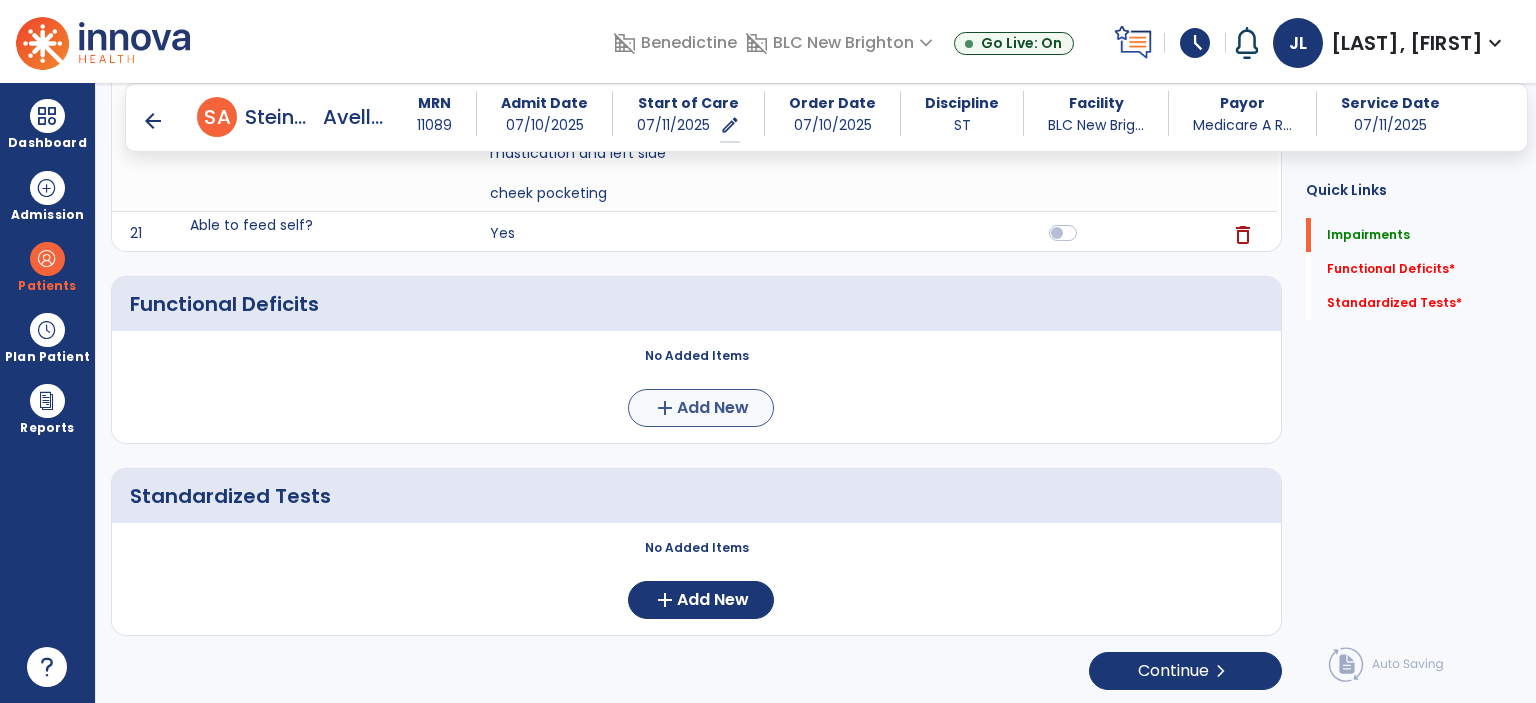 scroll, scrollTop: 0, scrollLeft: 0, axis: both 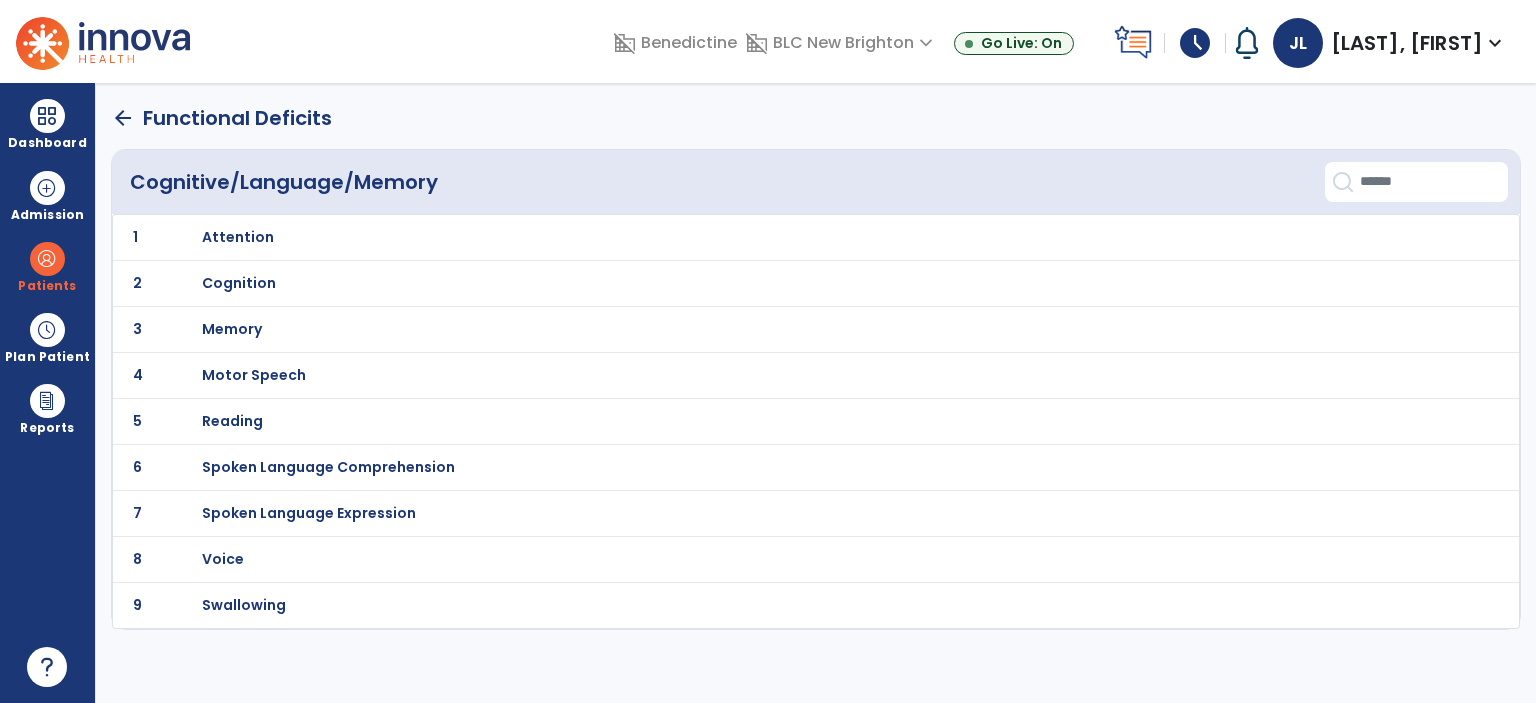 click on "Swallowing" at bounding box center (238, 237) 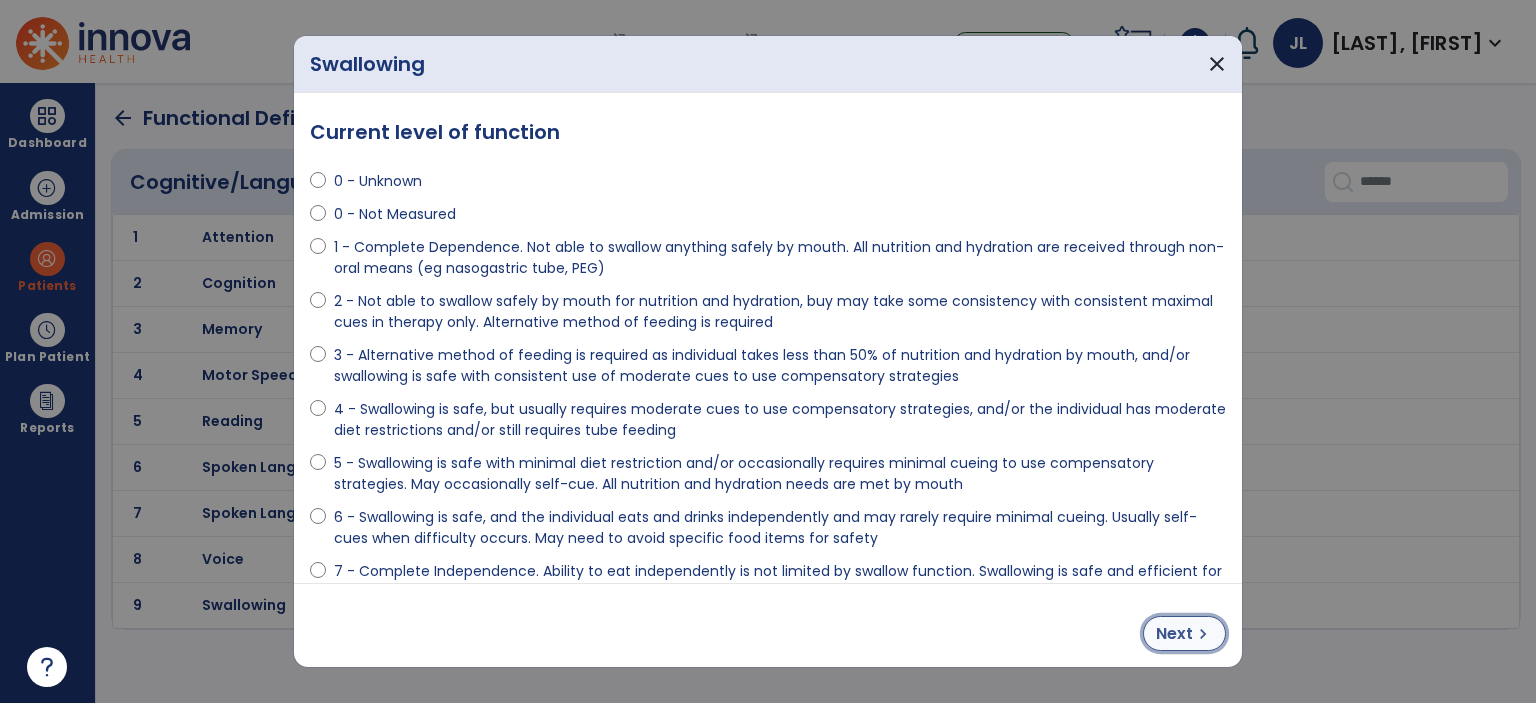 click on "Next" at bounding box center [1174, 634] 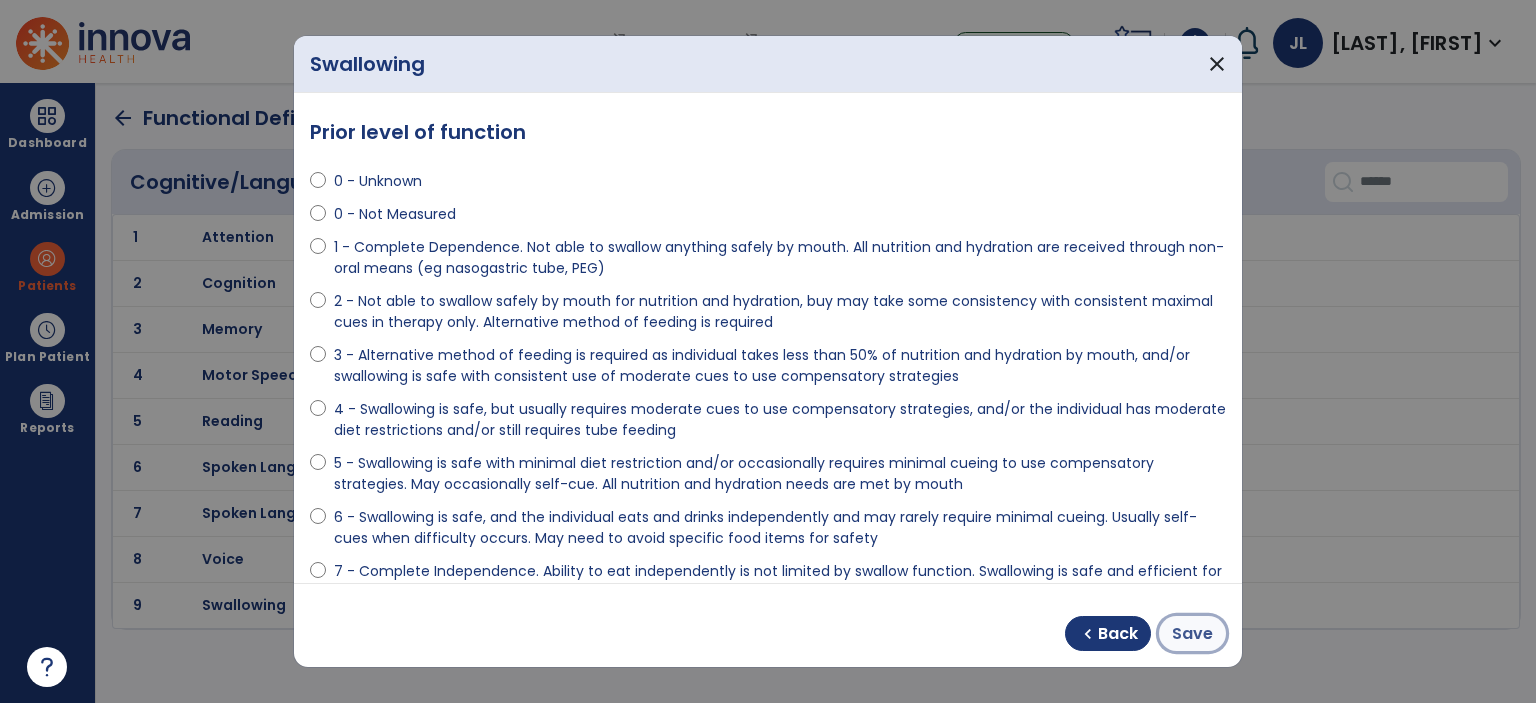 click on "Save" at bounding box center [1192, 633] 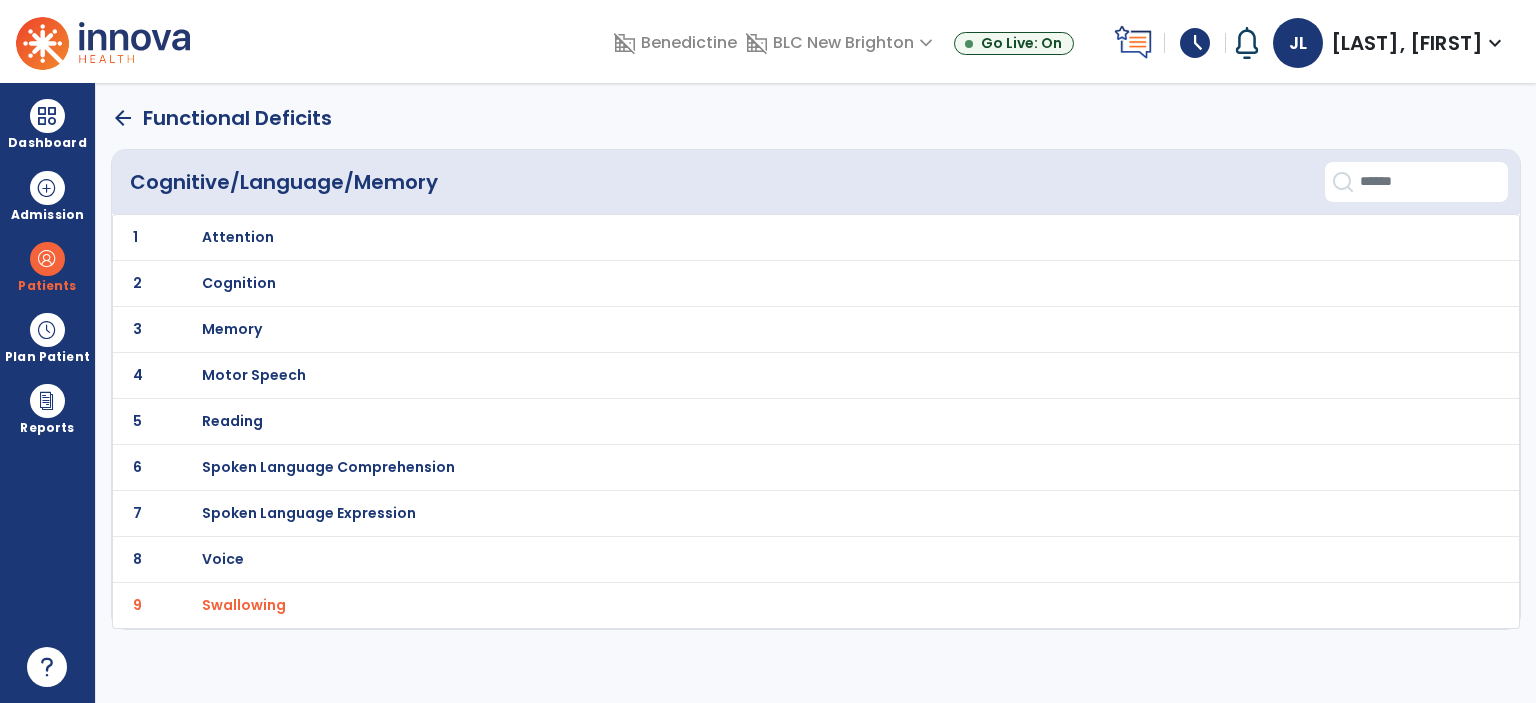 click on "arrow_back" 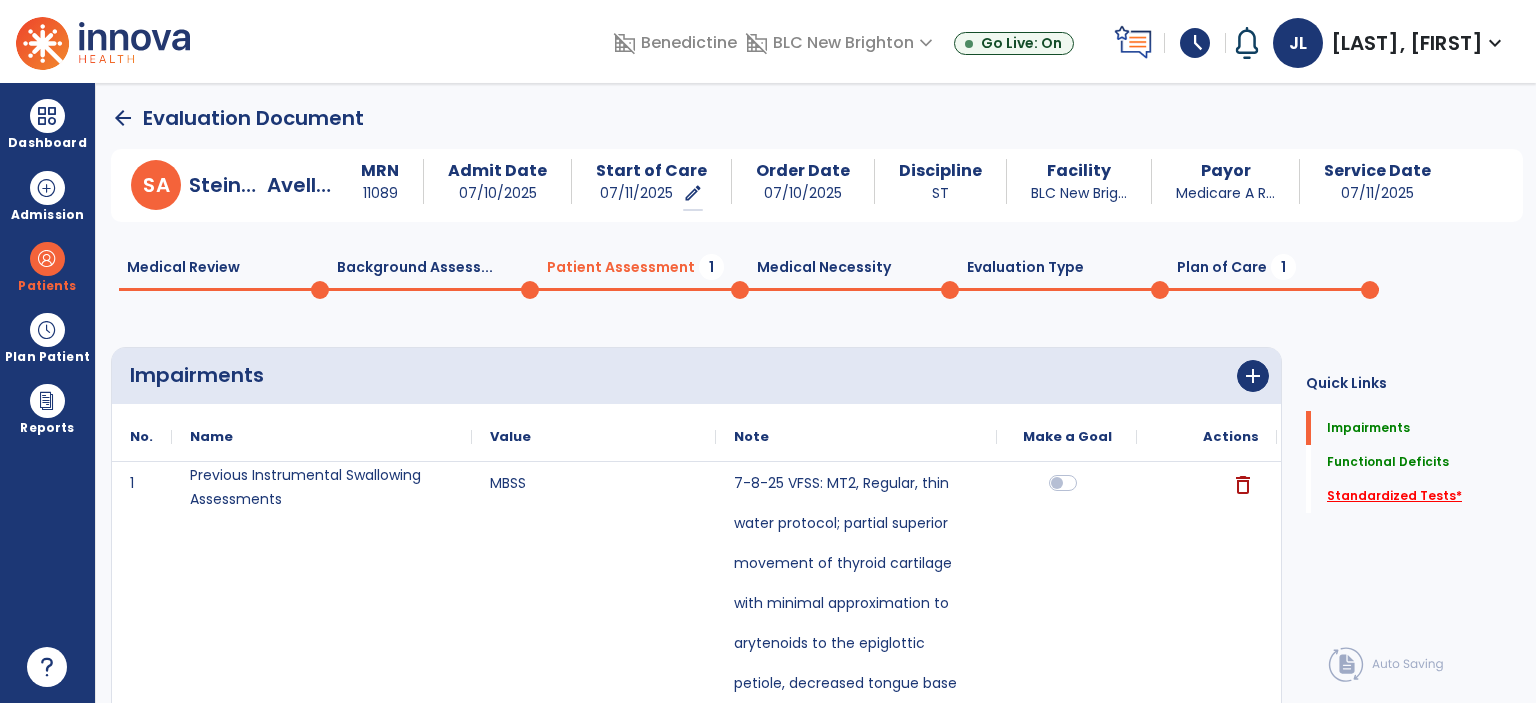 click on "Standardized Tests   *" 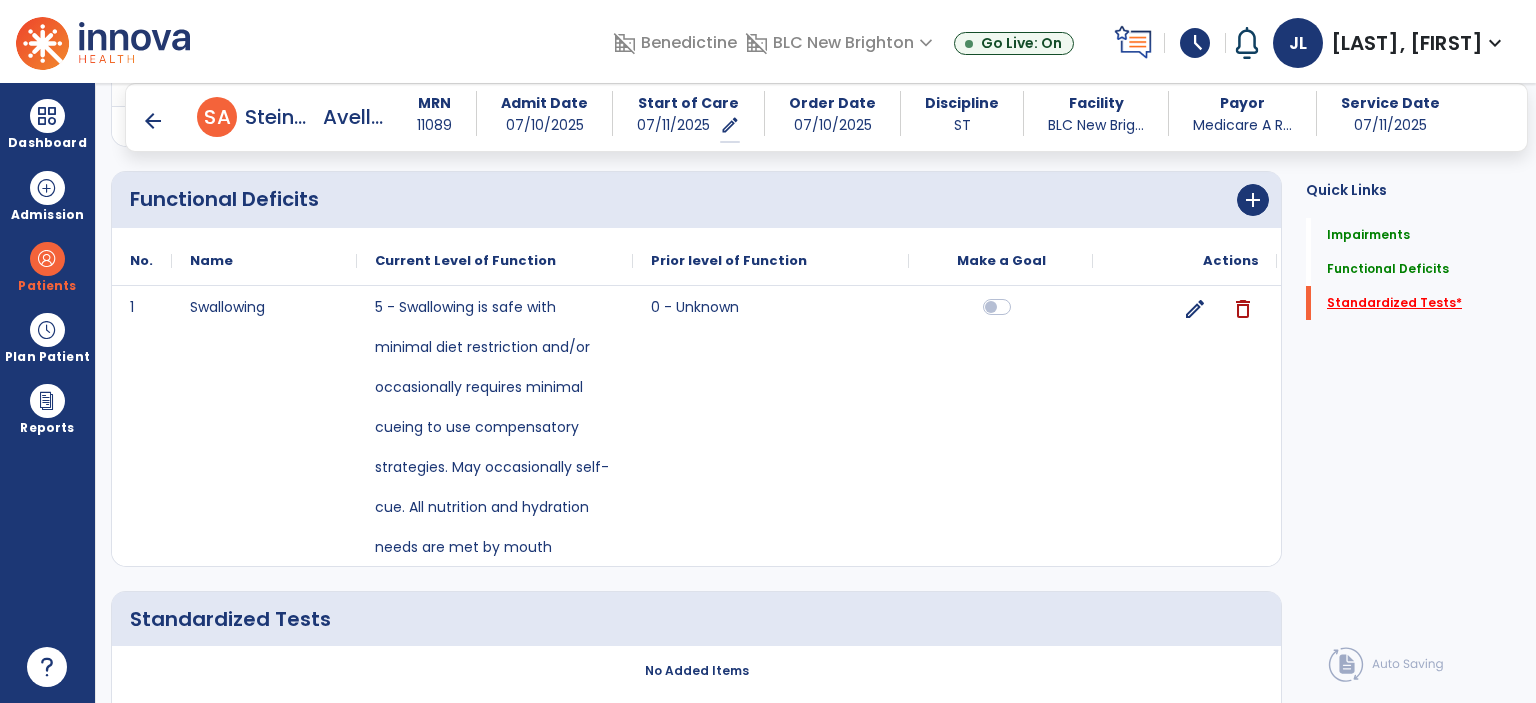 scroll, scrollTop: 2524, scrollLeft: 0, axis: vertical 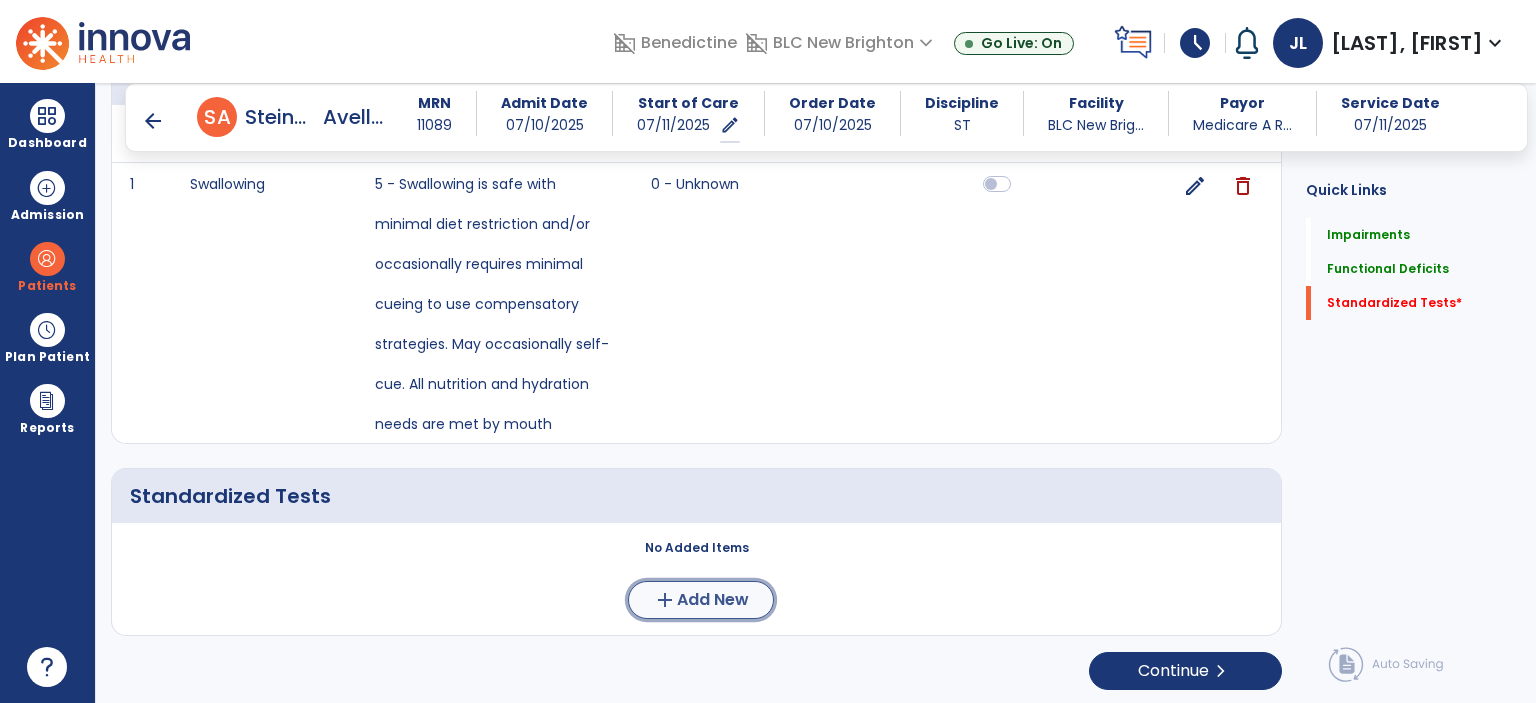 click on "add  Add New" 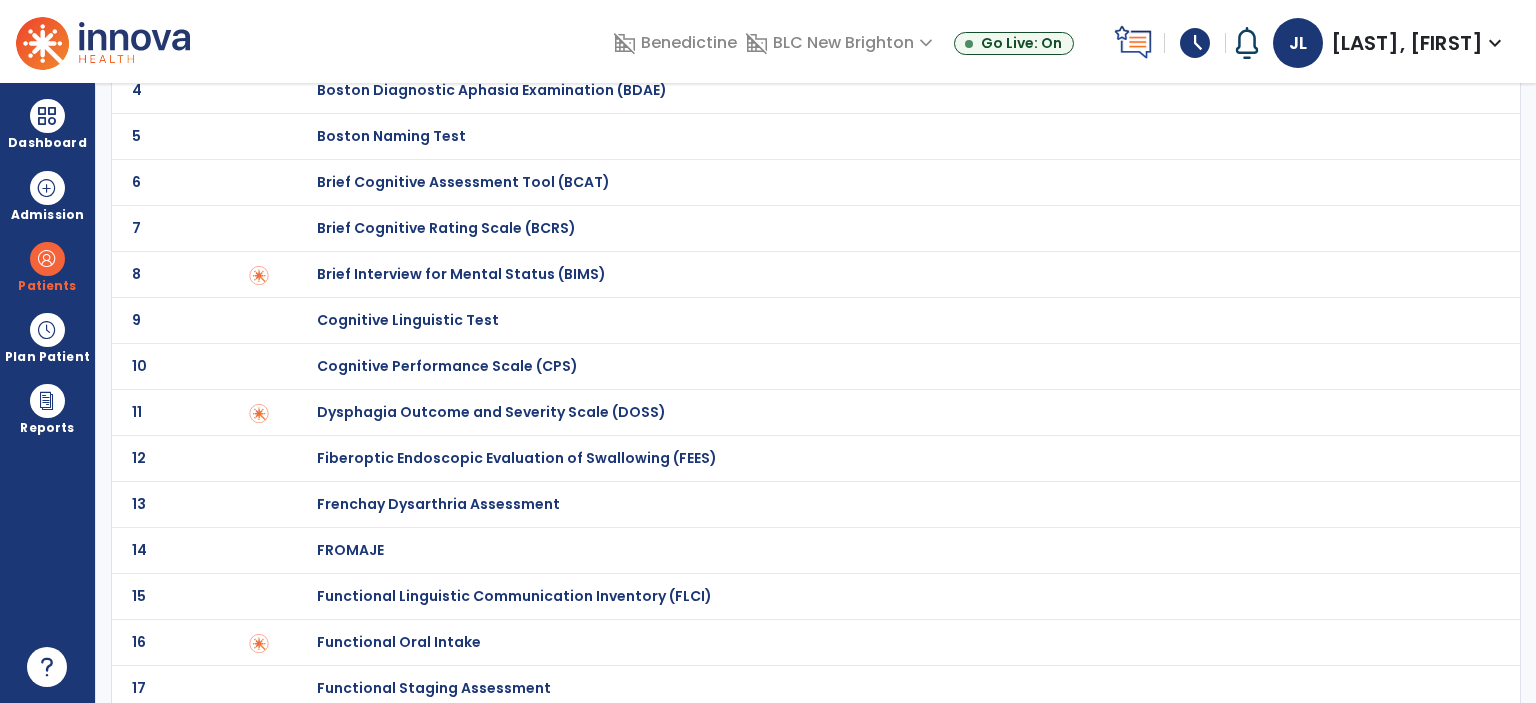 scroll, scrollTop: 300, scrollLeft: 0, axis: vertical 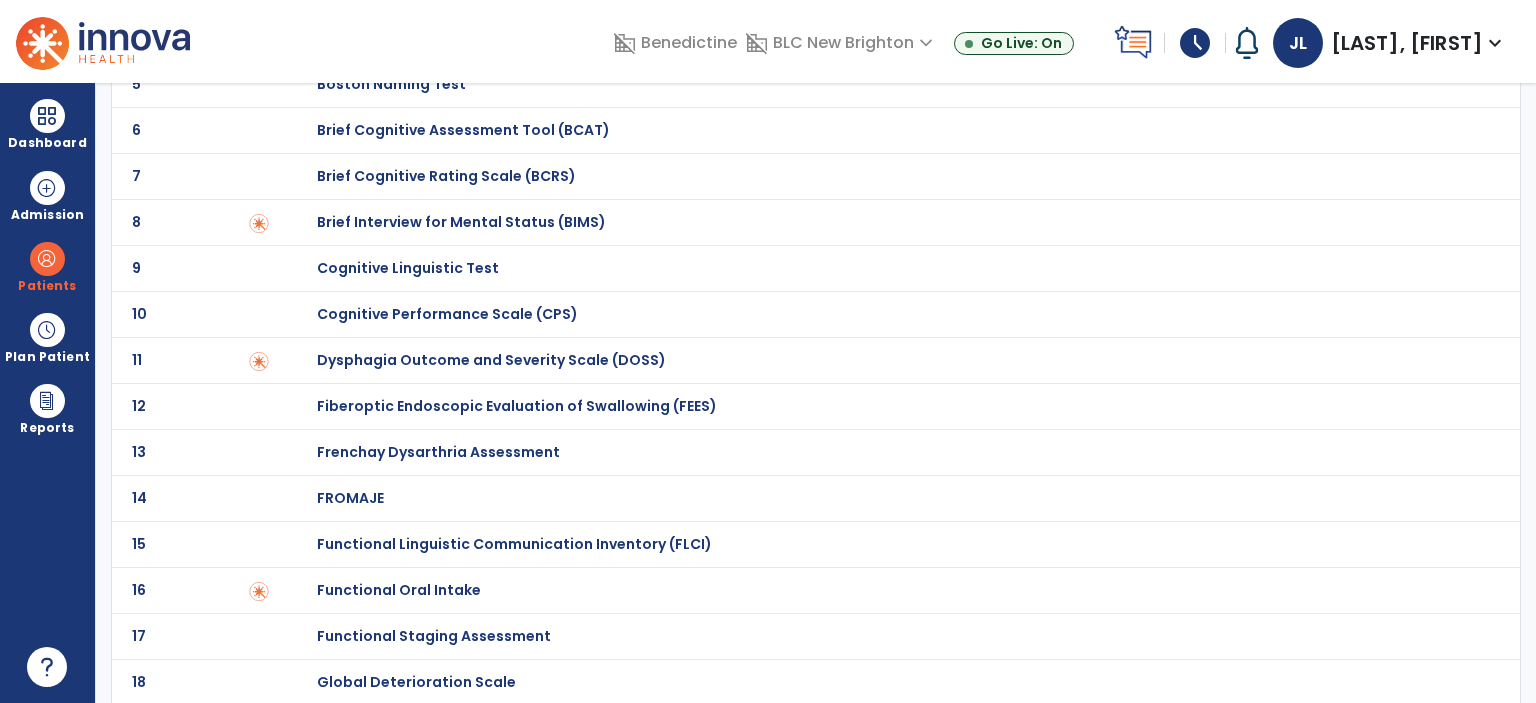 click on "Functional Oral Intake" at bounding box center (396, -100) 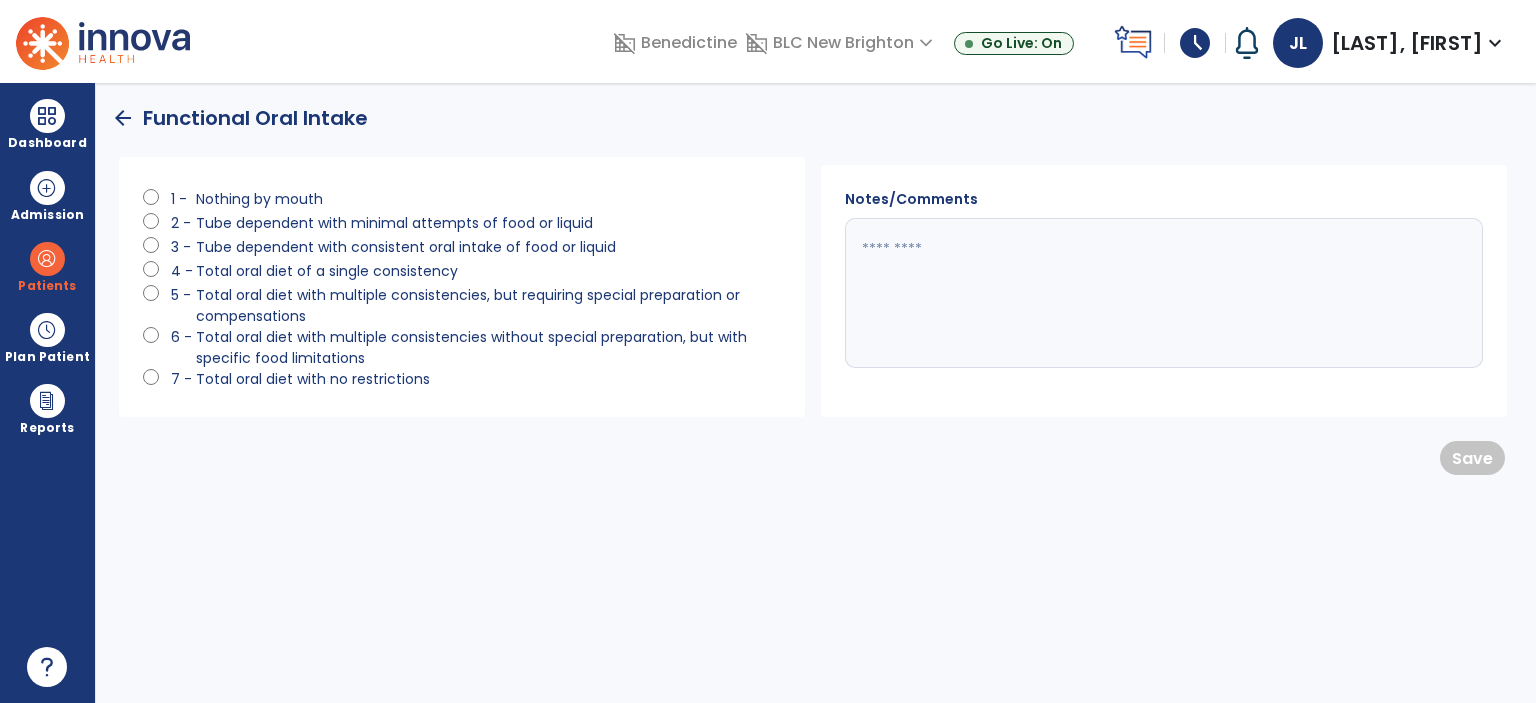 scroll, scrollTop: 0, scrollLeft: 0, axis: both 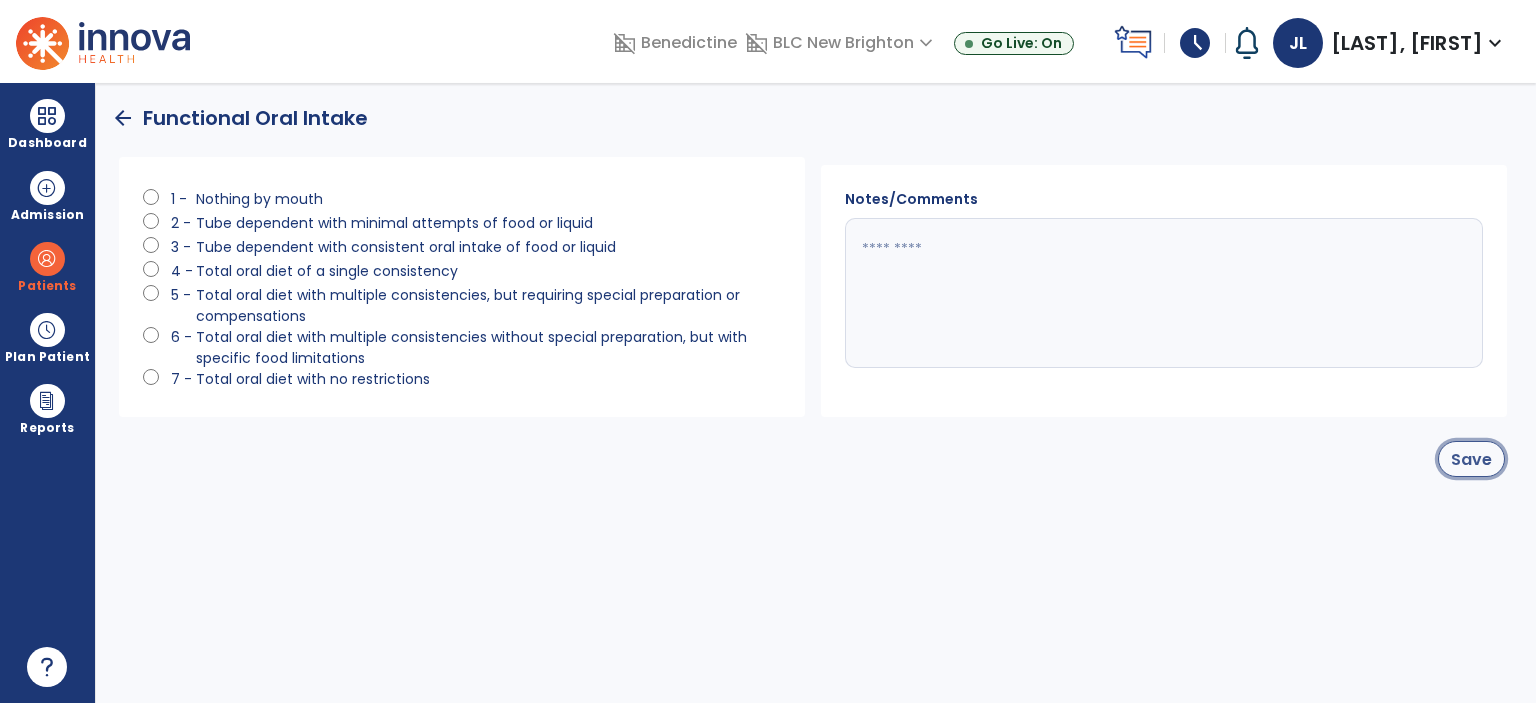 click on "Save" 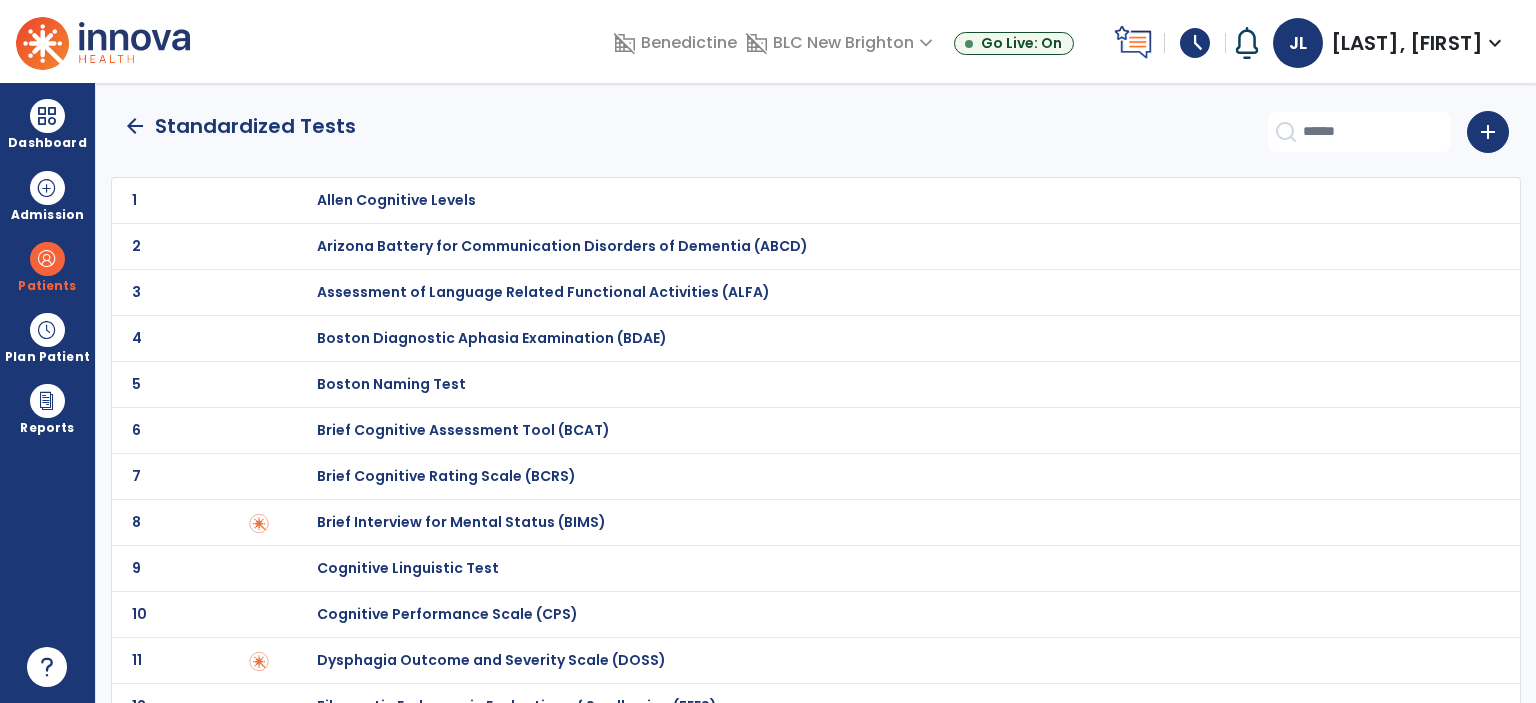 click on "arrow_back" 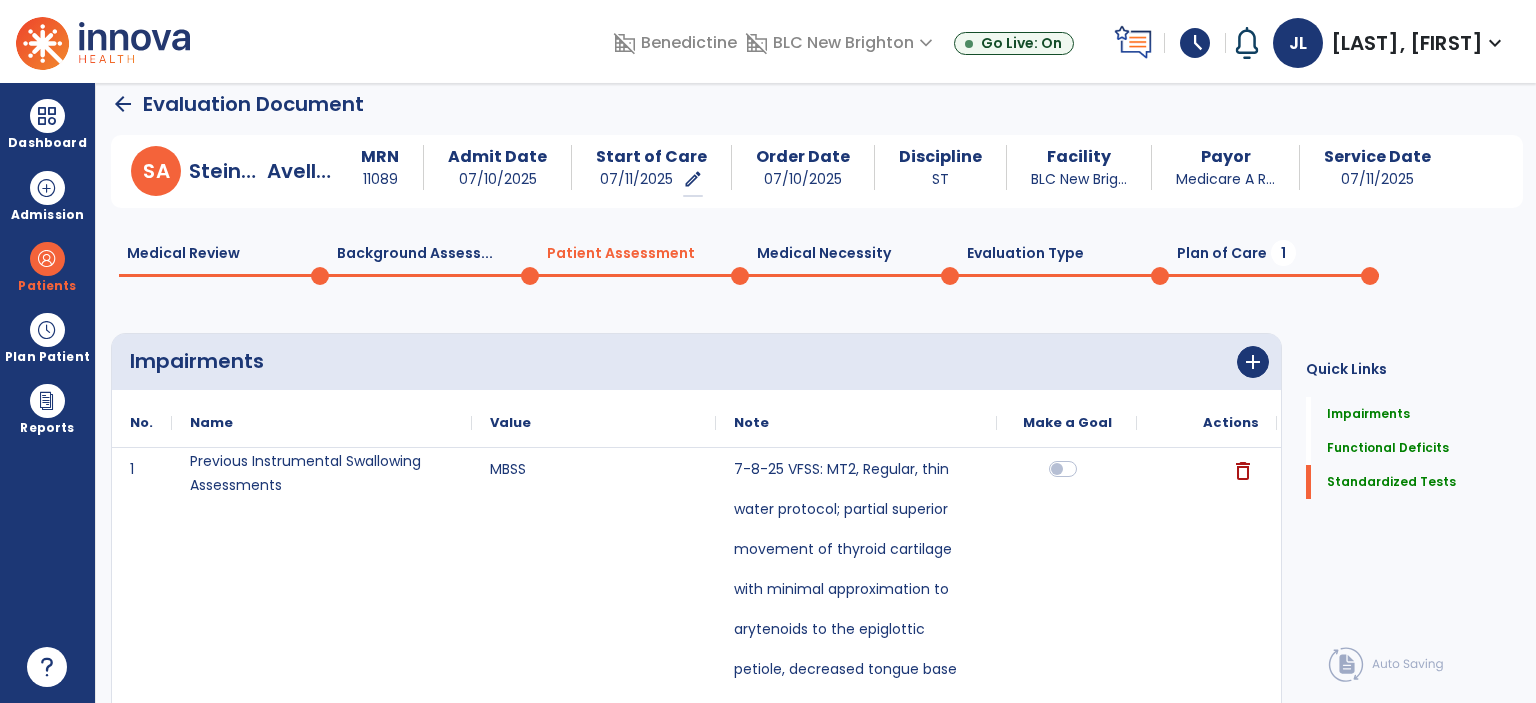 click on "Plan of Care  1" 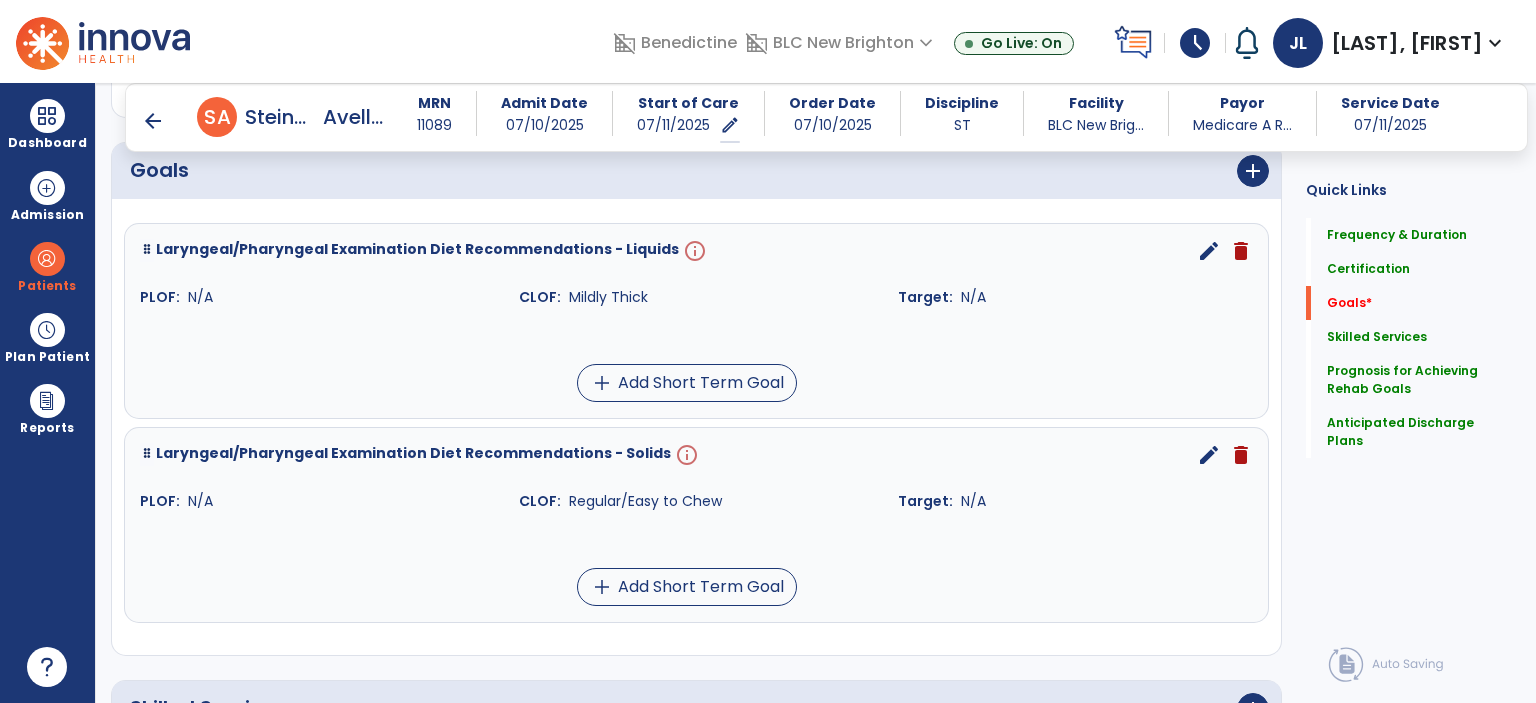 scroll, scrollTop: 0, scrollLeft: 0, axis: both 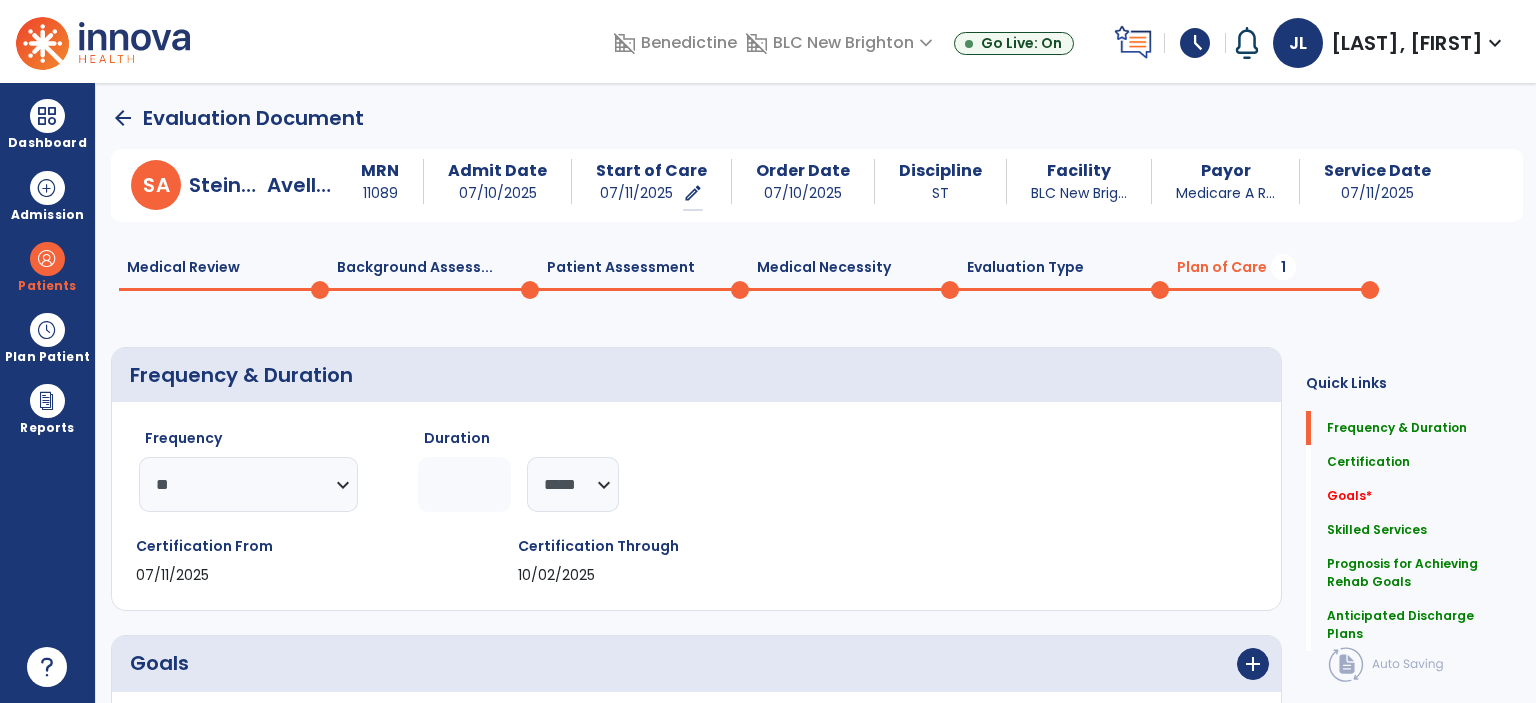 click on "Patient Assessment  0" 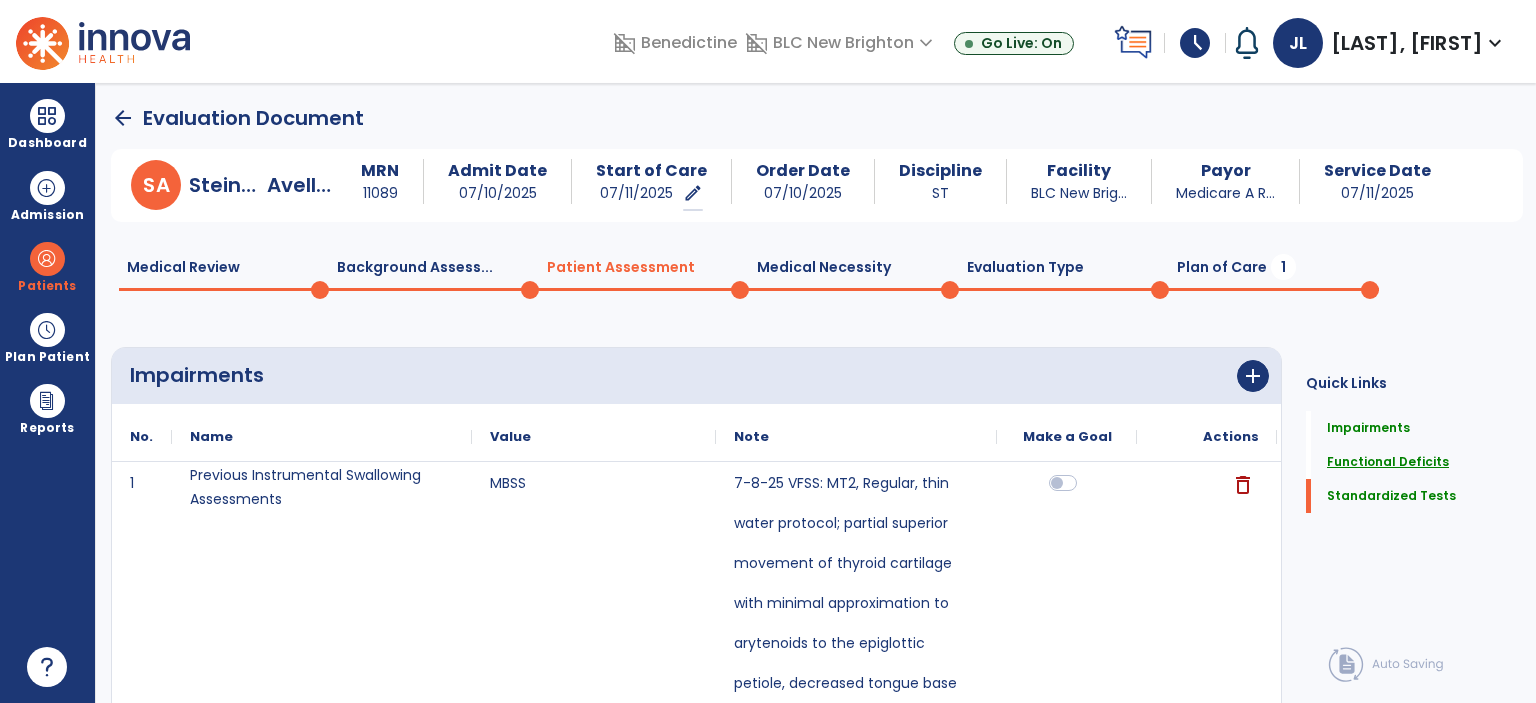 click on "Functional Deficits" 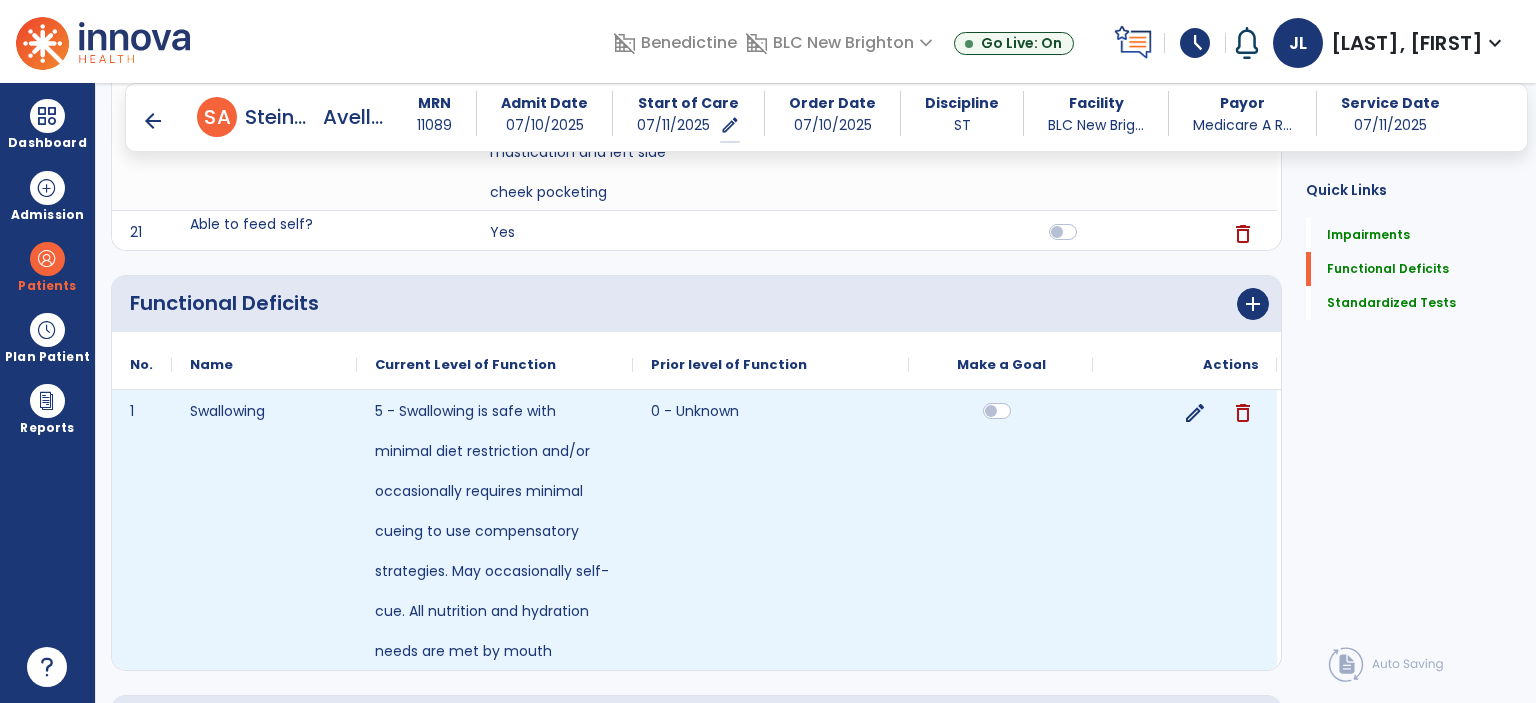 scroll, scrollTop: 2396, scrollLeft: 0, axis: vertical 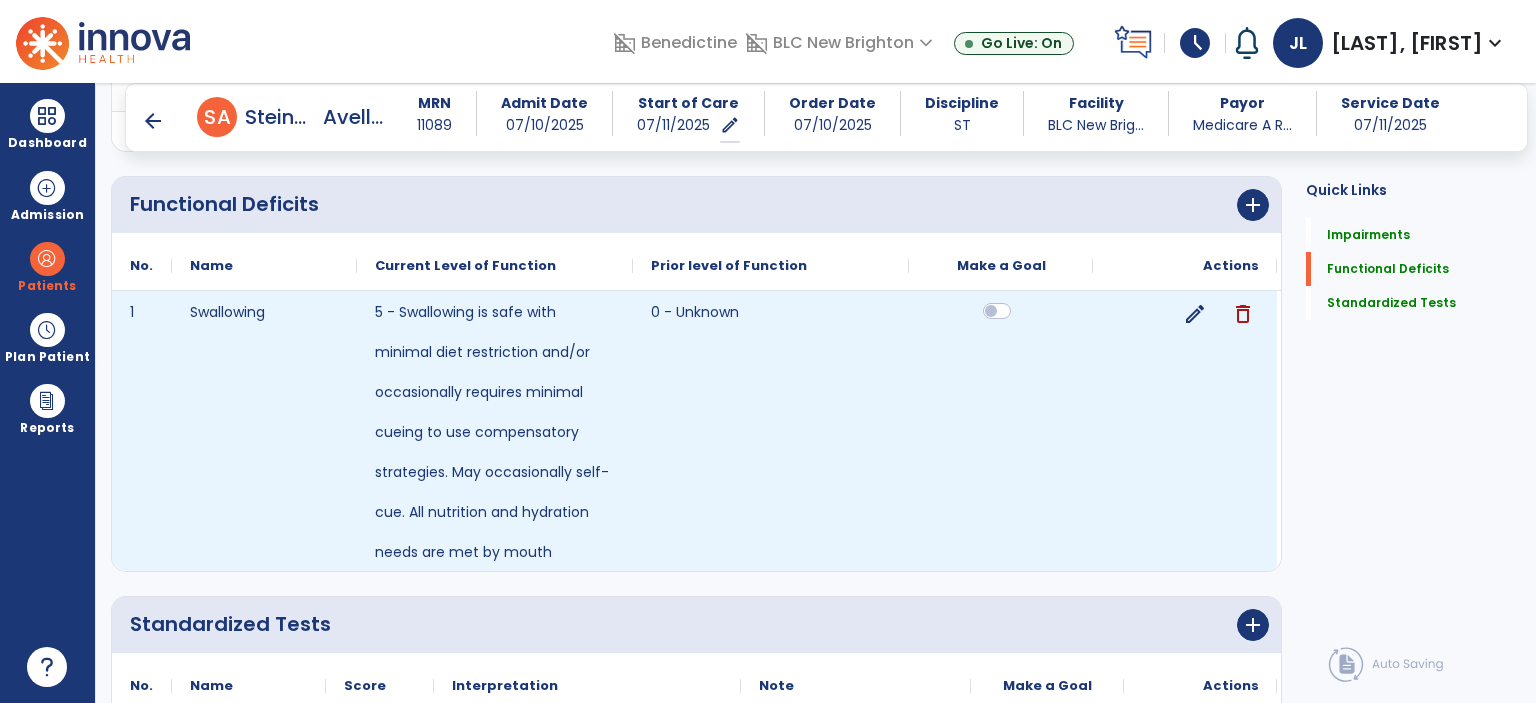 click 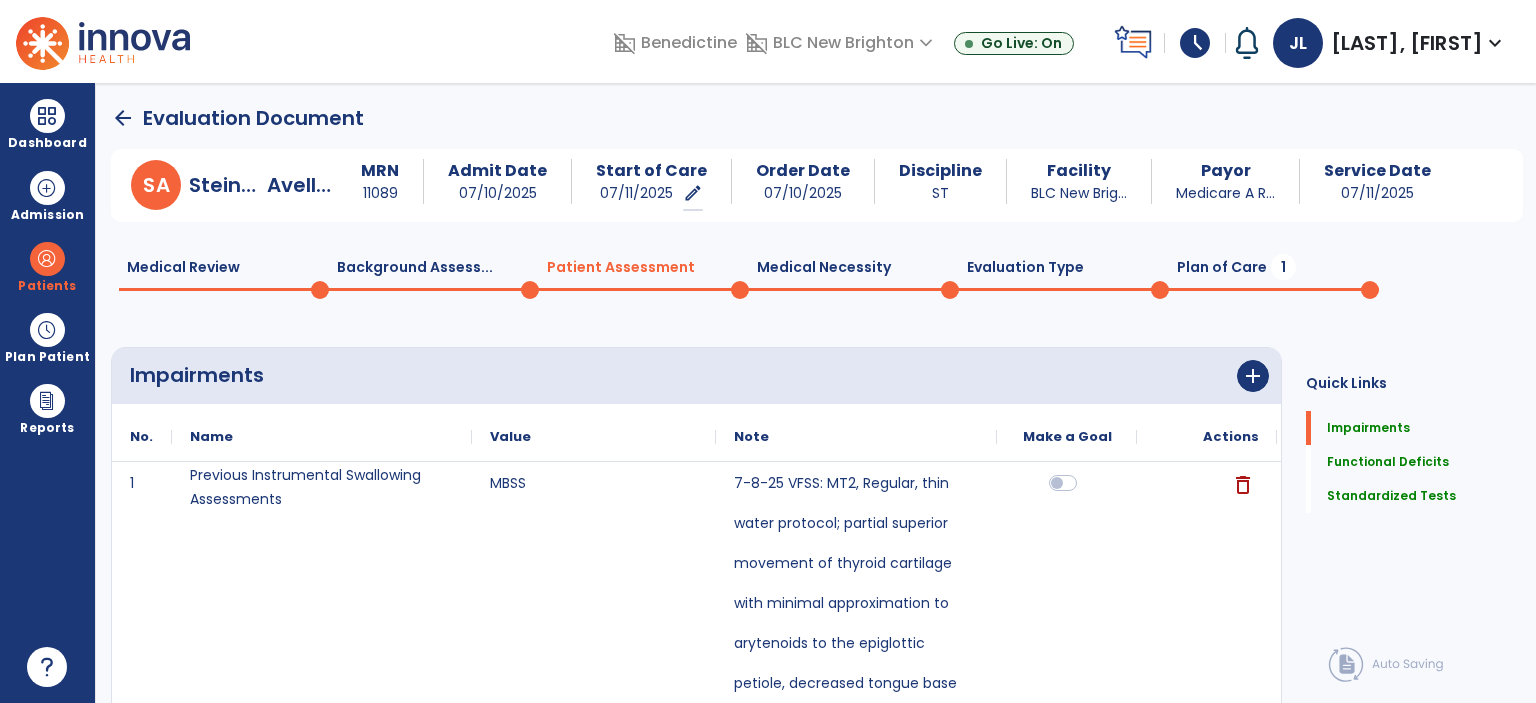 scroll, scrollTop: 0, scrollLeft: 0, axis: both 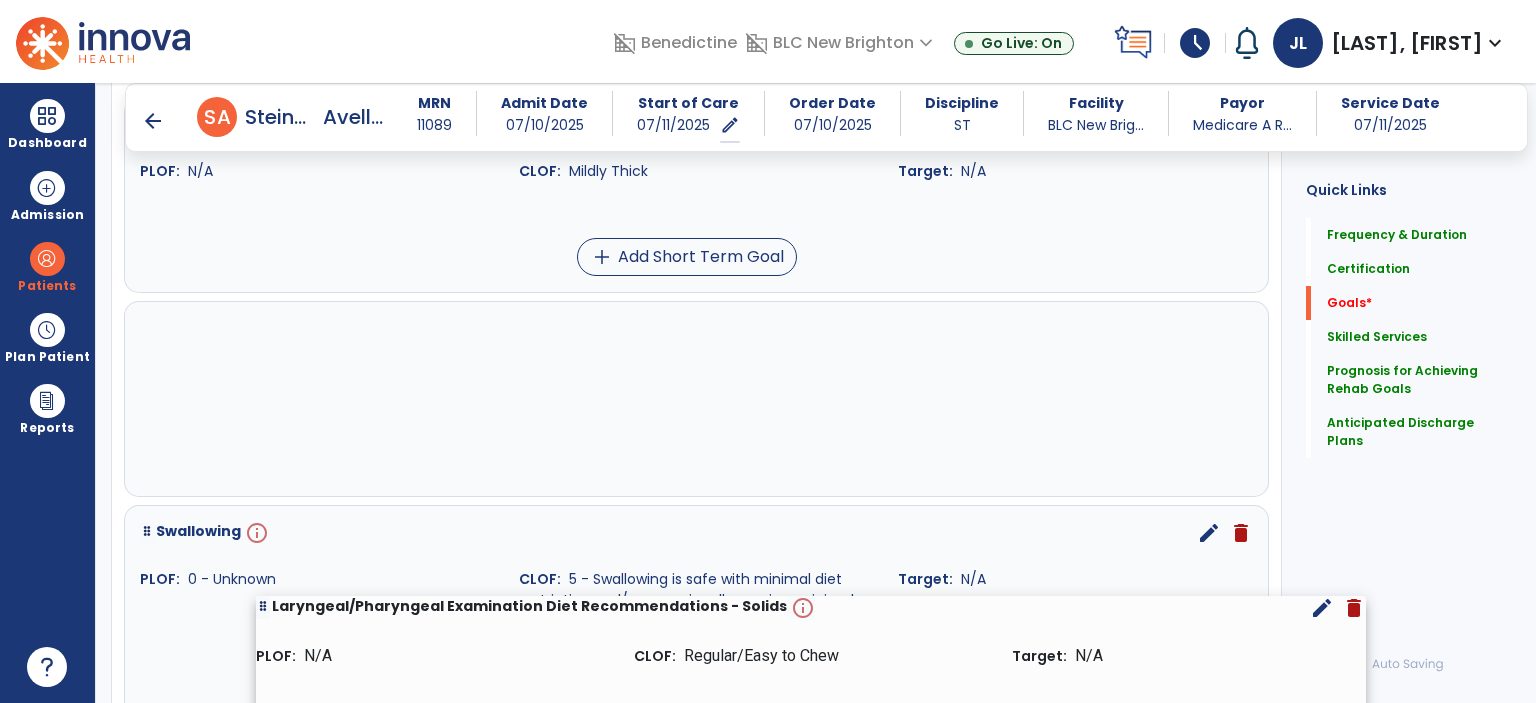 drag, startPoint x: 140, startPoint y: 325, endPoint x: 260, endPoint y: 600, distance: 300.04166 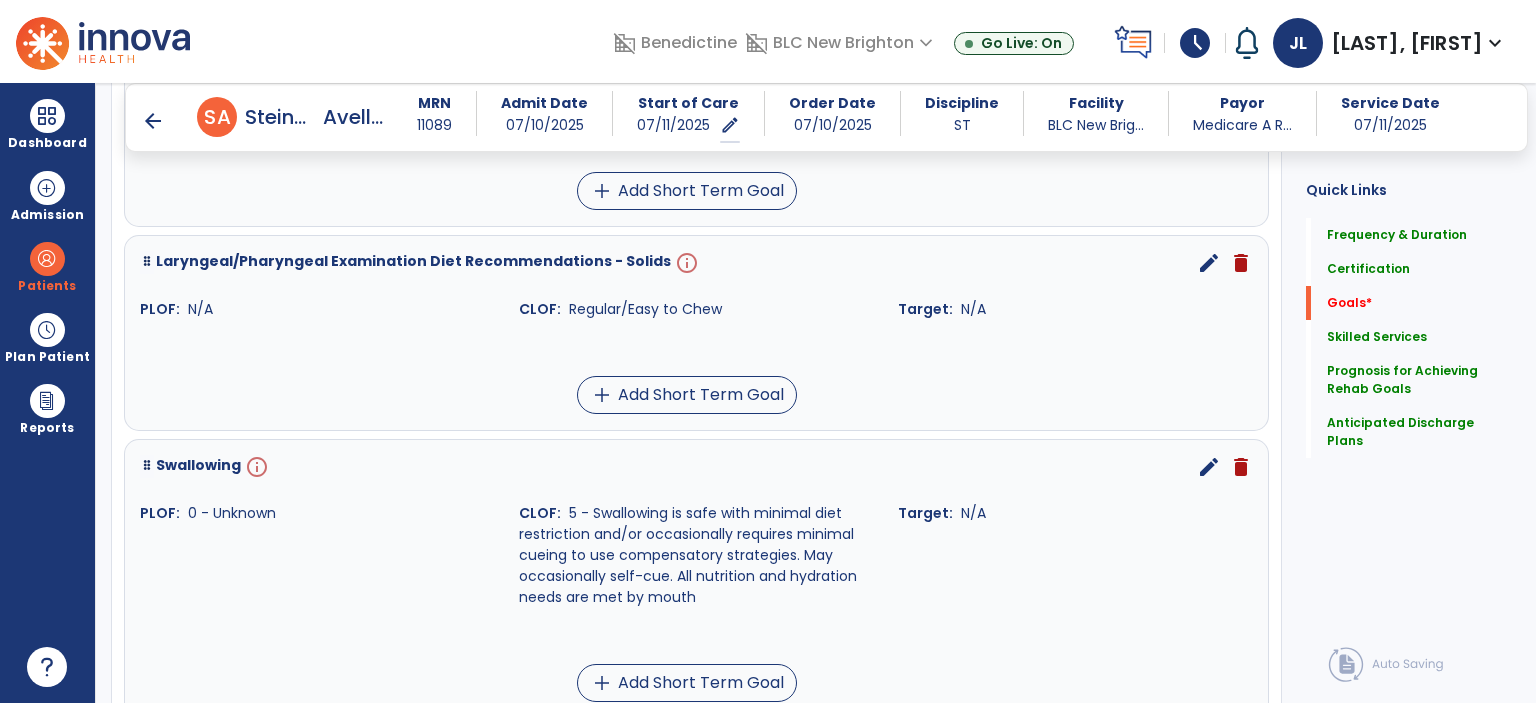 scroll, scrollTop: 700, scrollLeft: 0, axis: vertical 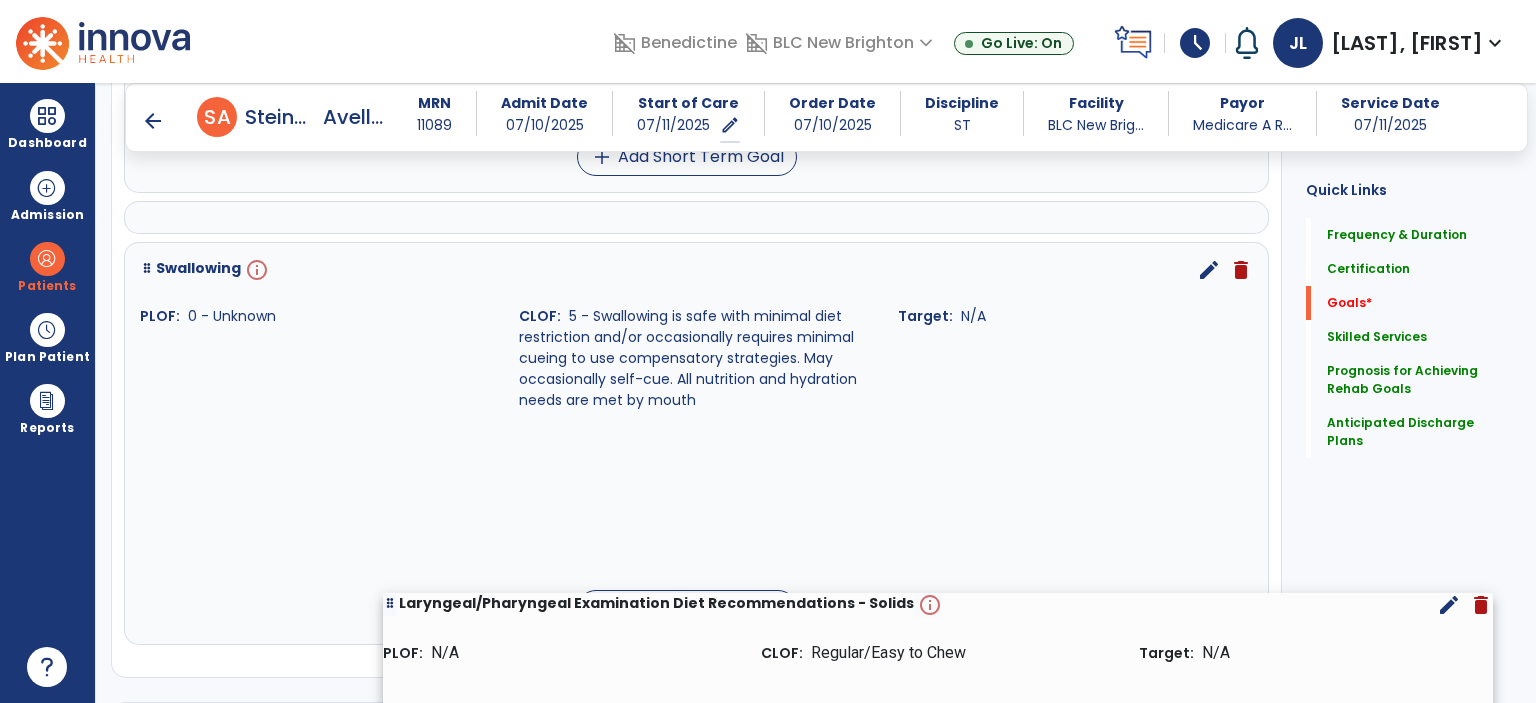 drag, startPoint x: 144, startPoint y: 227, endPoint x: 372, endPoint y: 531, distance: 380 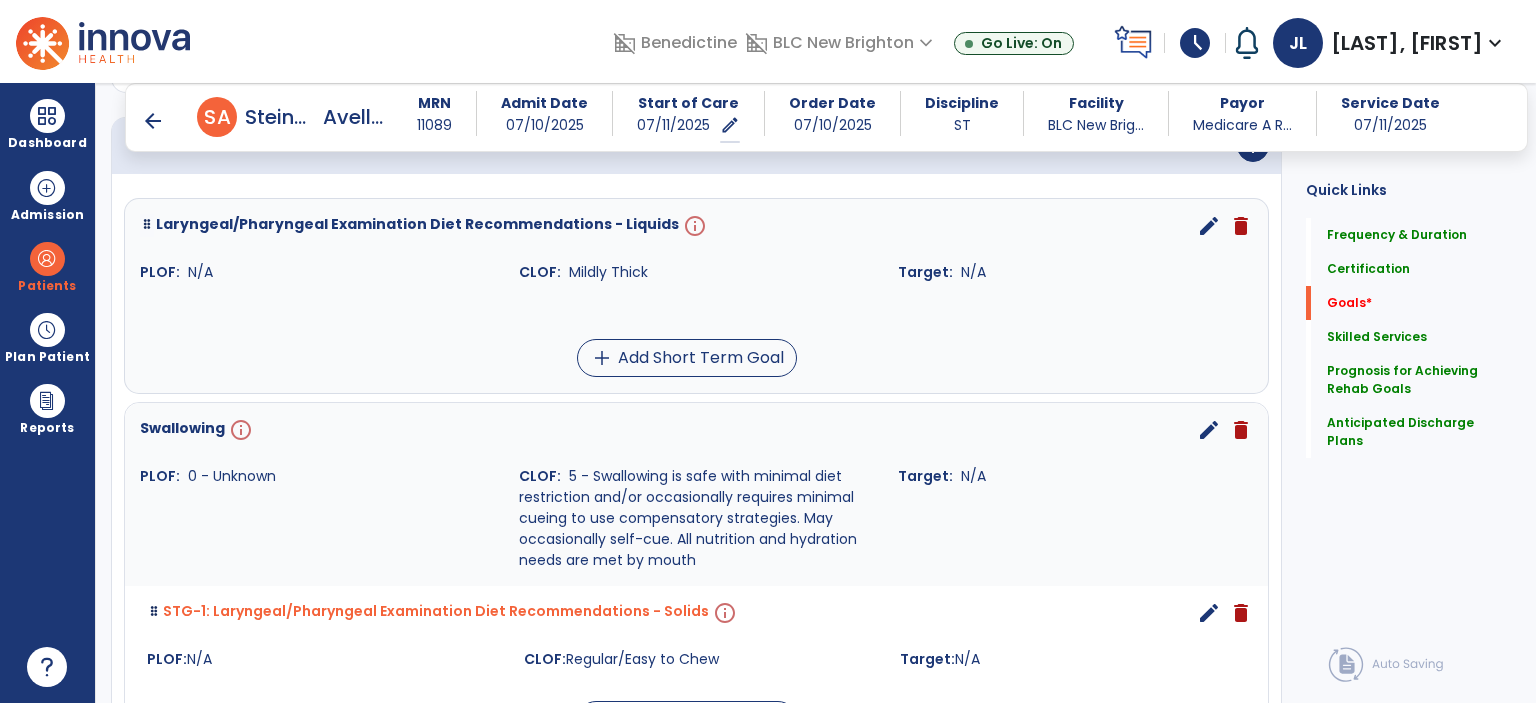 scroll, scrollTop: 500, scrollLeft: 0, axis: vertical 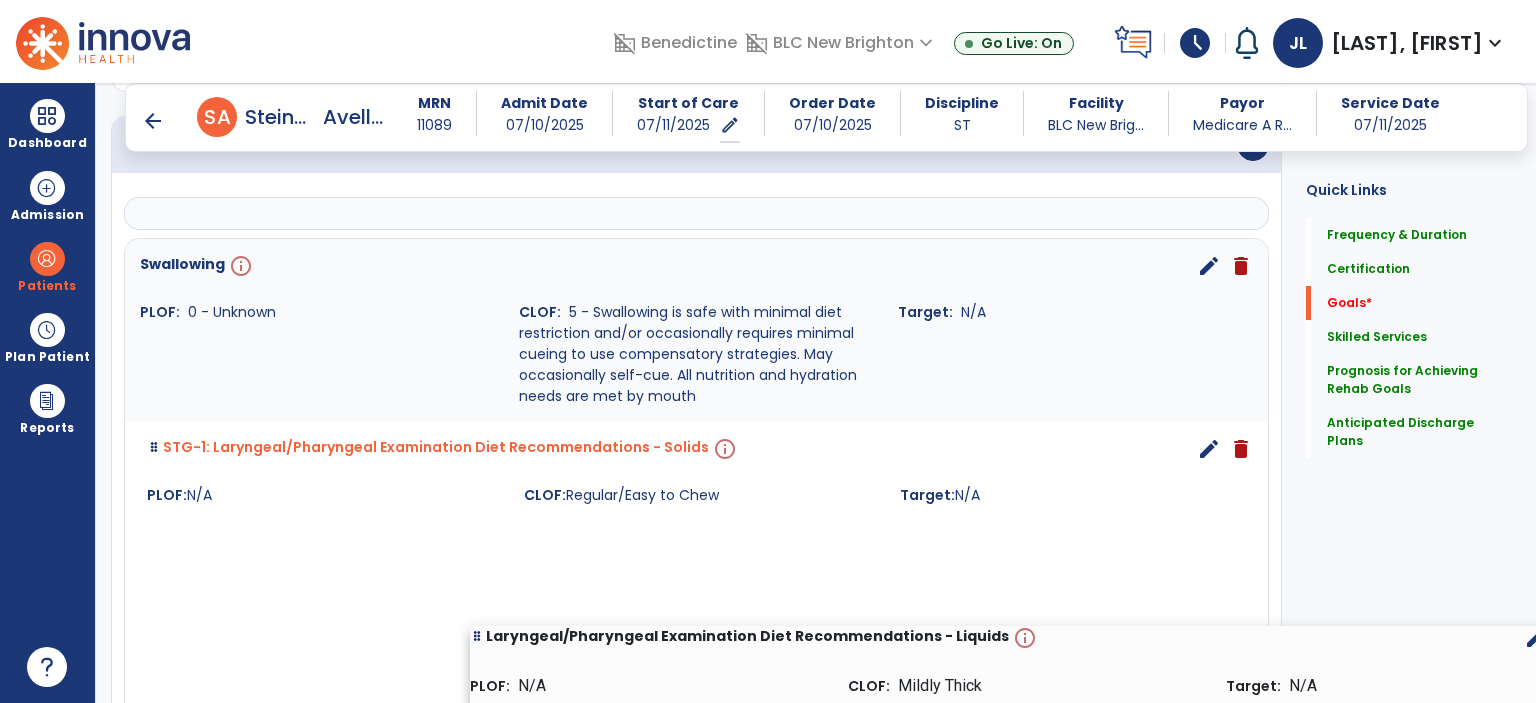 drag, startPoint x: 150, startPoint y: 223, endPoint x: 458, endPoint y: 546, distance: 446.31042 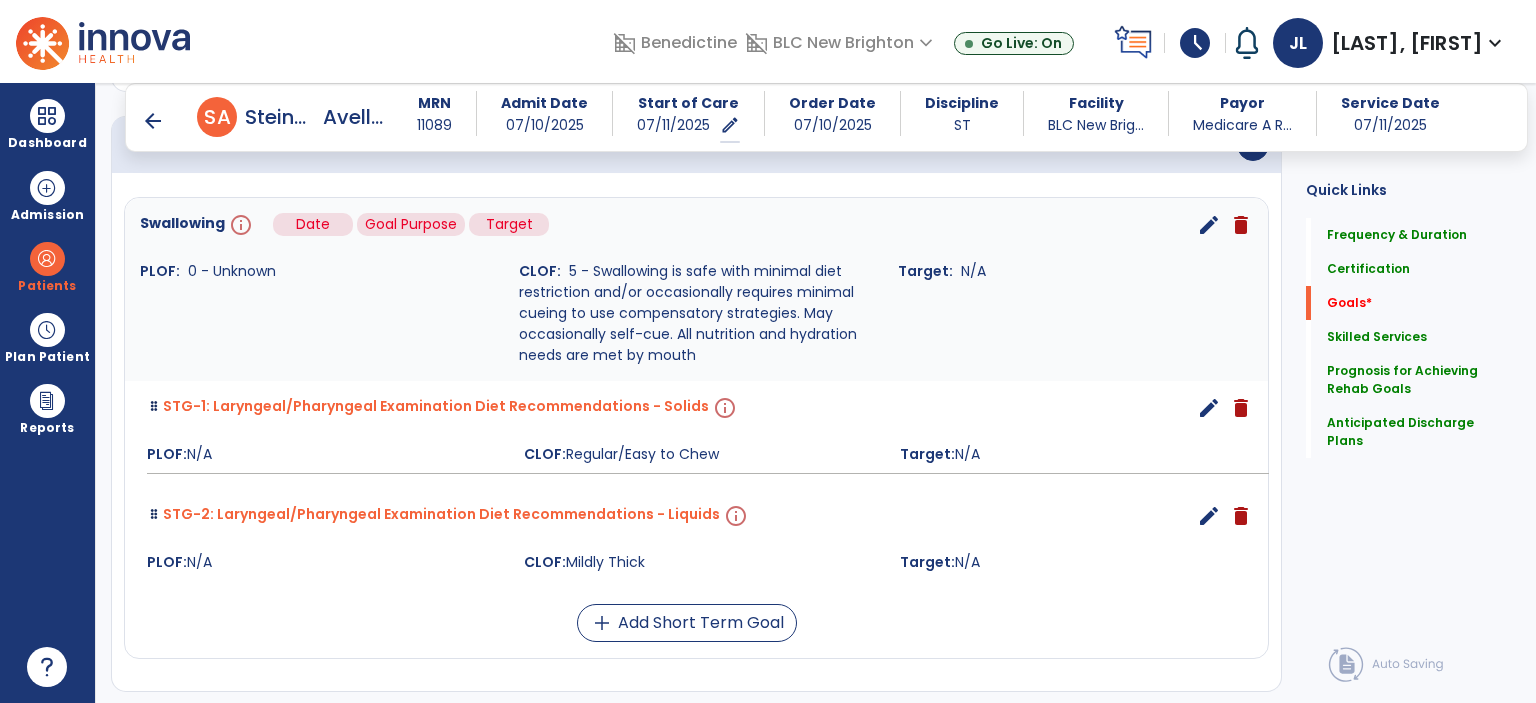 click on "info" at bounding box center (239, 225) 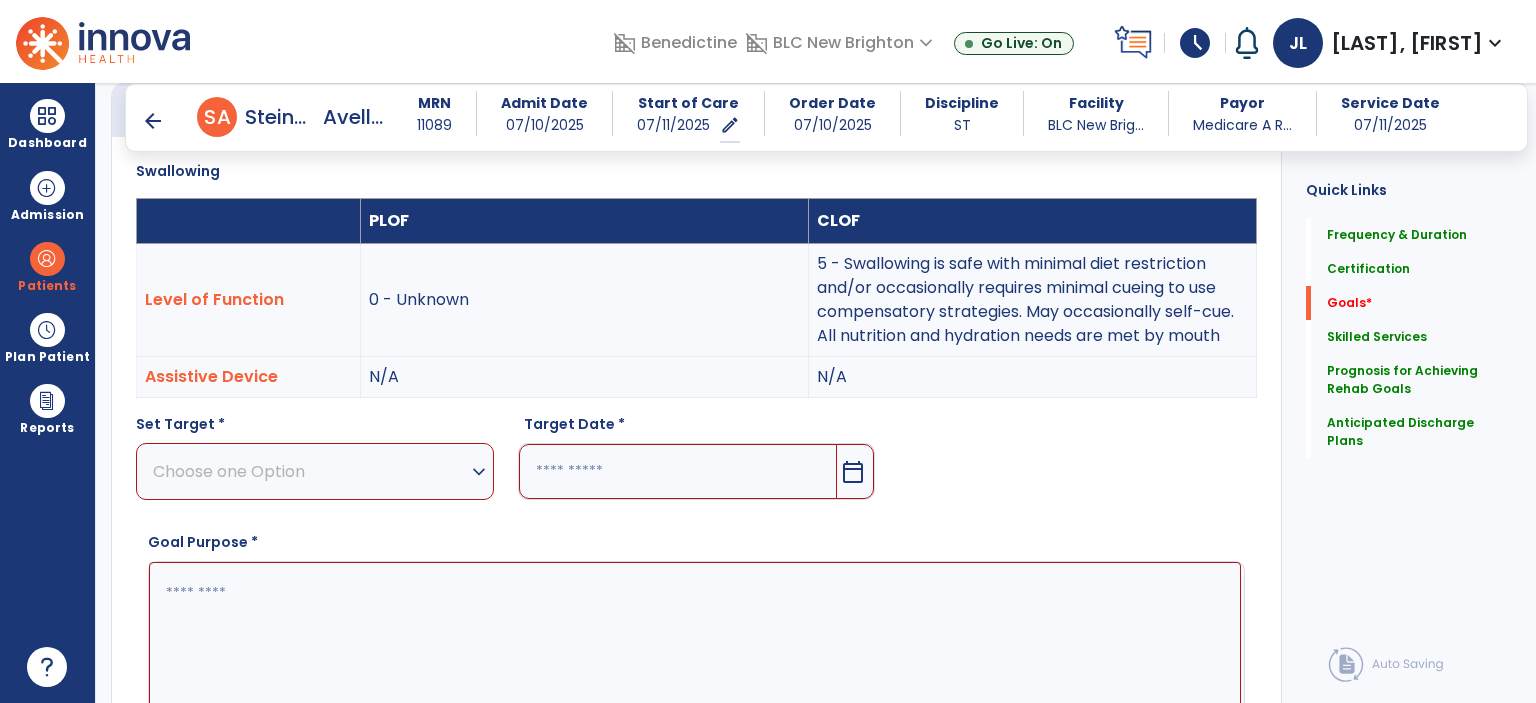 click on "Choose one Option" at bounding box center [310, 471] 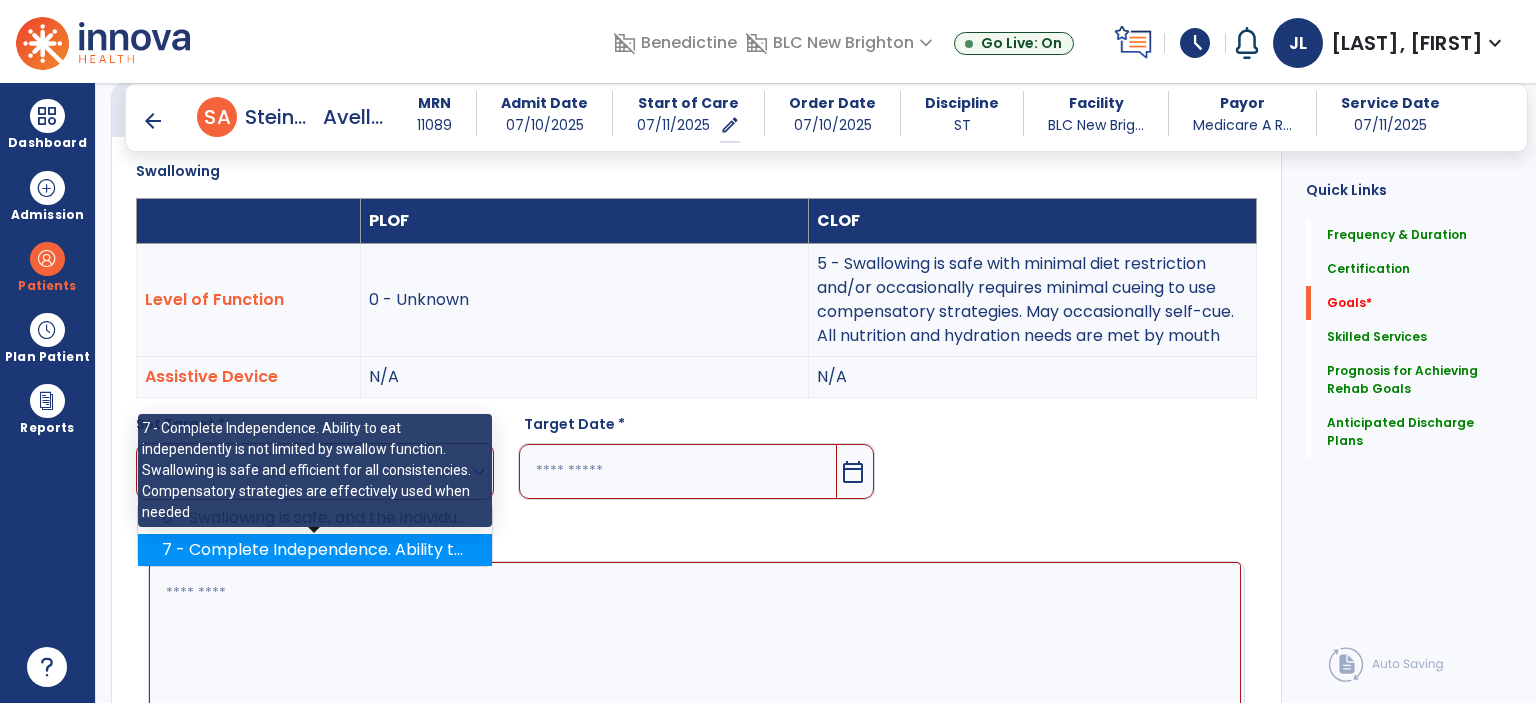 click on "7 - Complete Independence. Ability to eat independently is not limited by swallow function. Swallowing is safe and efficient for all consistencies. Compensatory strategies are effectively used when needed" at bounding box center [315, 550] 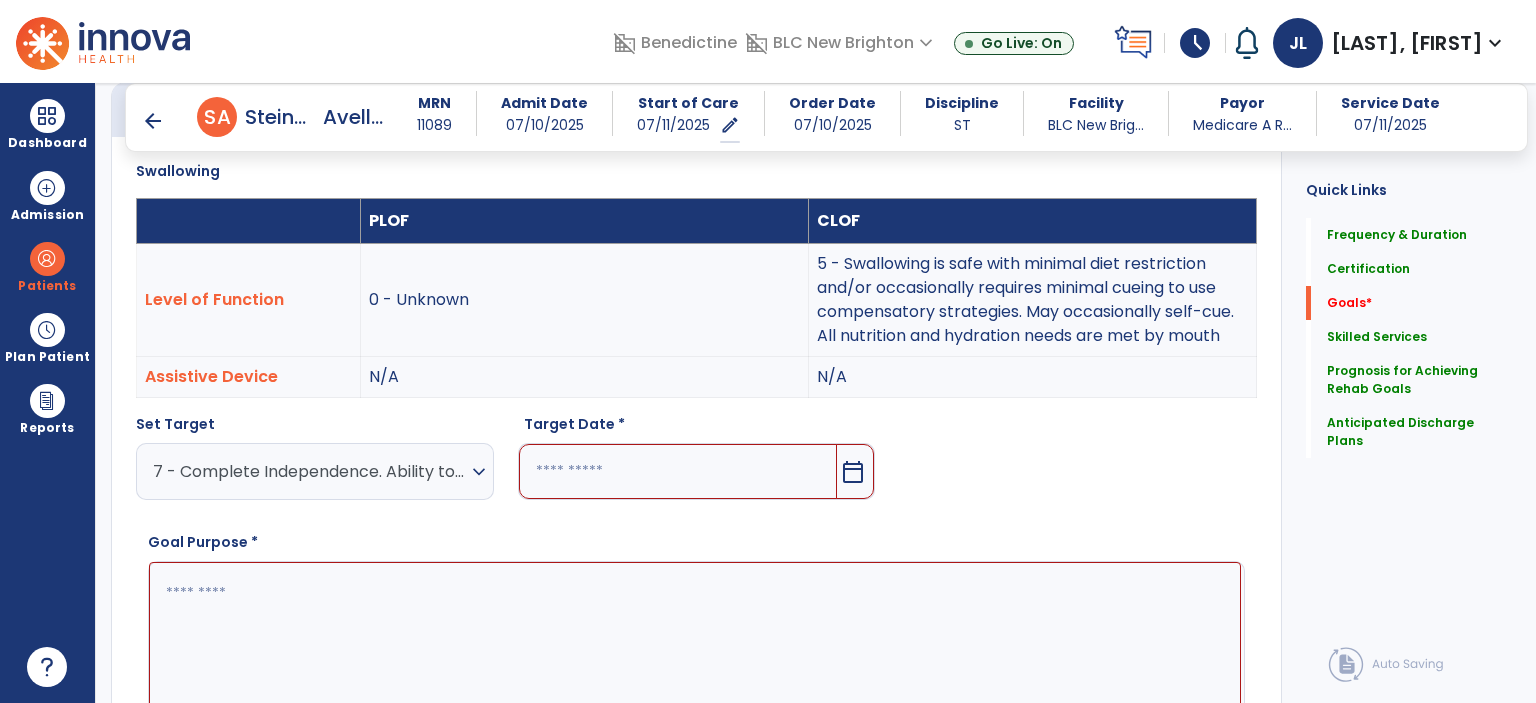 click at bounding box center (678, 471) 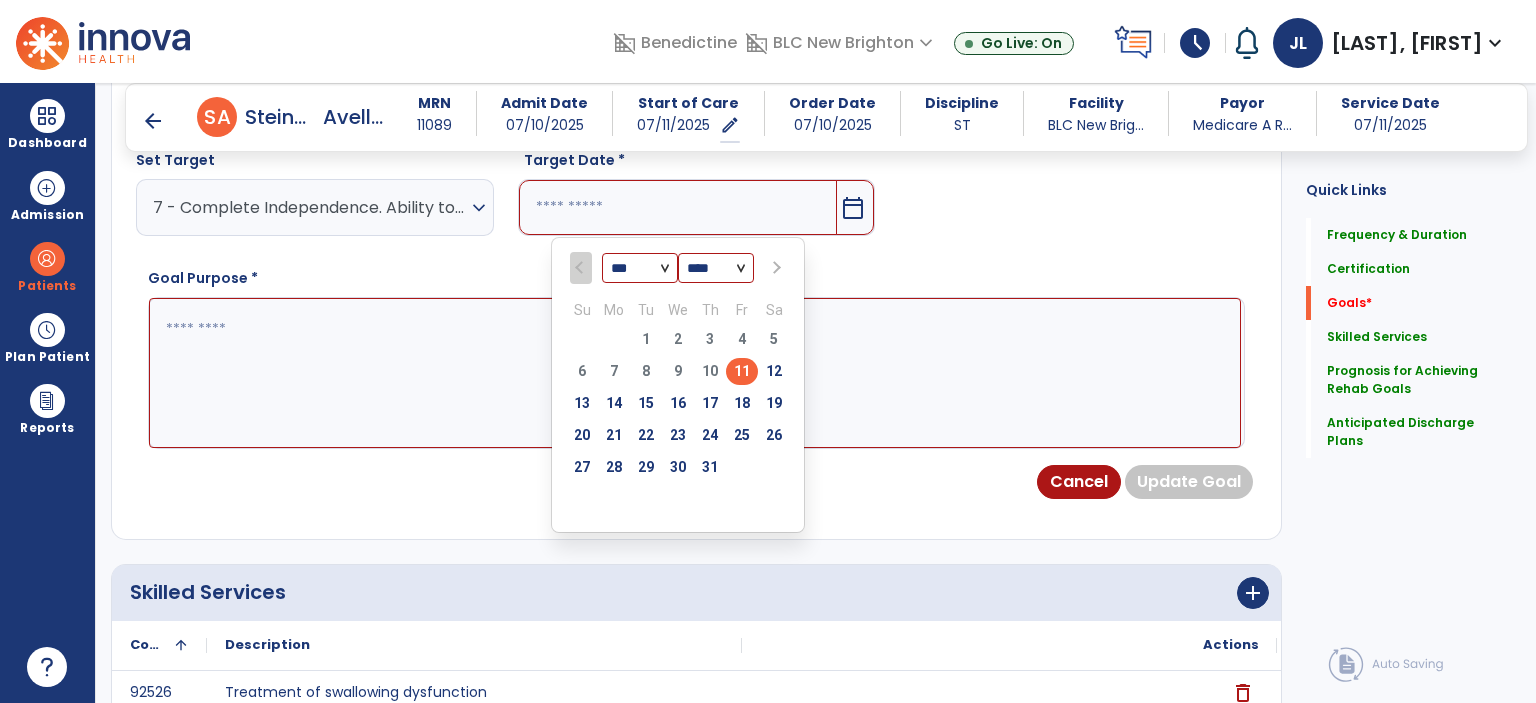 scroll, scrollTop: 834, scrollLeft: 0, axis: vertical 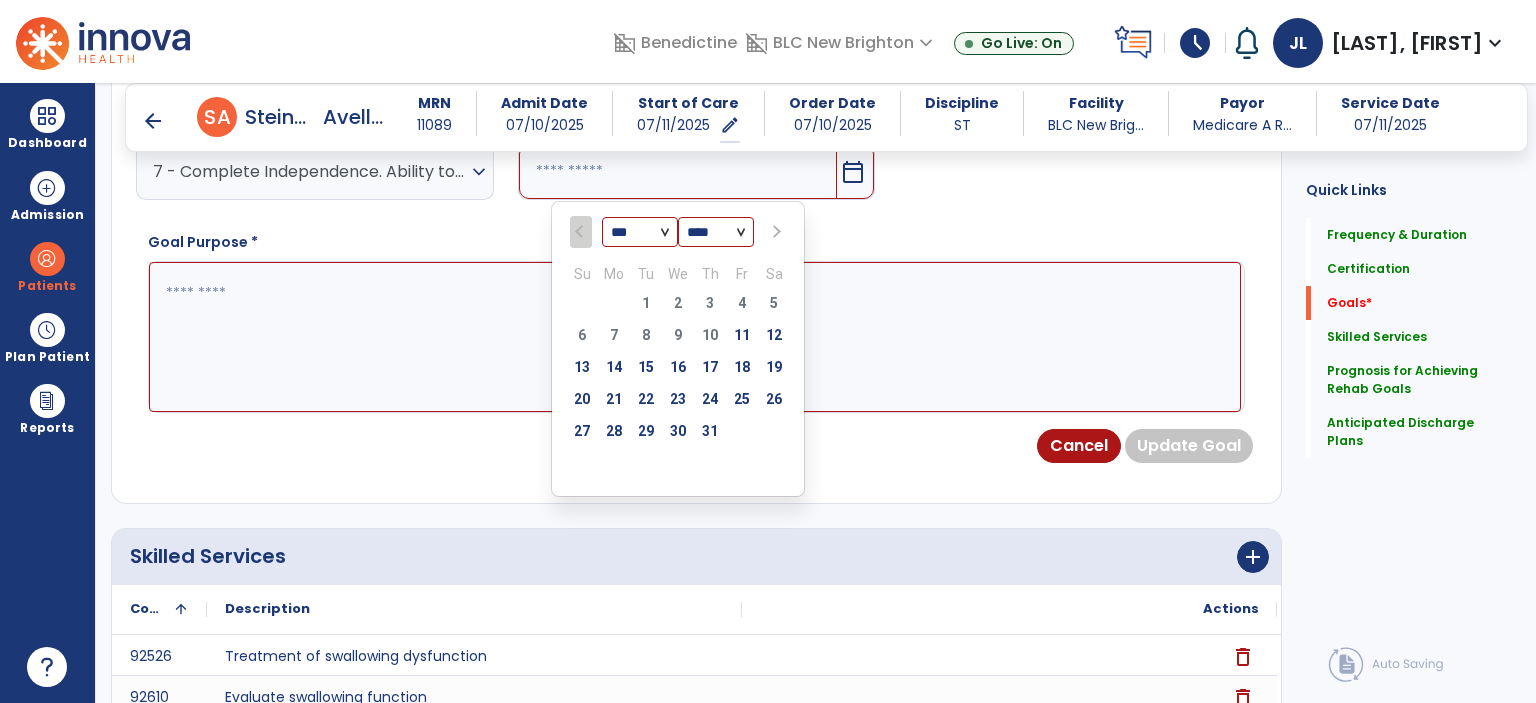click at bounding box center (774, 232) 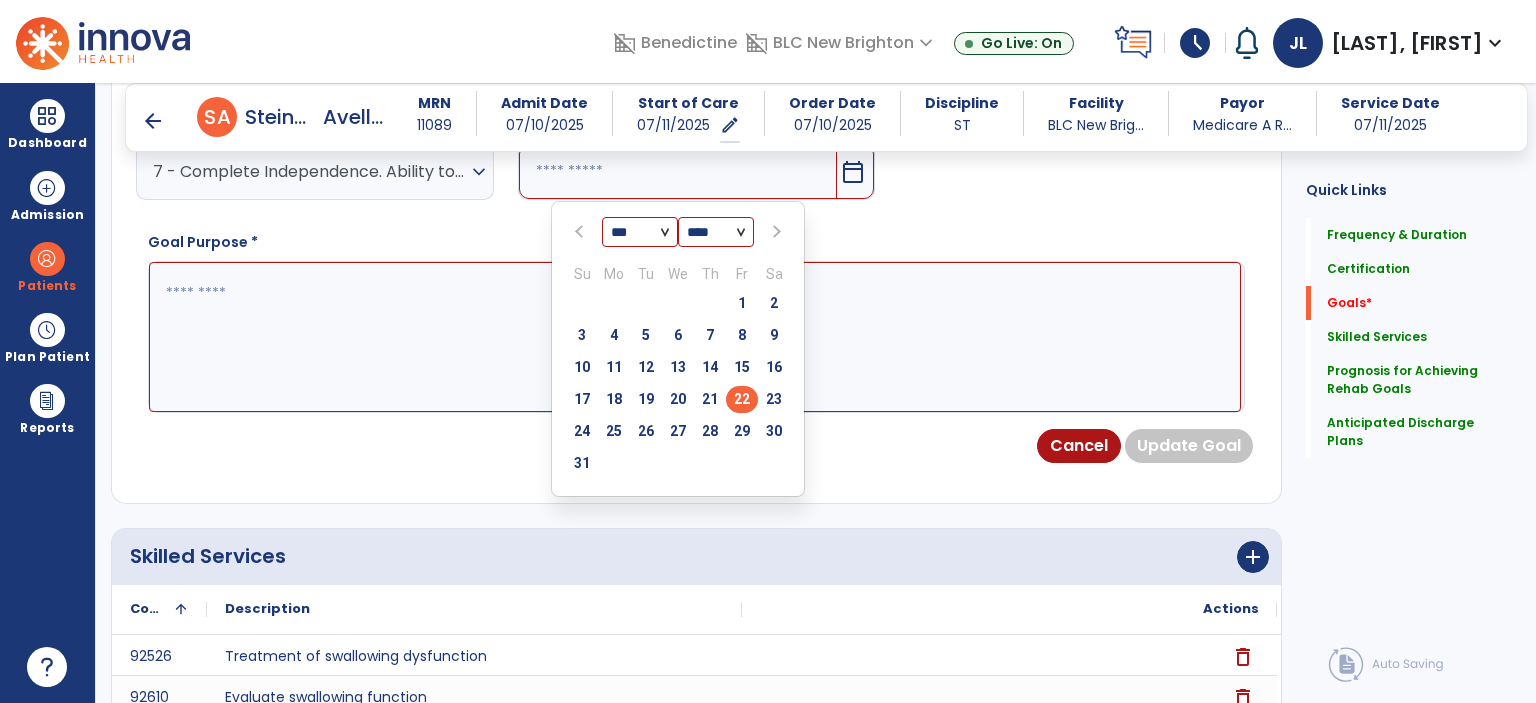click on "22" at bounding box center [742, 399] 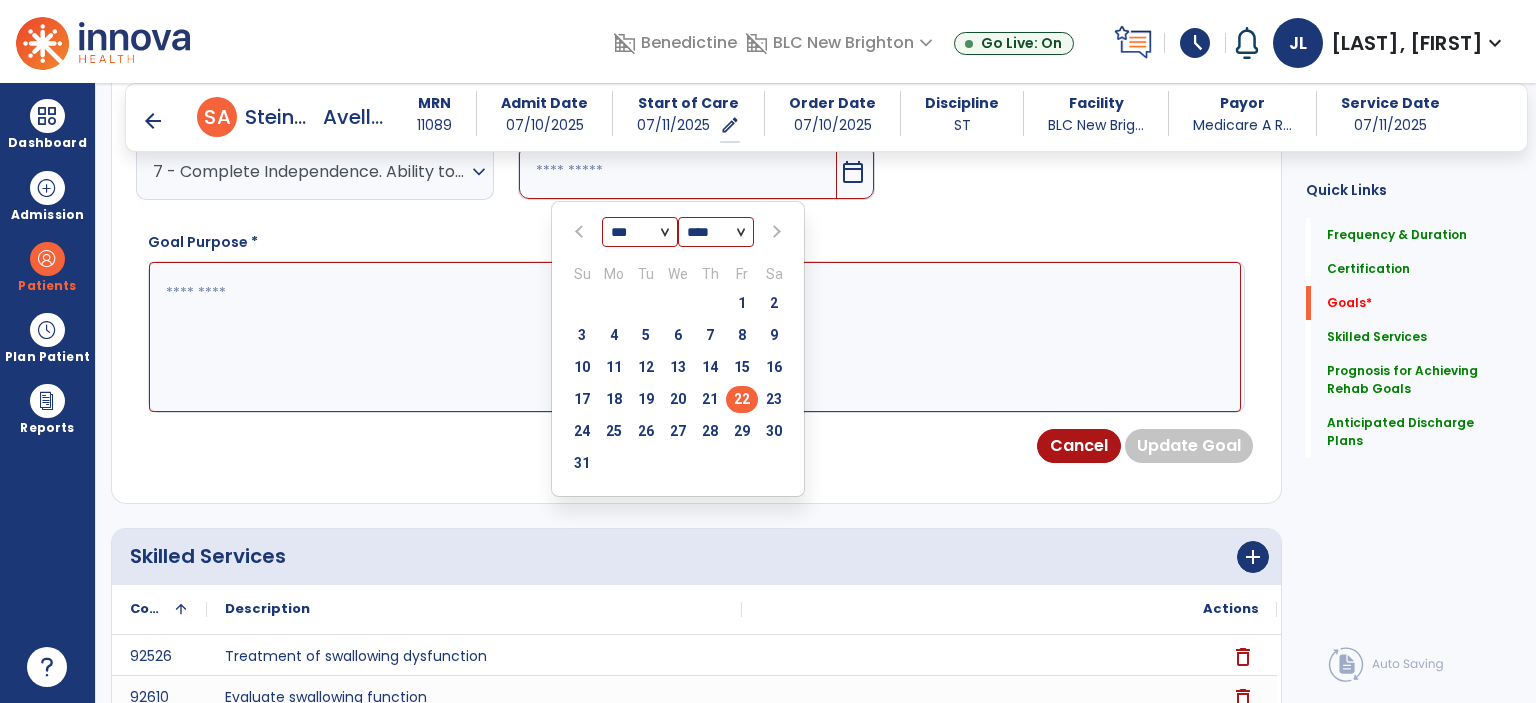 type on "*********" 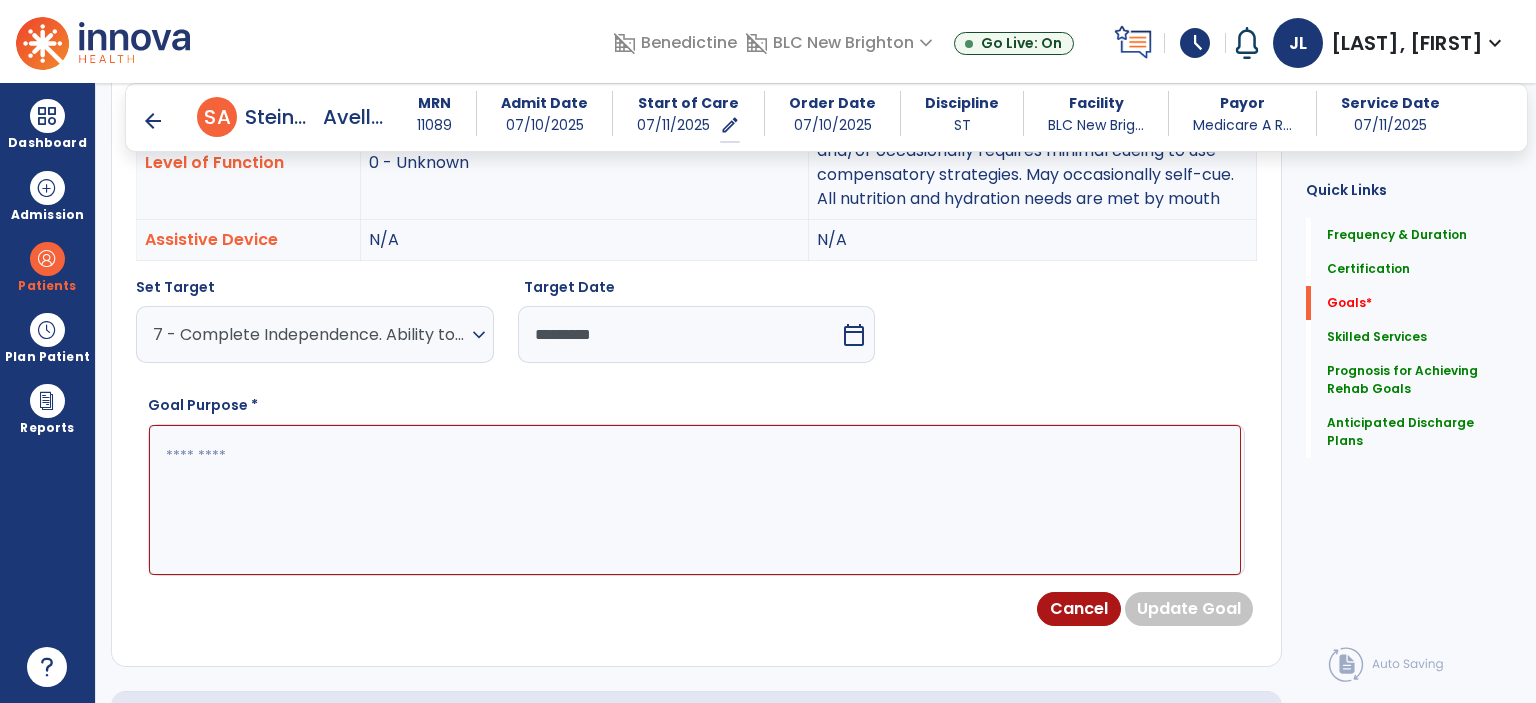 scroll, scrollTop: 734, scrollLeft: 0, axis: vertical 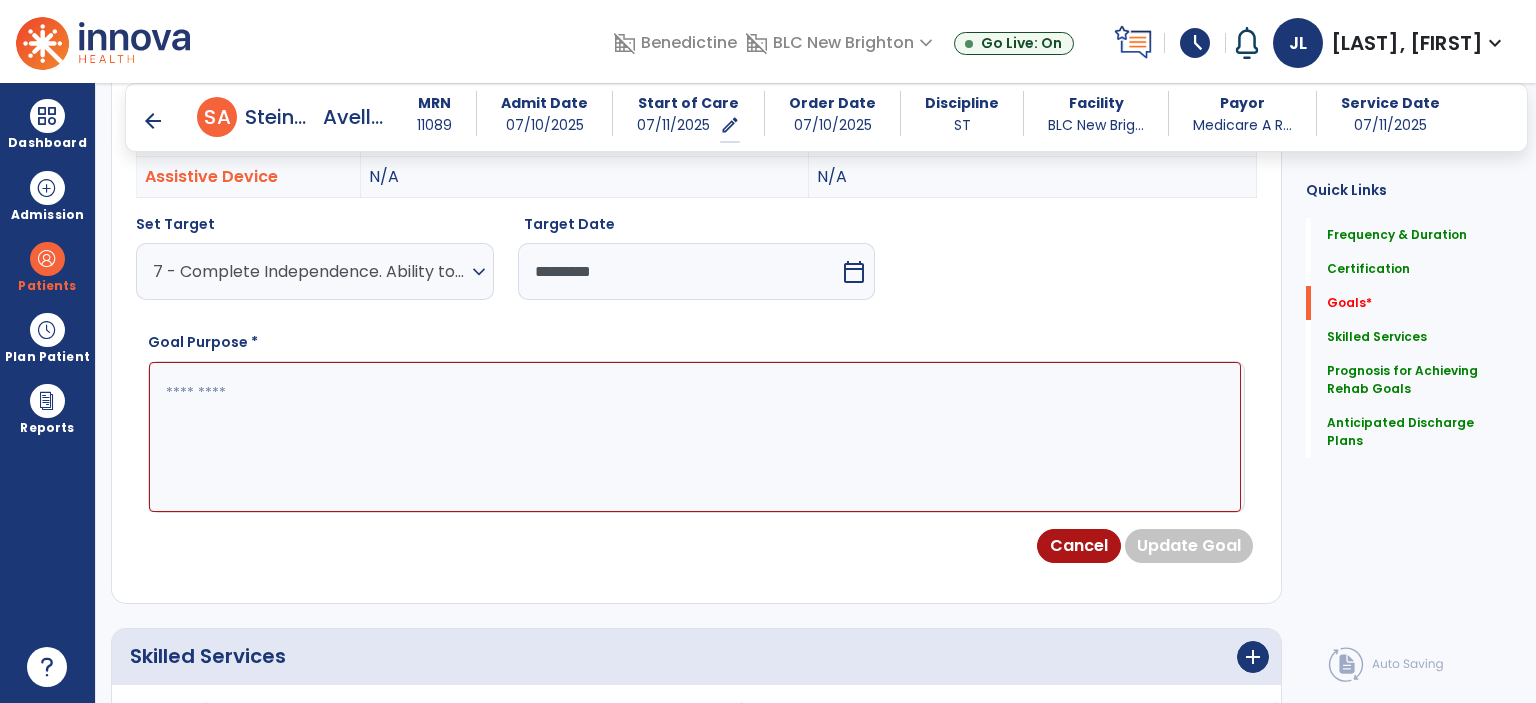 click at bounding box center (695, 437) 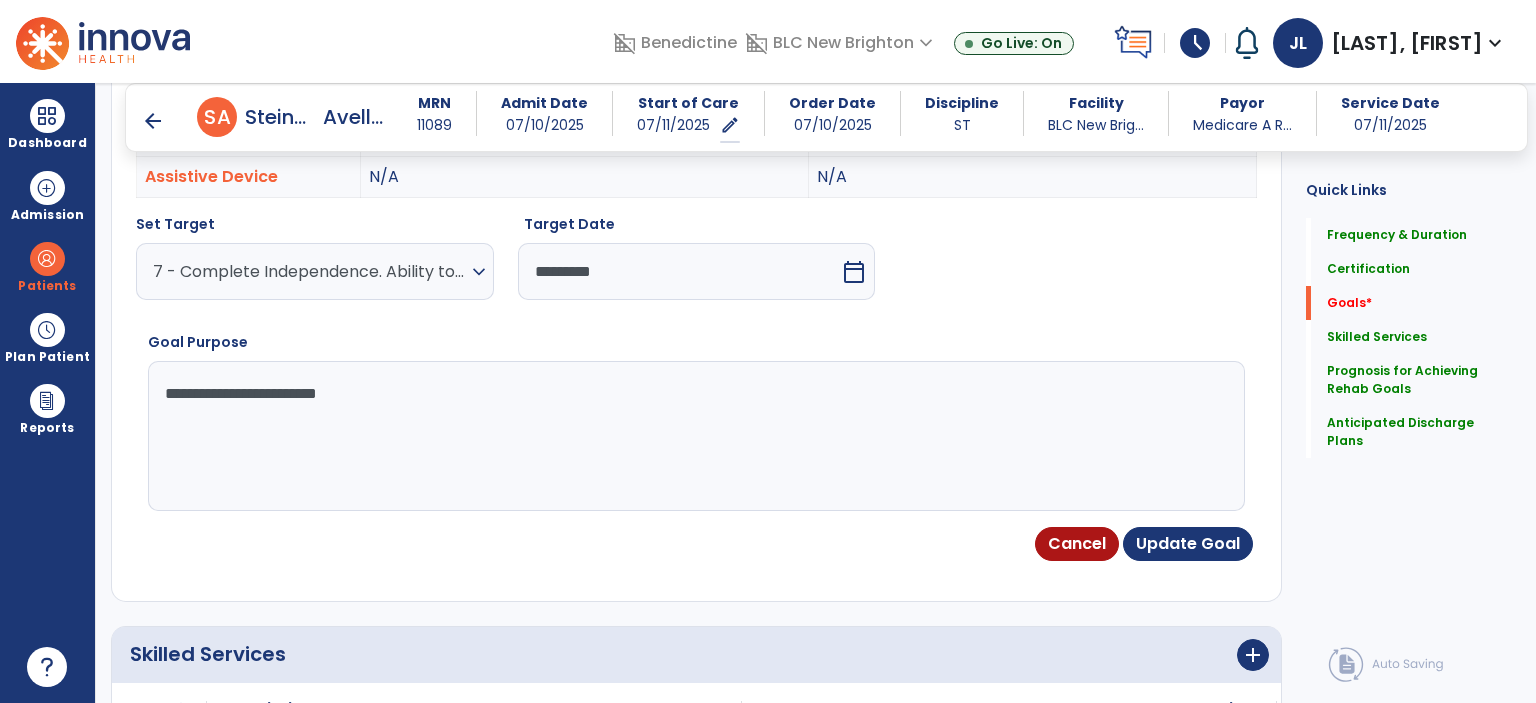 drag, startPoint x: 368, startPoint y: 387, endPoint x: 107, endPoint y: 395, distance: 261.1226 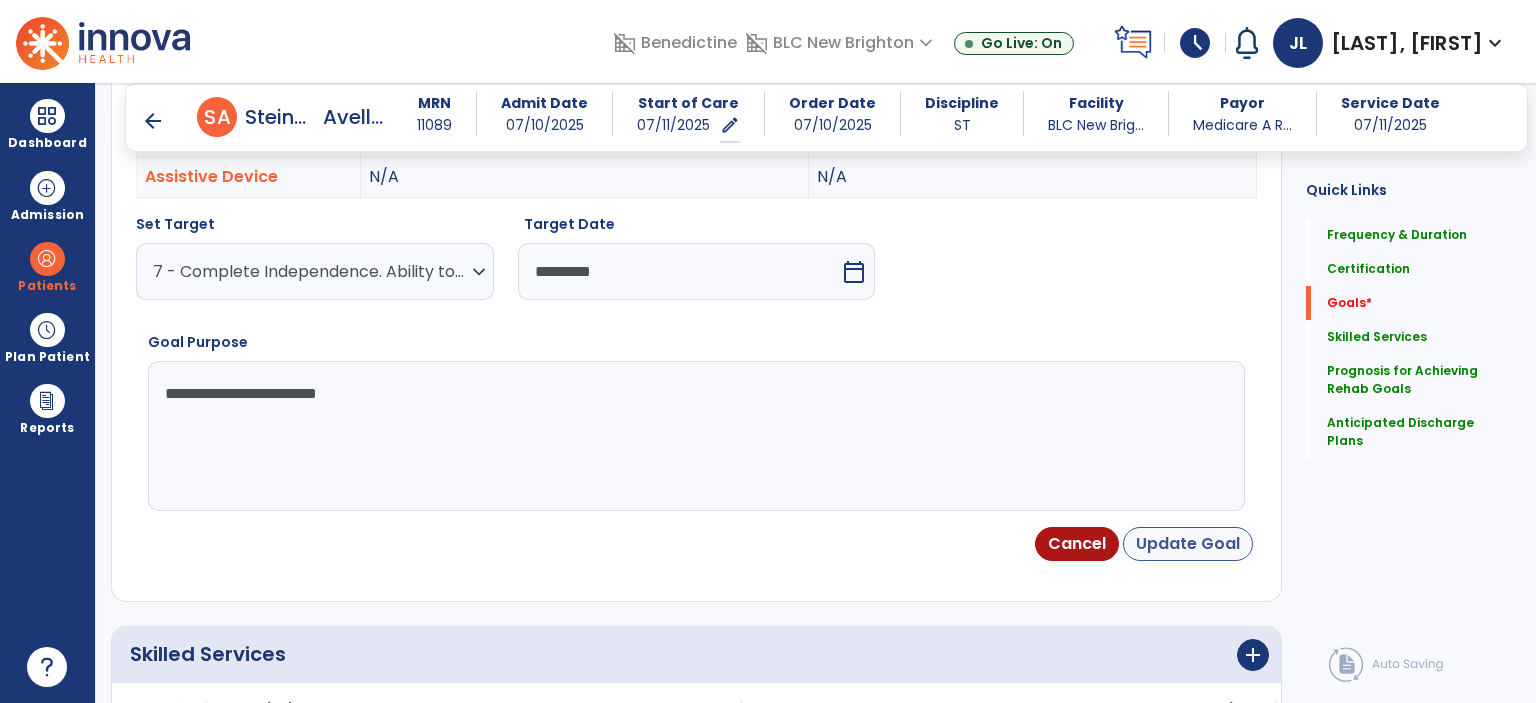 type on "**********" 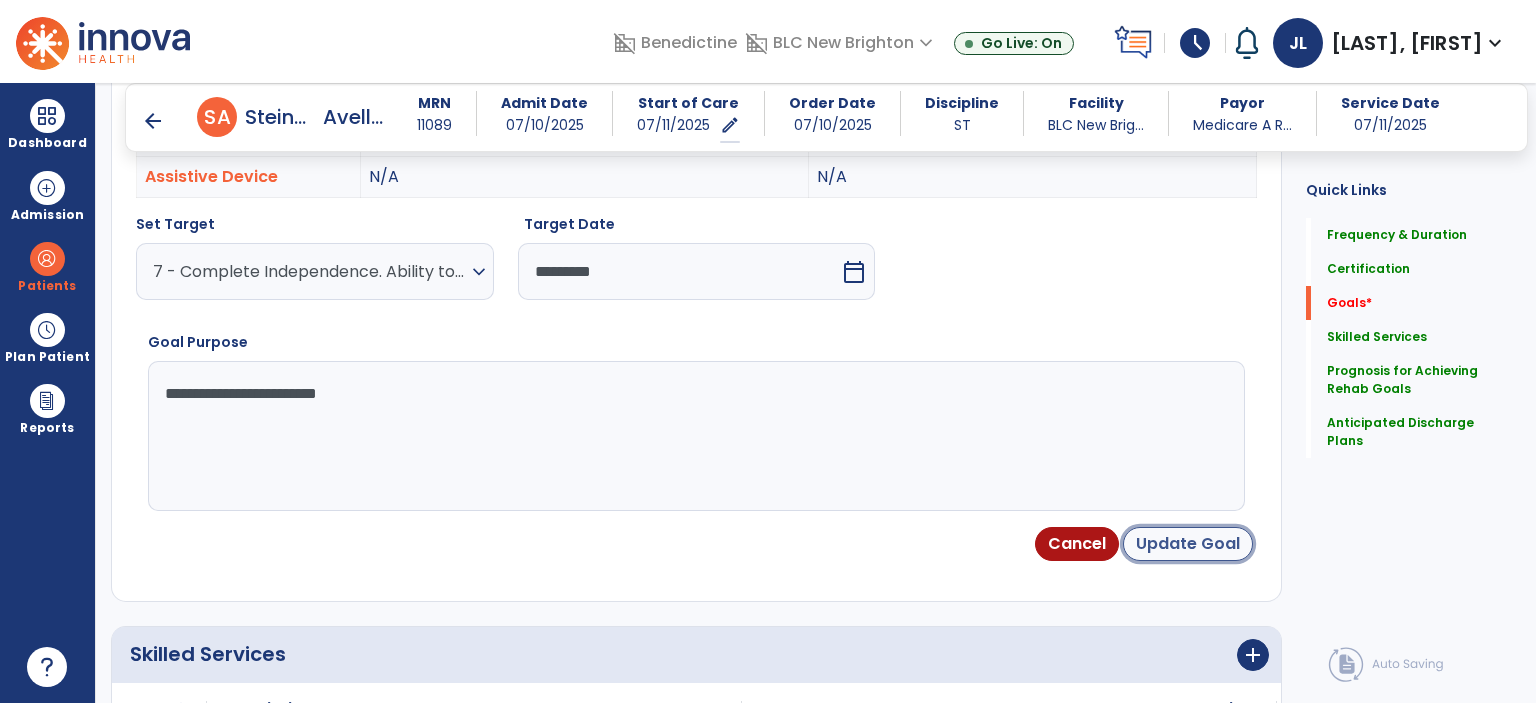 click on "Update Goal" at bounding box center (1188, 544) 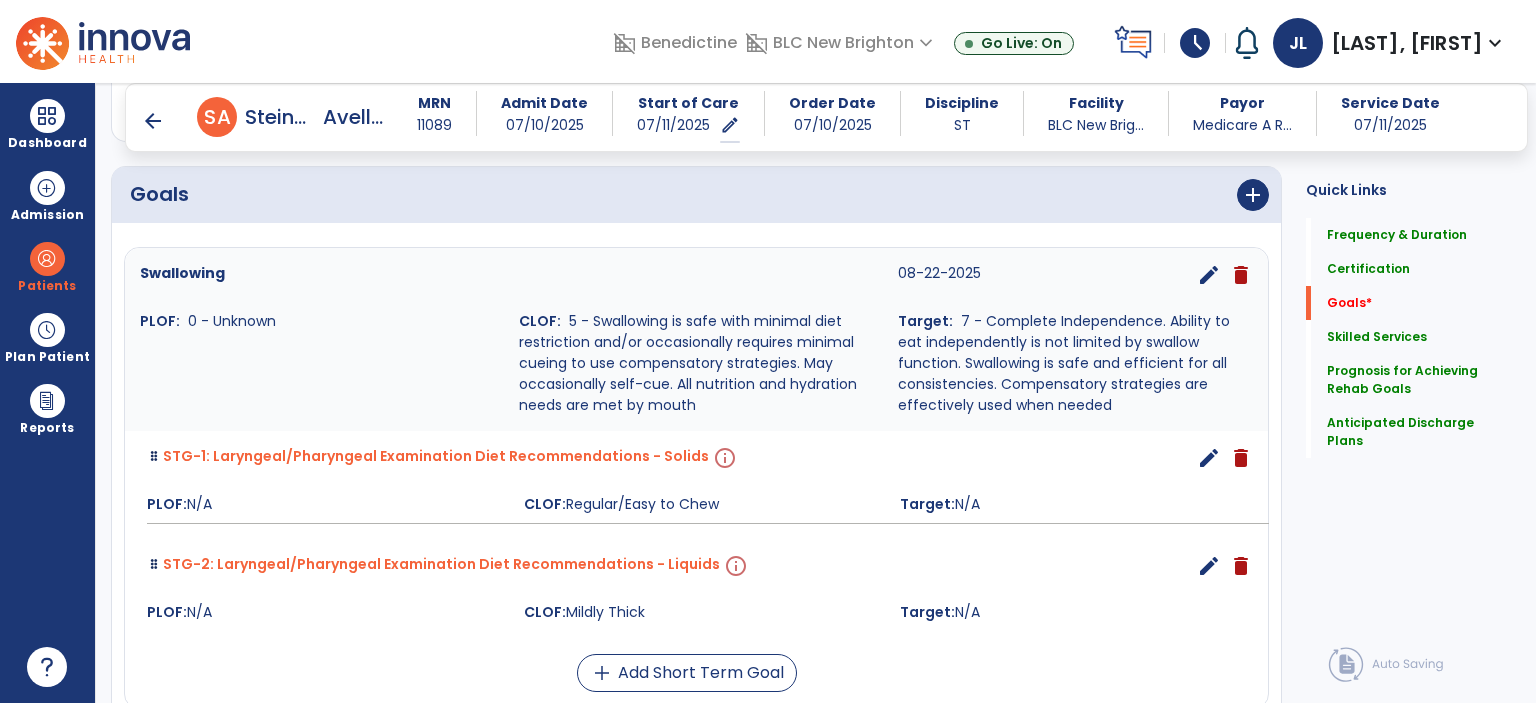 scroll, scrollTop: 474, scrollLeft: 0, axis: vertical 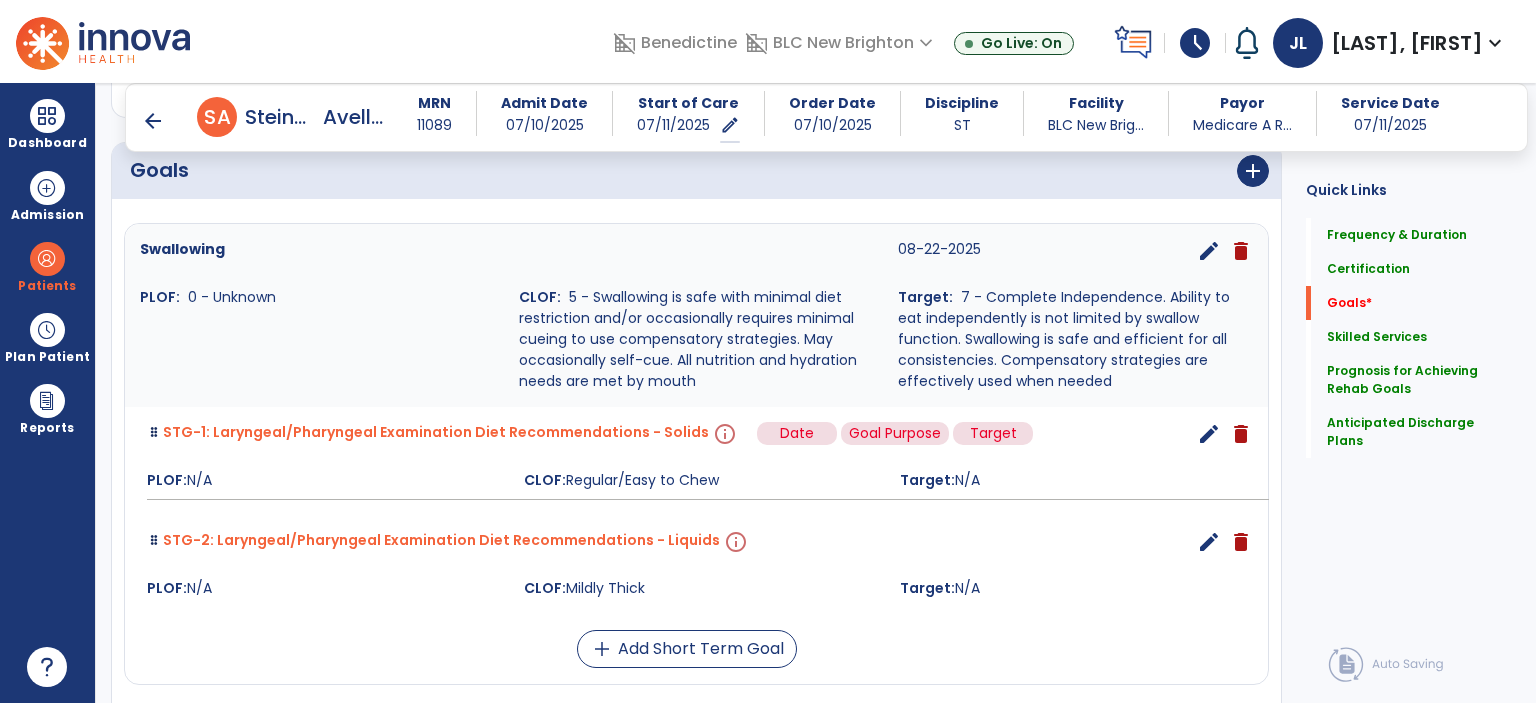 click on "info" at bounding box center [723, 434] 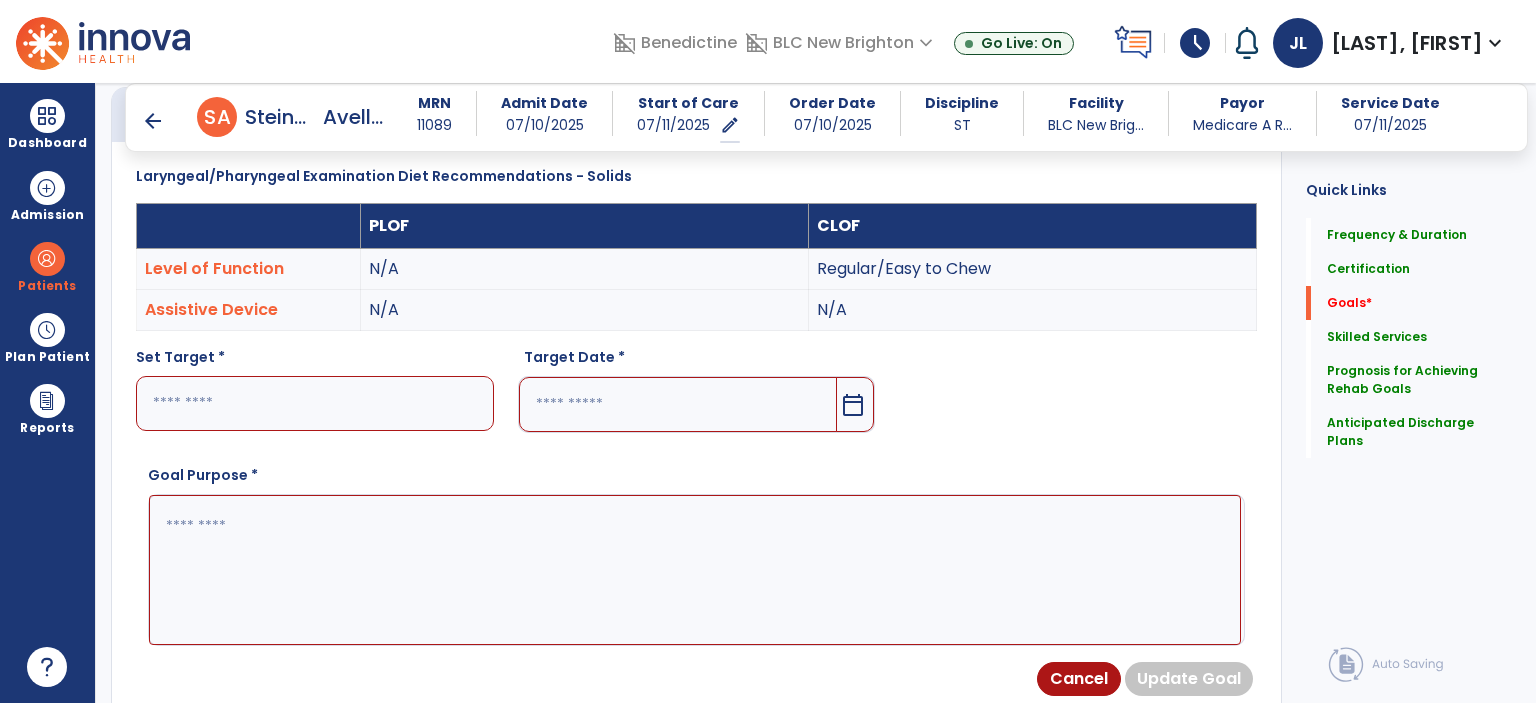scroll, scrollTop: 534, scrollLeft: 0, axis: vertical 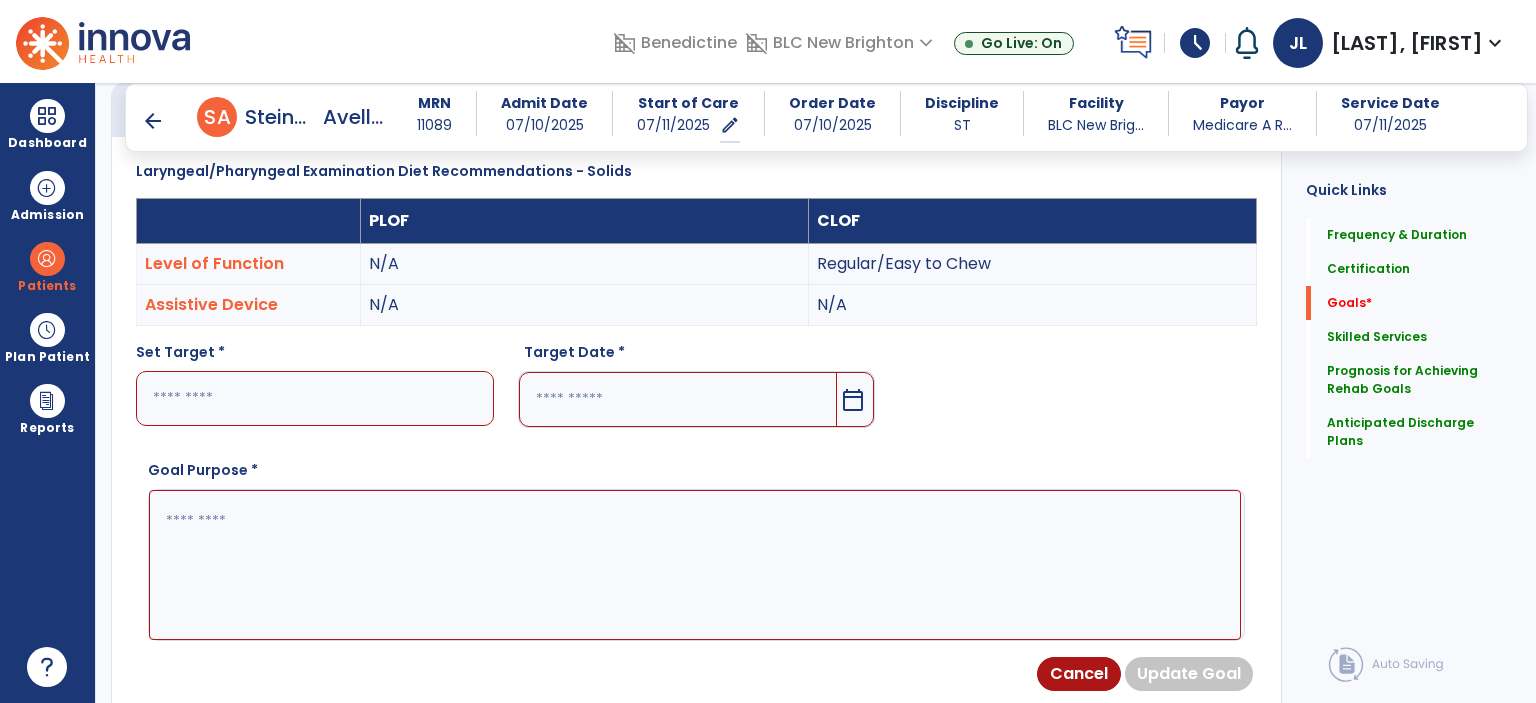 click at bounding box center [315, 398] 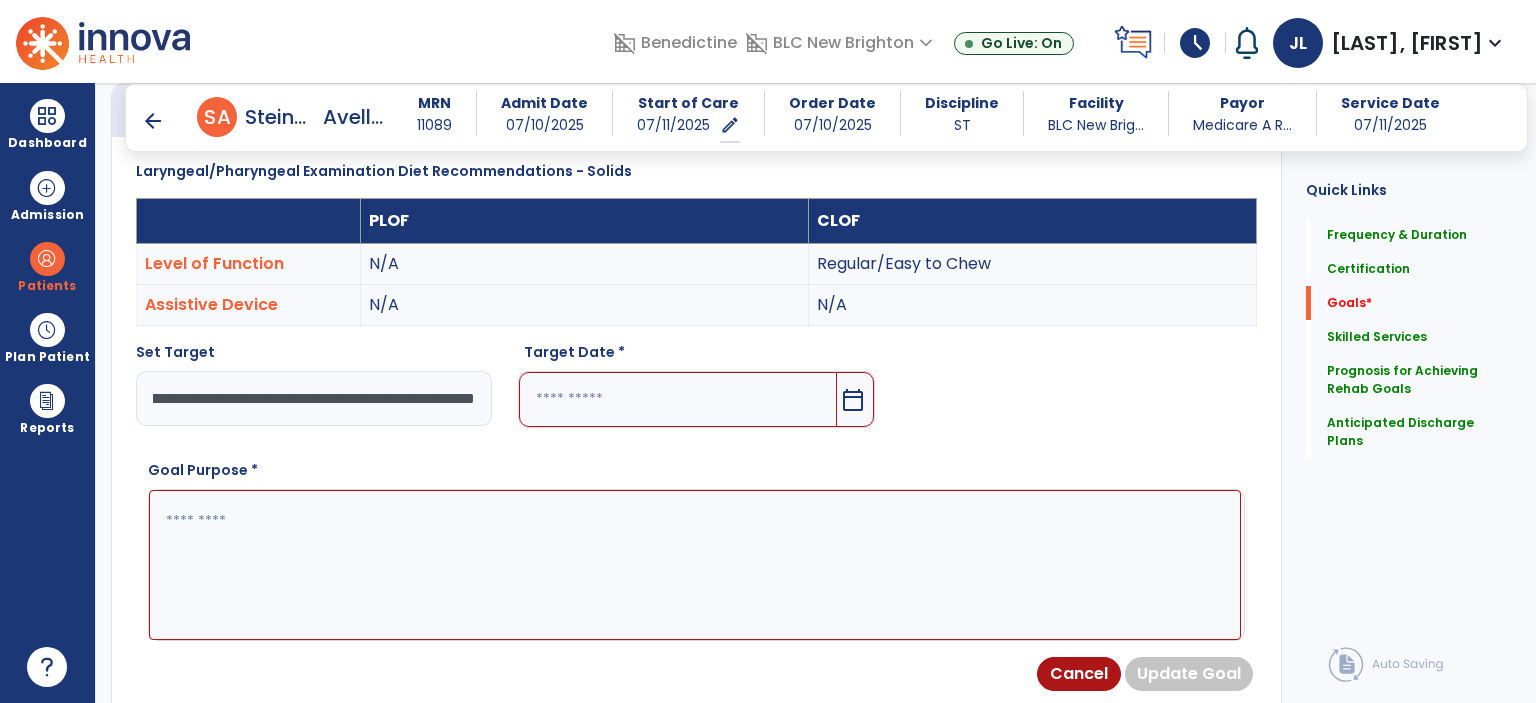 scroll, scrollTop: 0, scrollLeft: 240, axis: horizontal 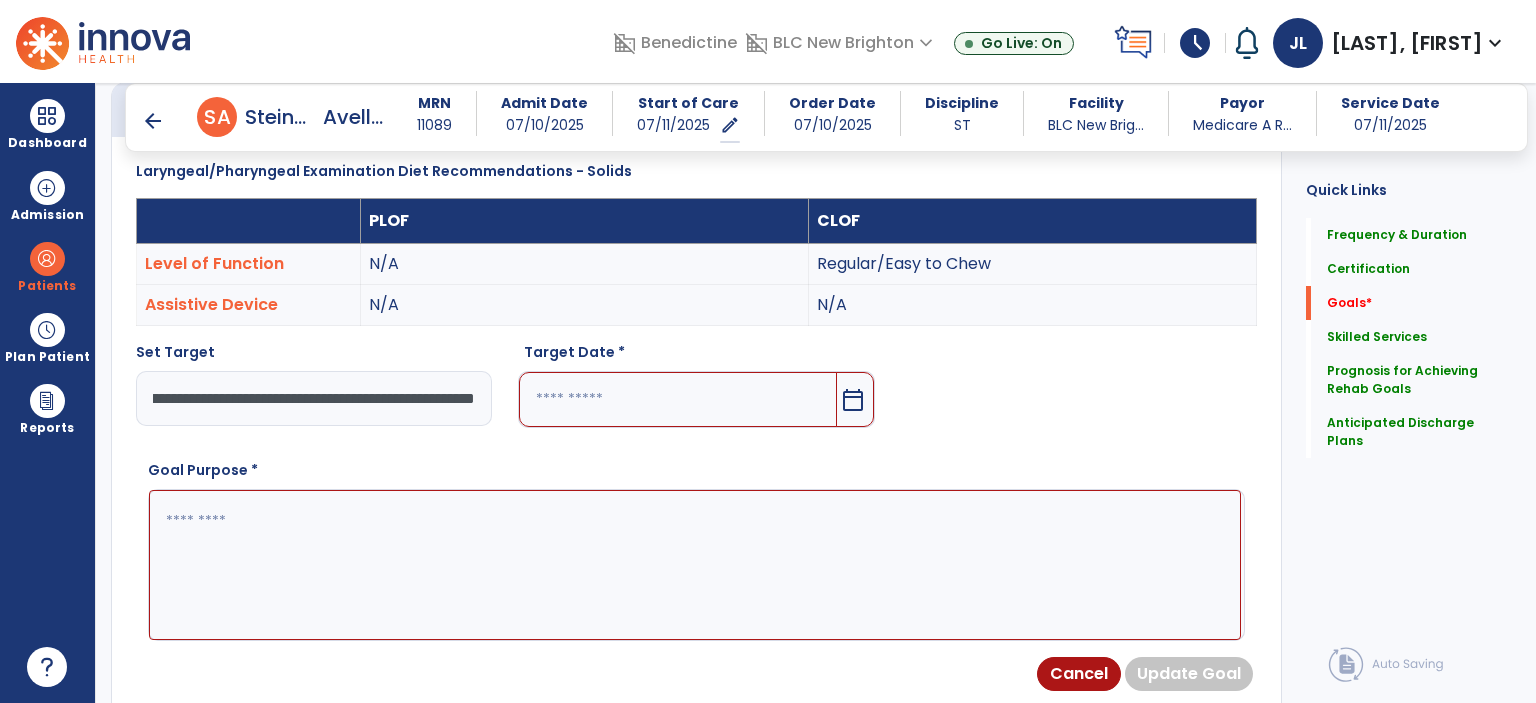 type on "**********" 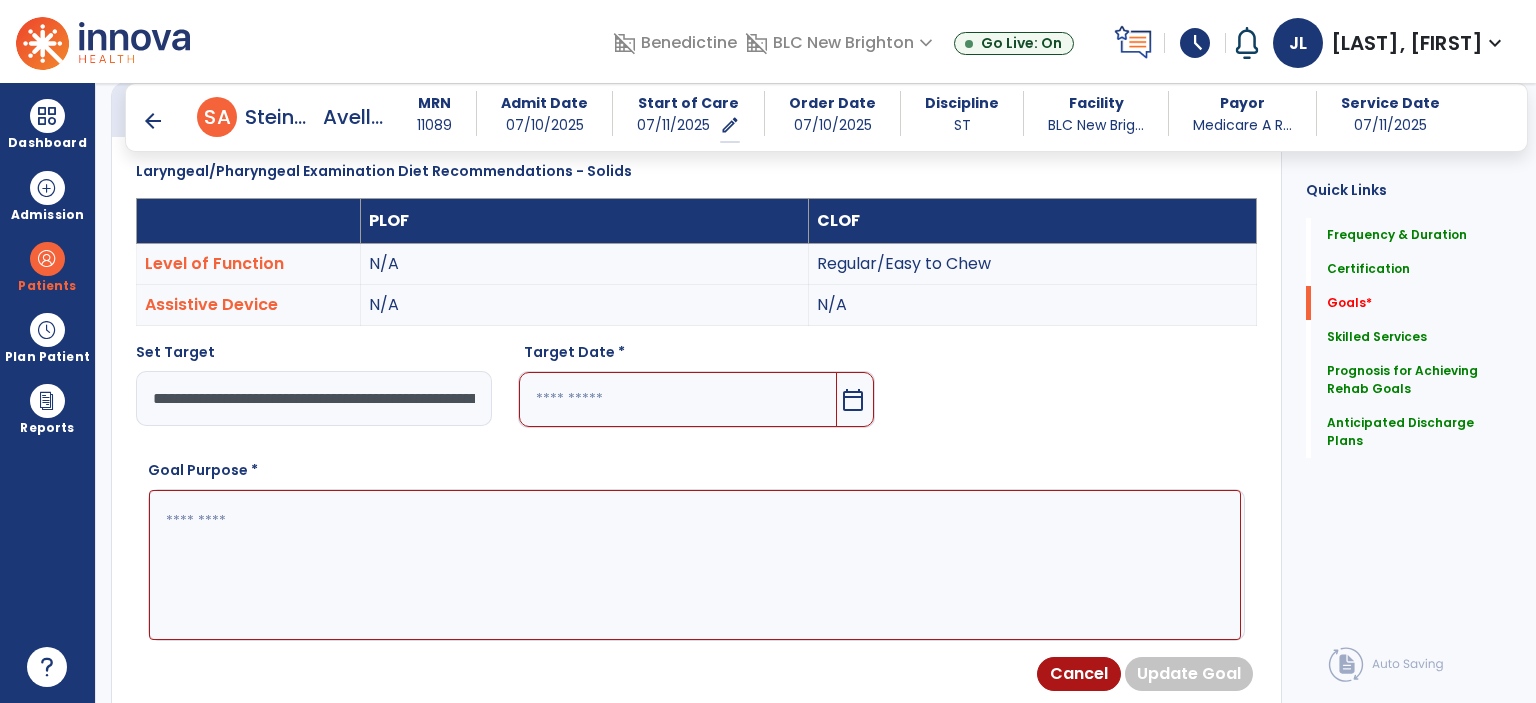 paste on "**********" 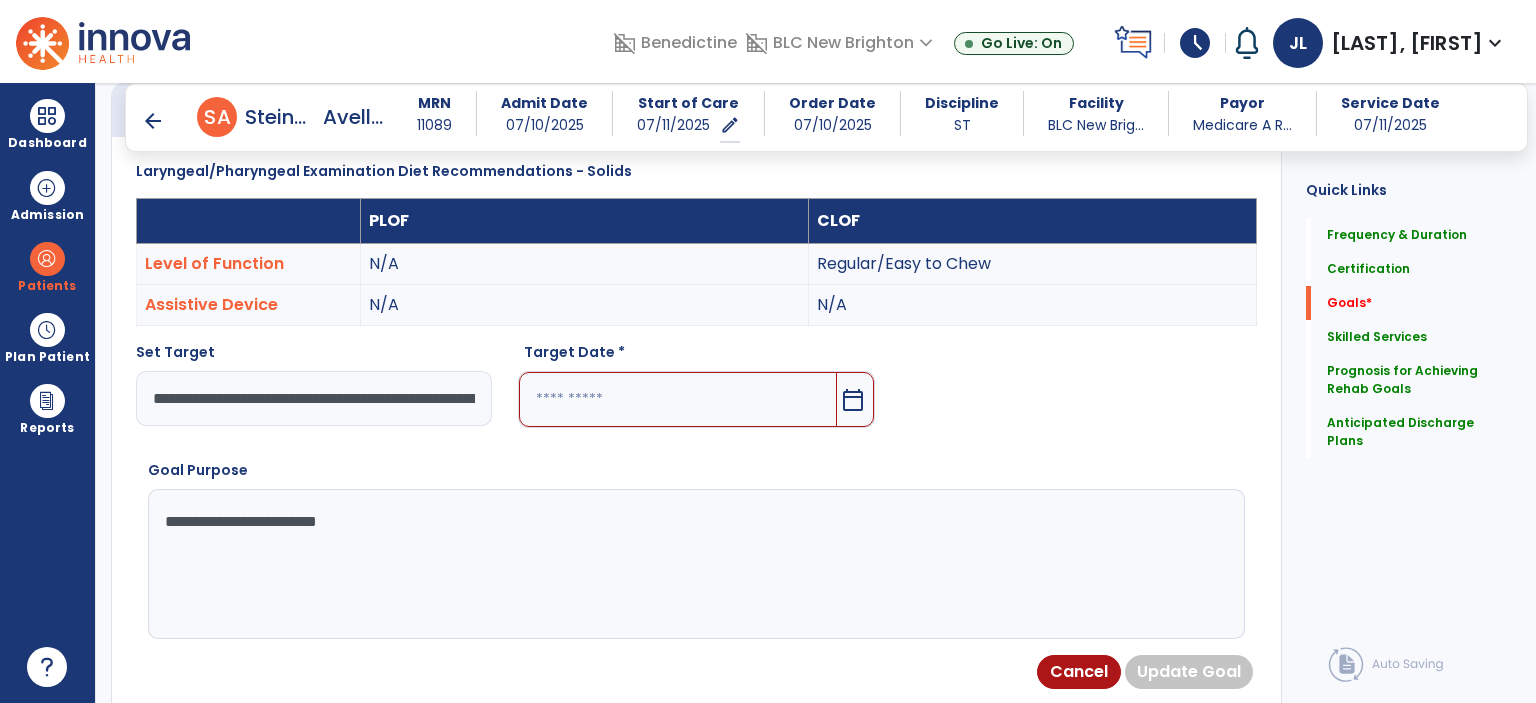 type on "**********" 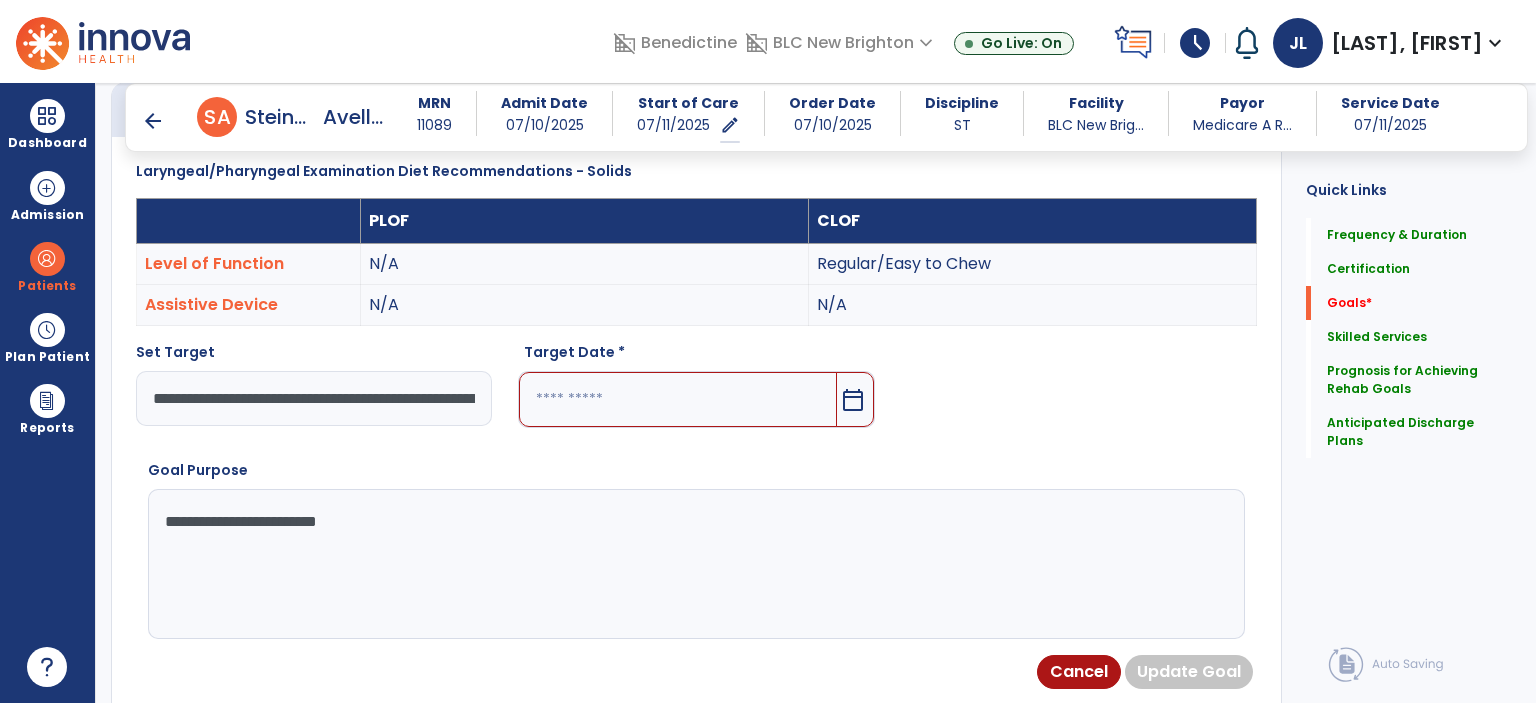 click at bounding box center (678, 399) 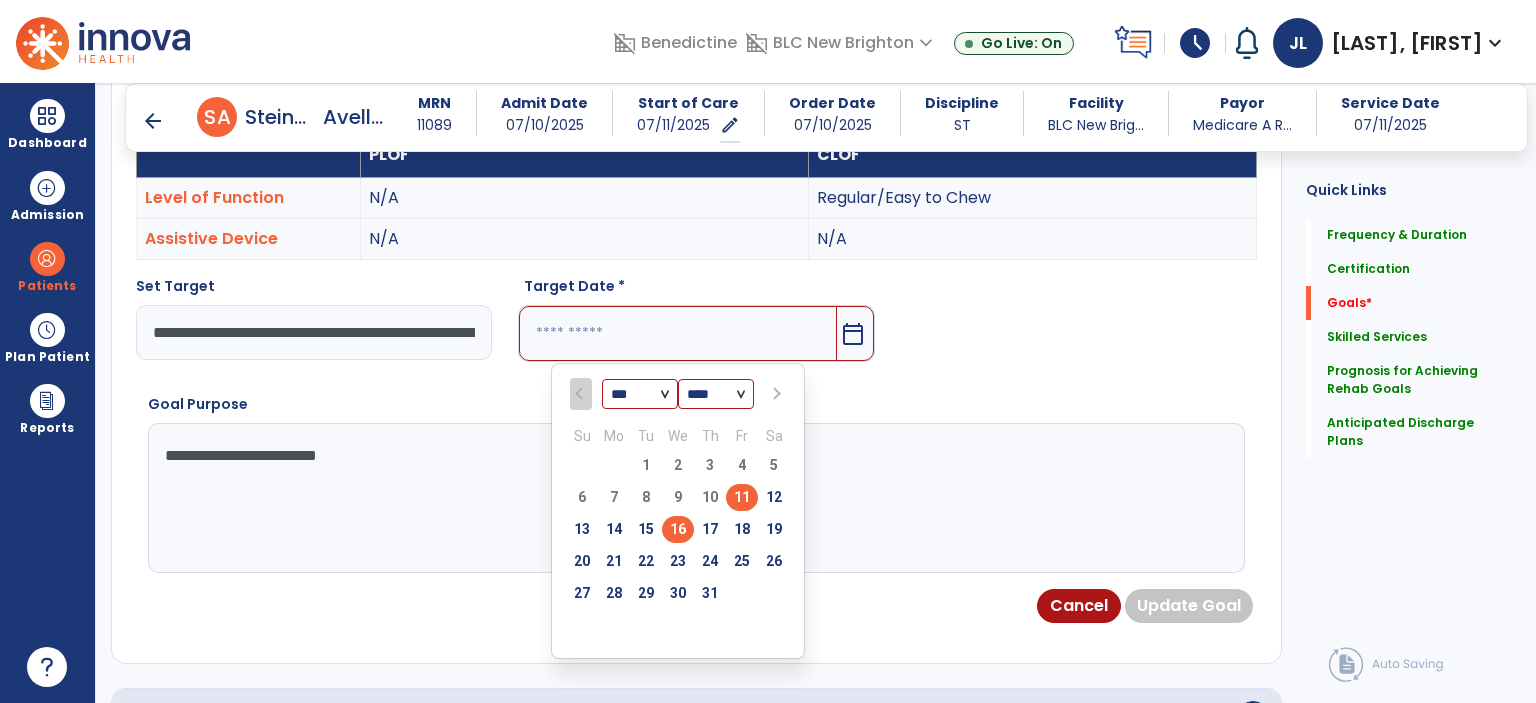 scroll, scrollTop: 634, scrollLeft: 0, axis: vertical 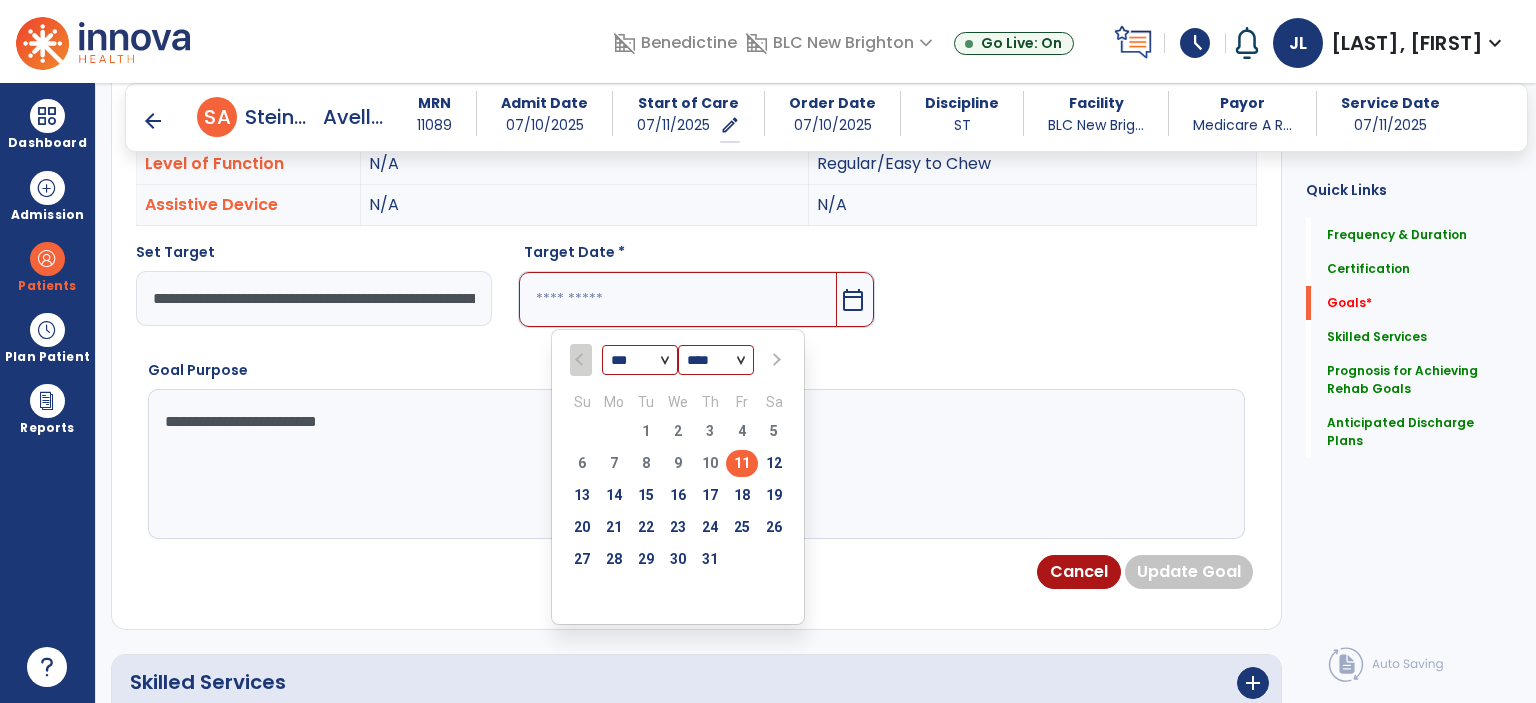 click at bounding box center (774, 360) 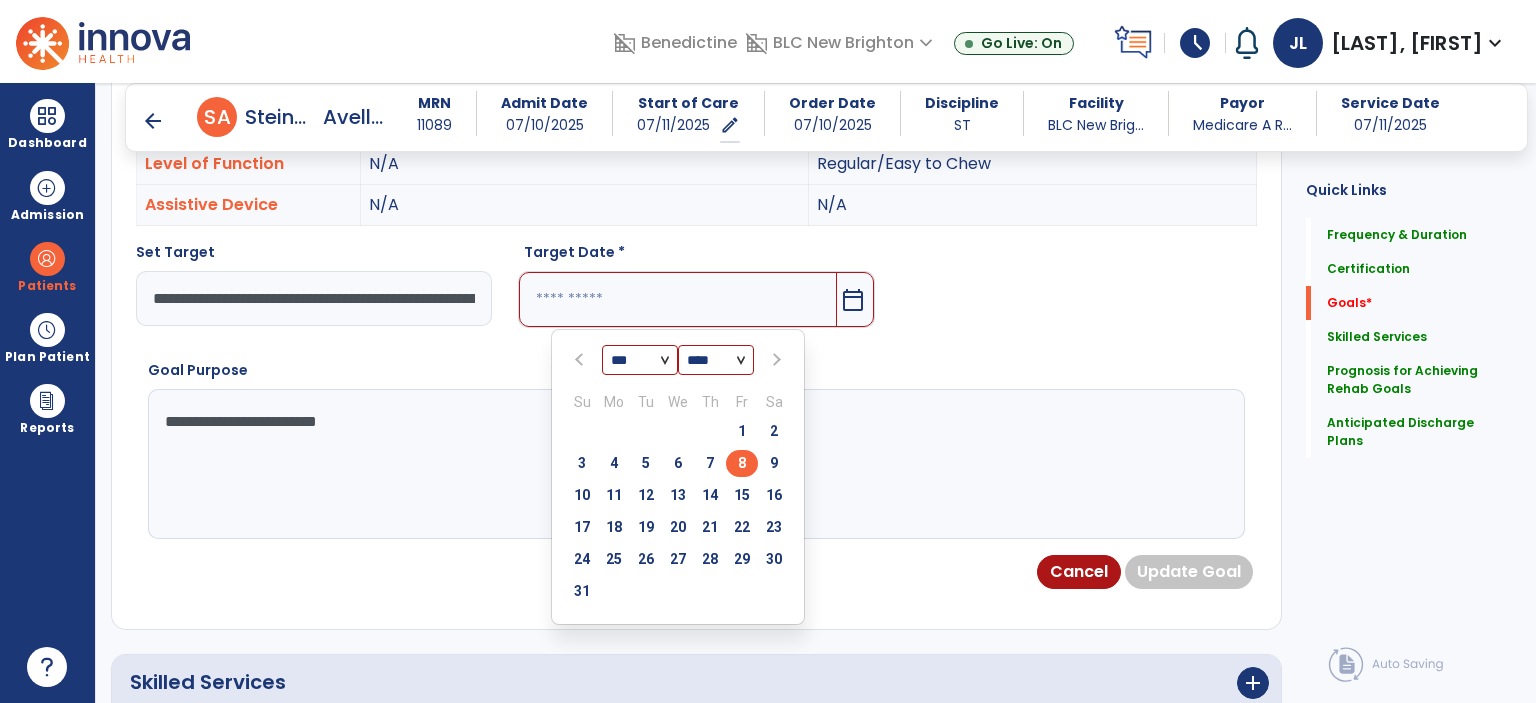 click on "8" at bounding box center (742, 463) 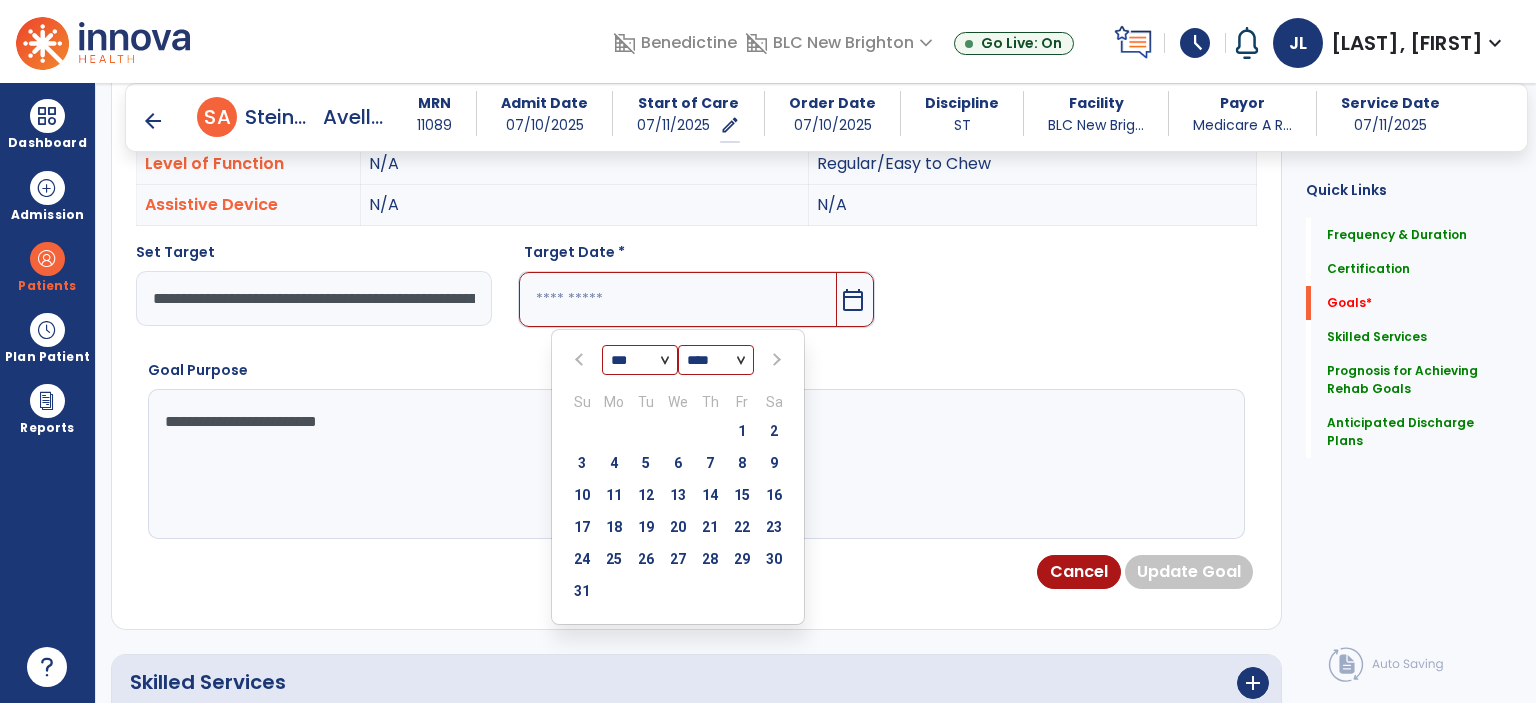 type on "********" 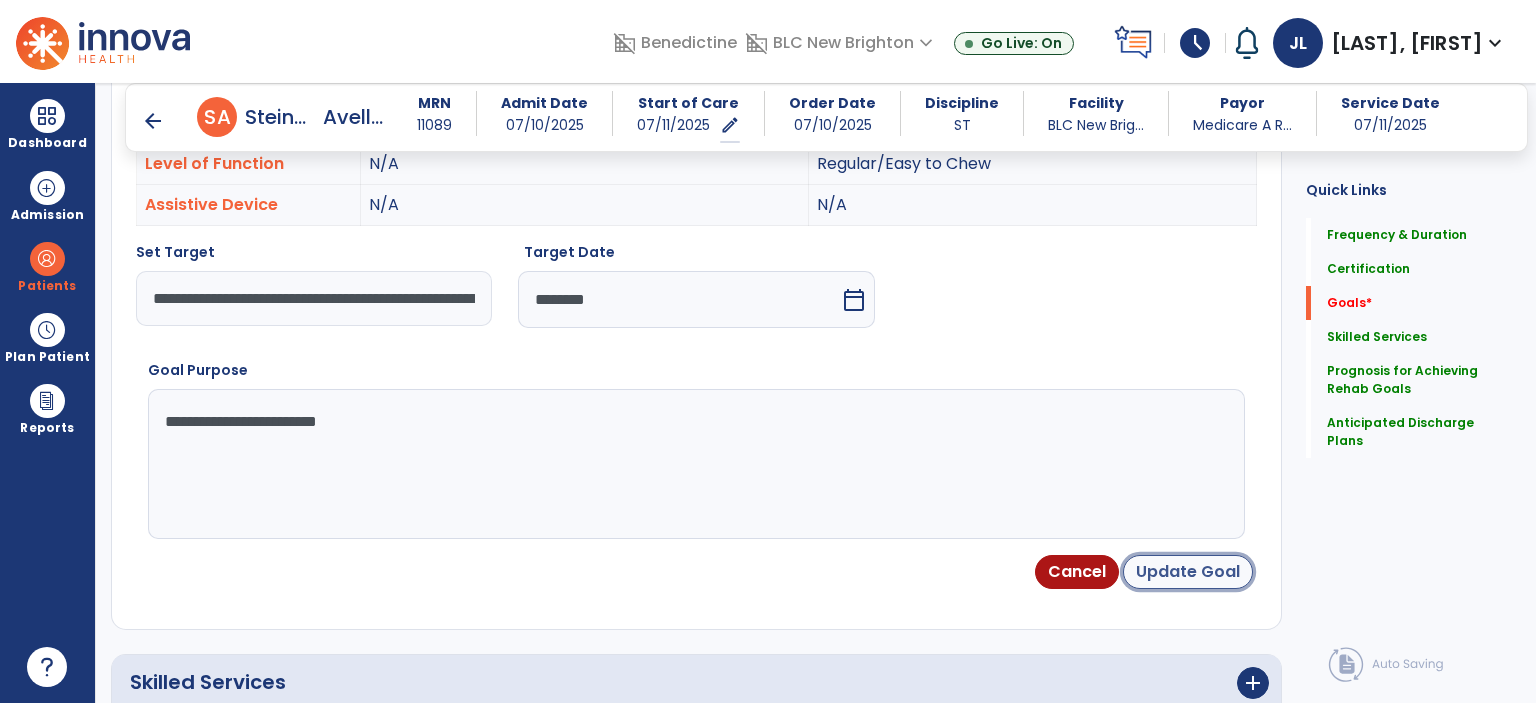click on "Update Goal" at bounding box center (1188, 572) 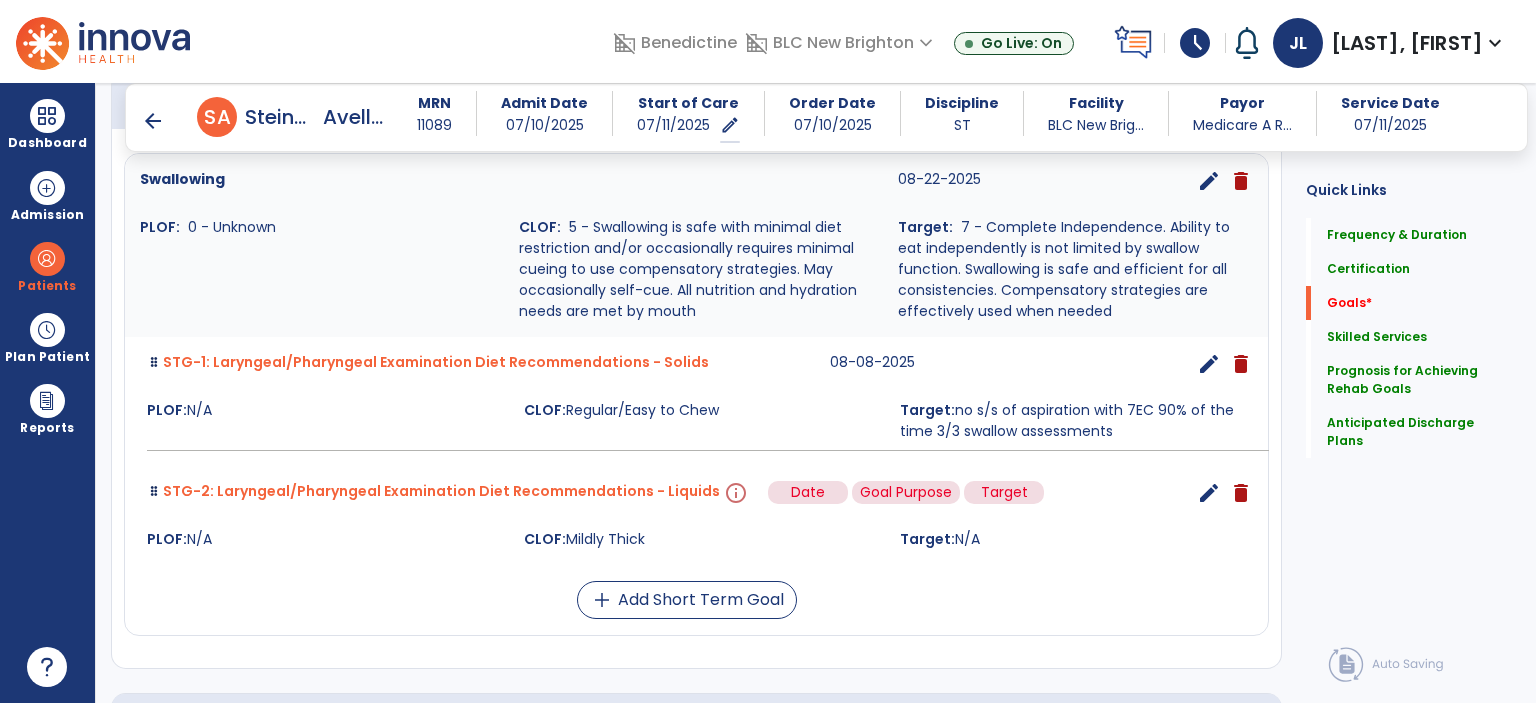 click on "info" at bounding box center (734, 493) 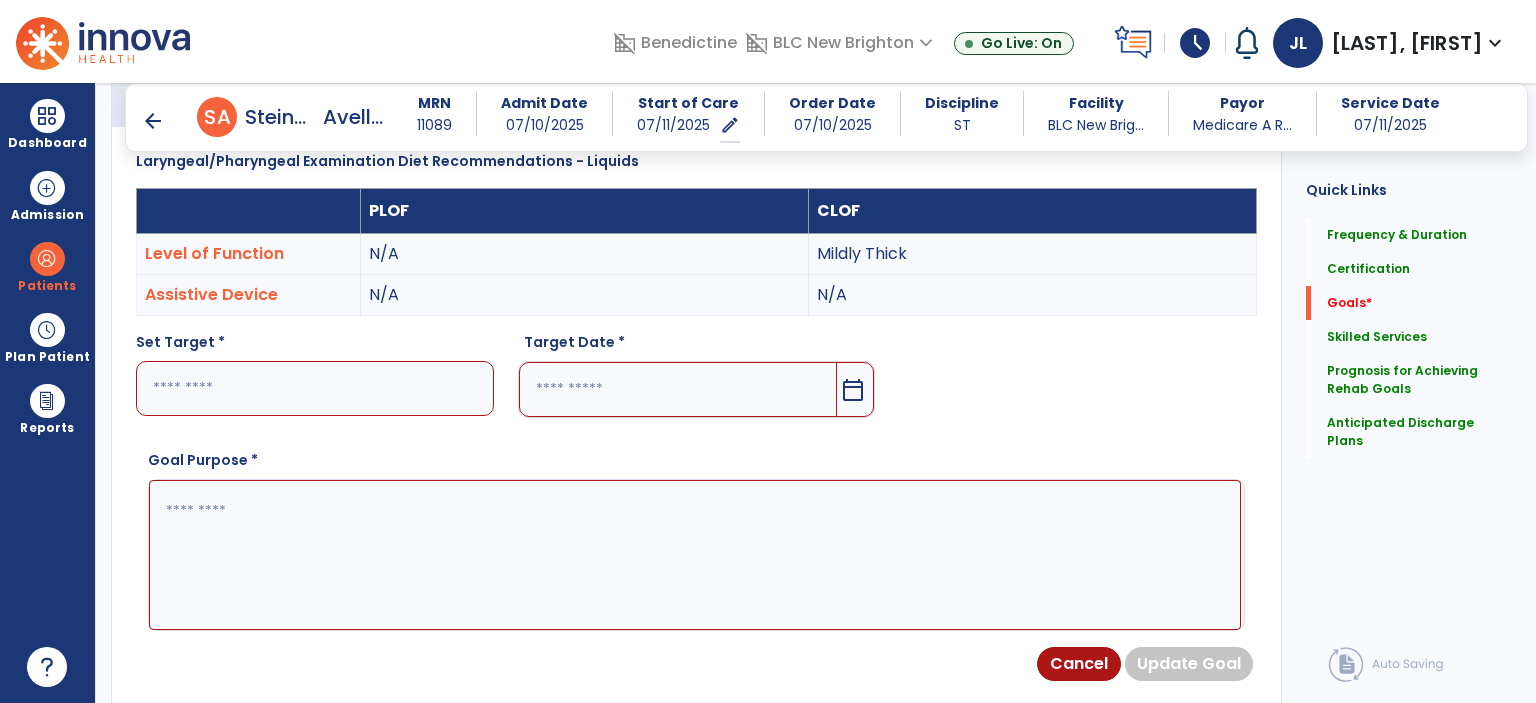 scroll, scrollTop: 534, scrollLeft: 0, axis: vertical 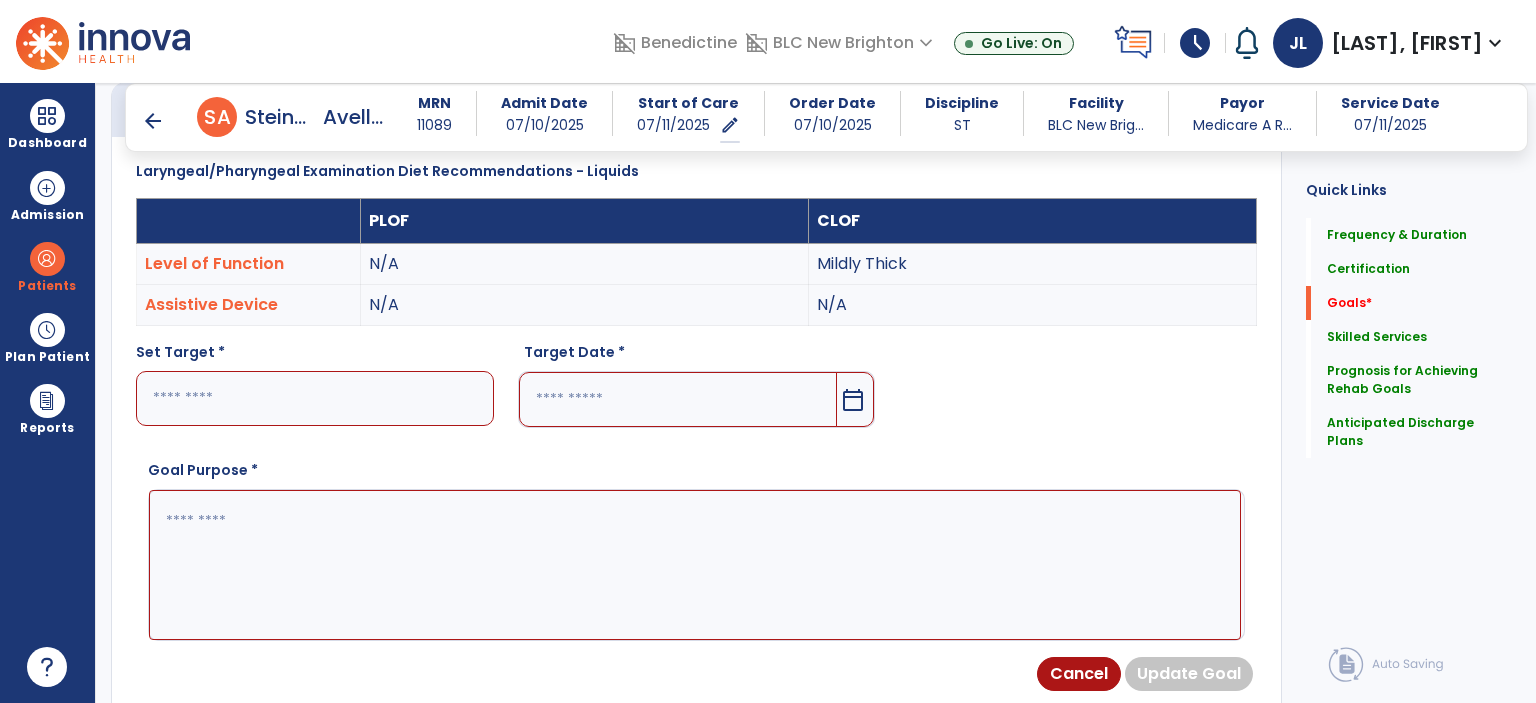click at bounding box center (315, 398) 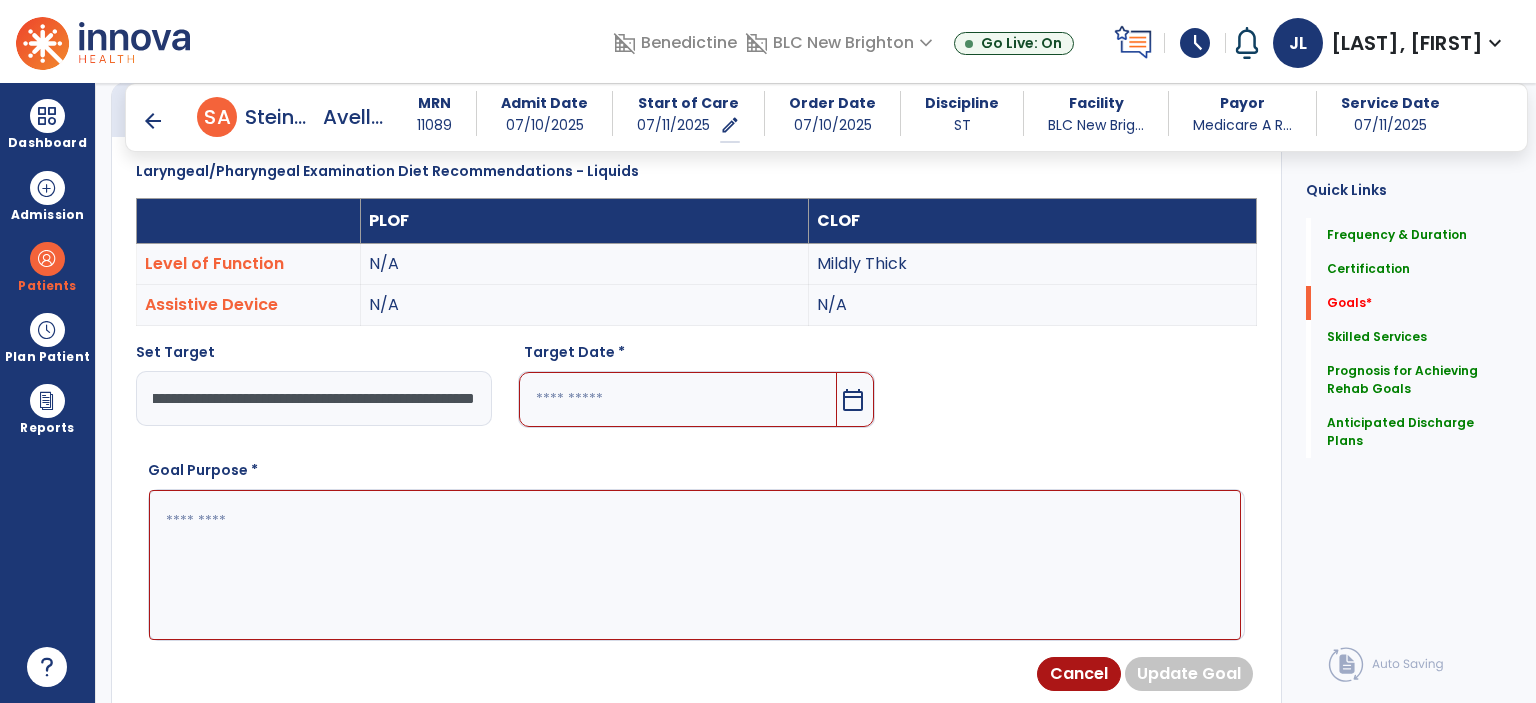 scroll, scrollTop: 0, scrollLeft: 353, axis: horizontal 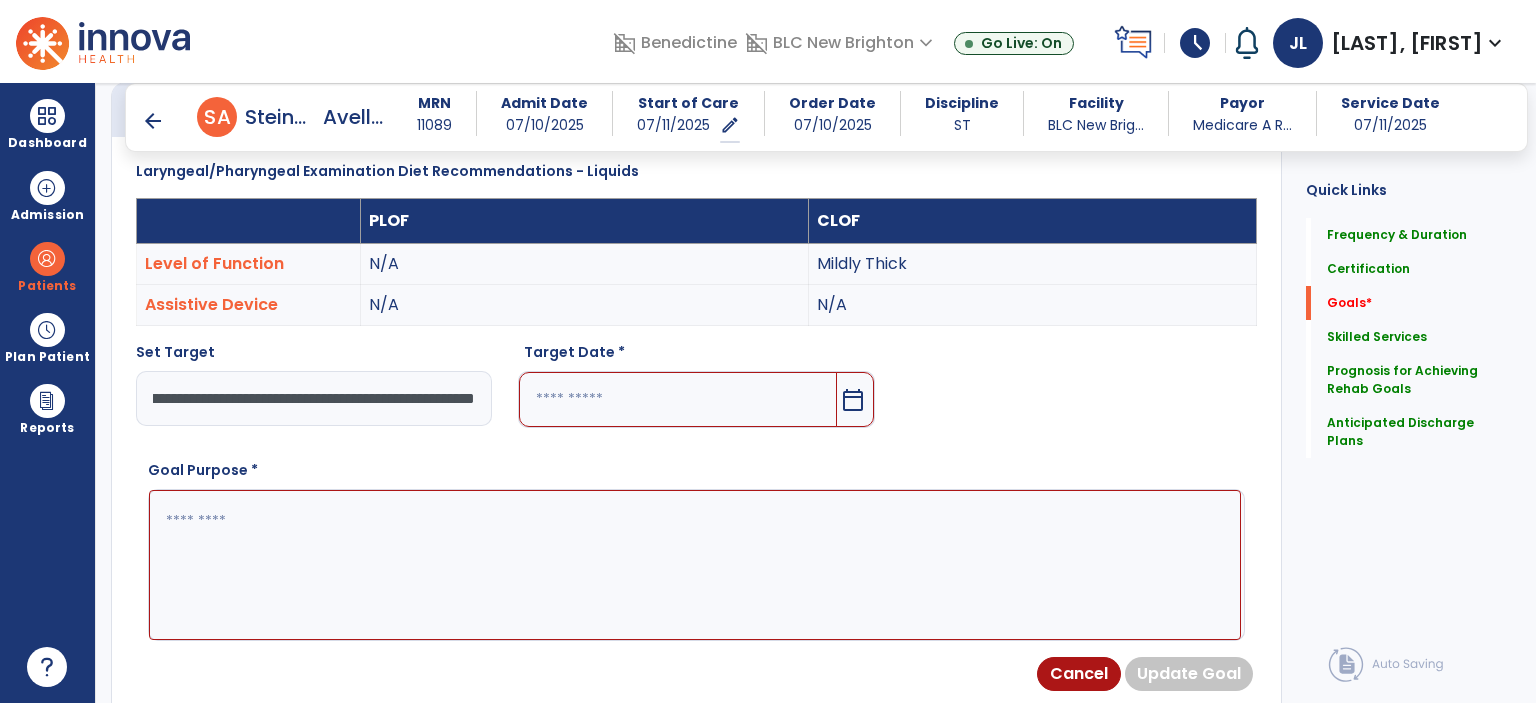 type on "**********" 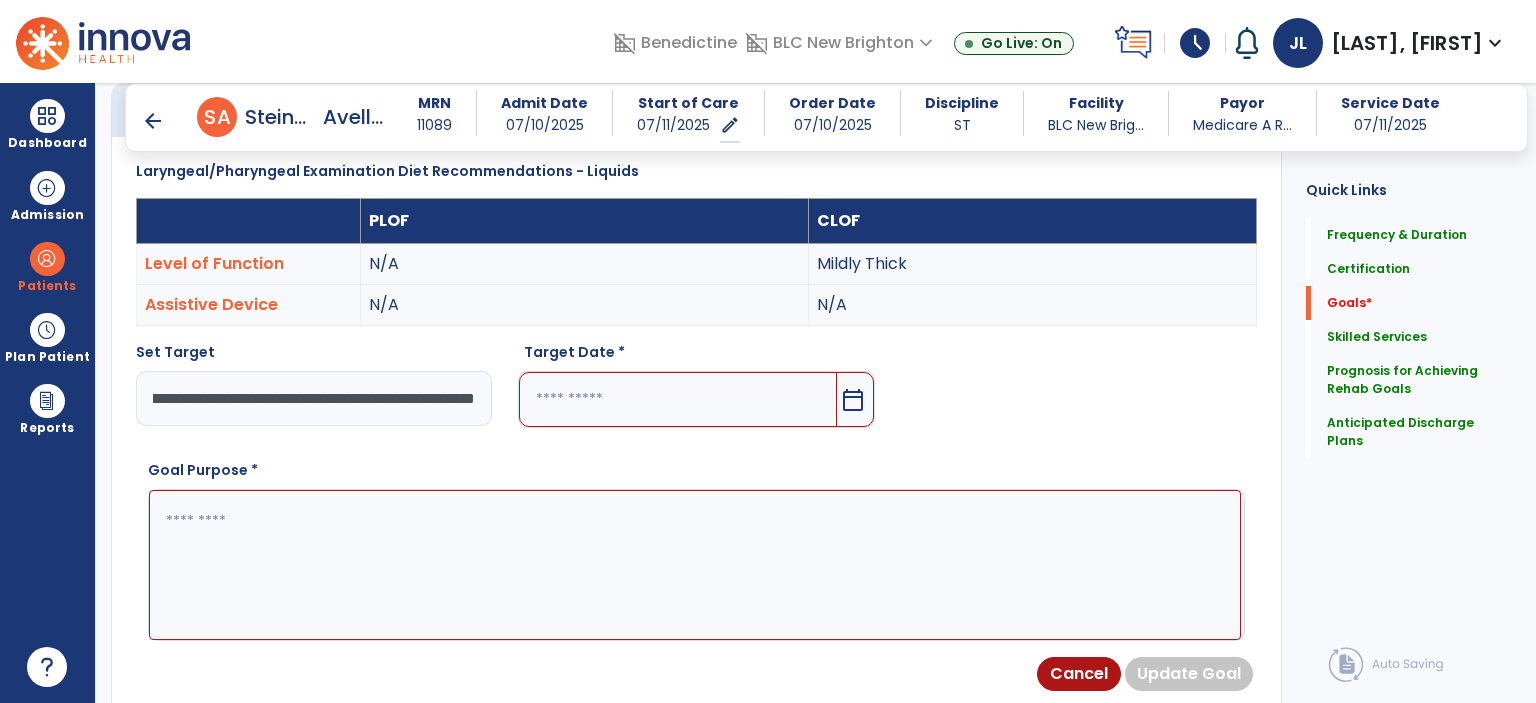 click at bounding box center [678, 399] 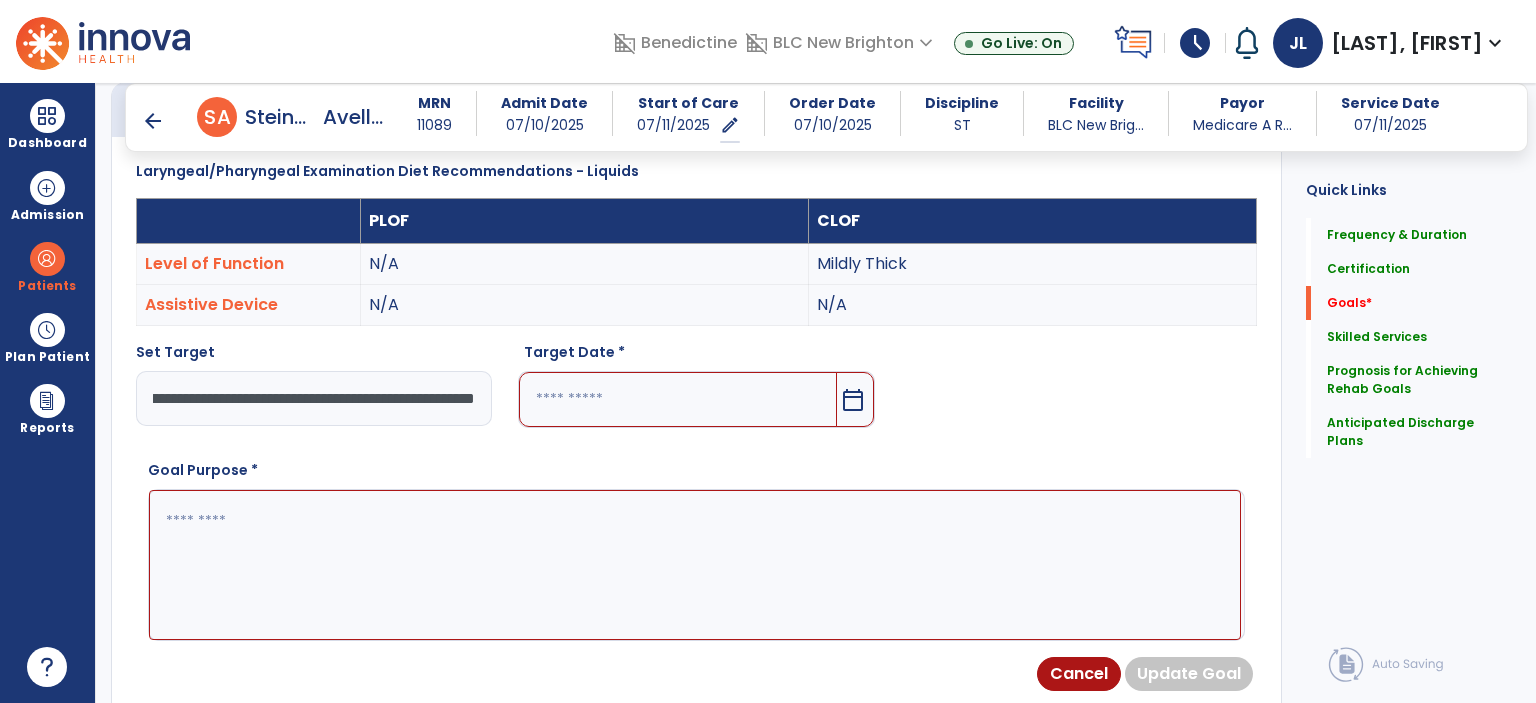 scroll, scrollTop: 0, scrollLeft: 0, axis: both 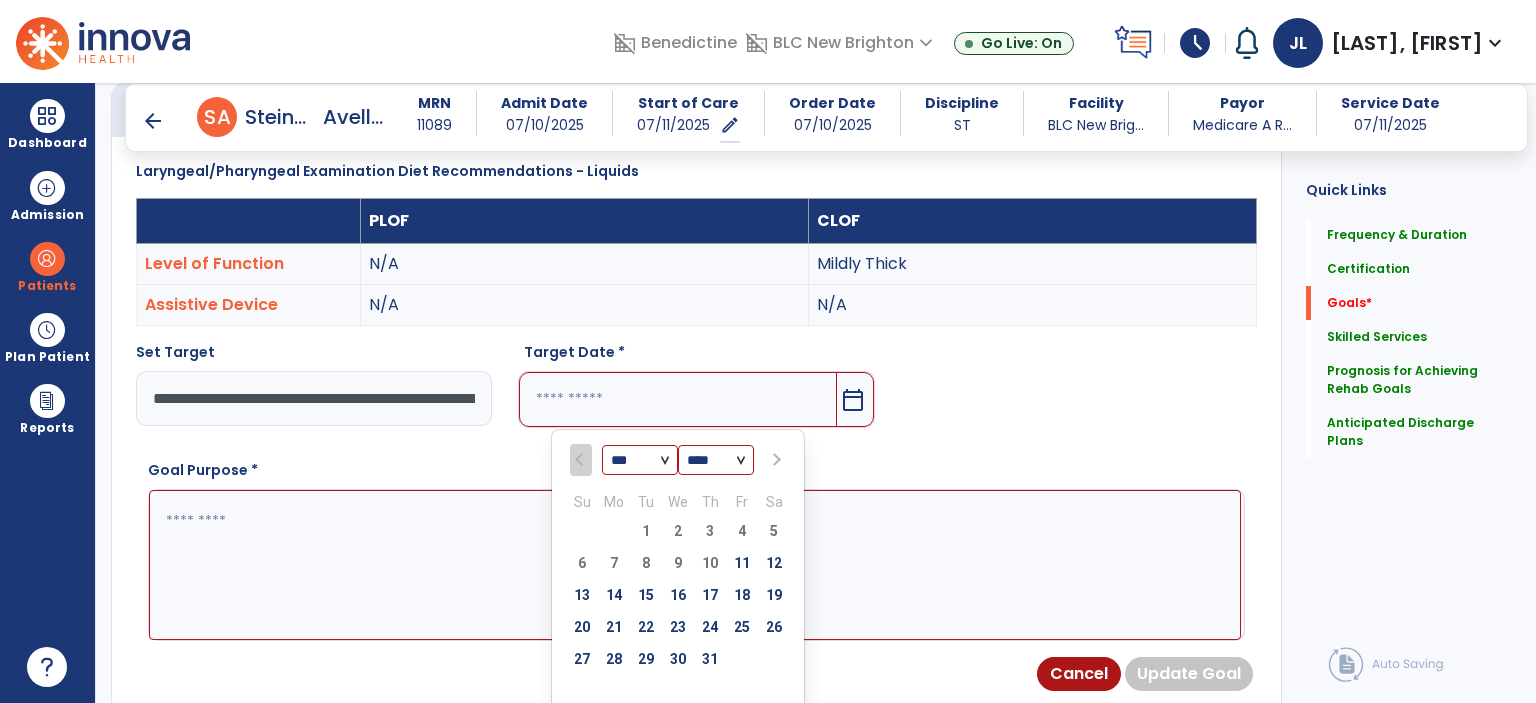 click at bounding box center [774, 460] 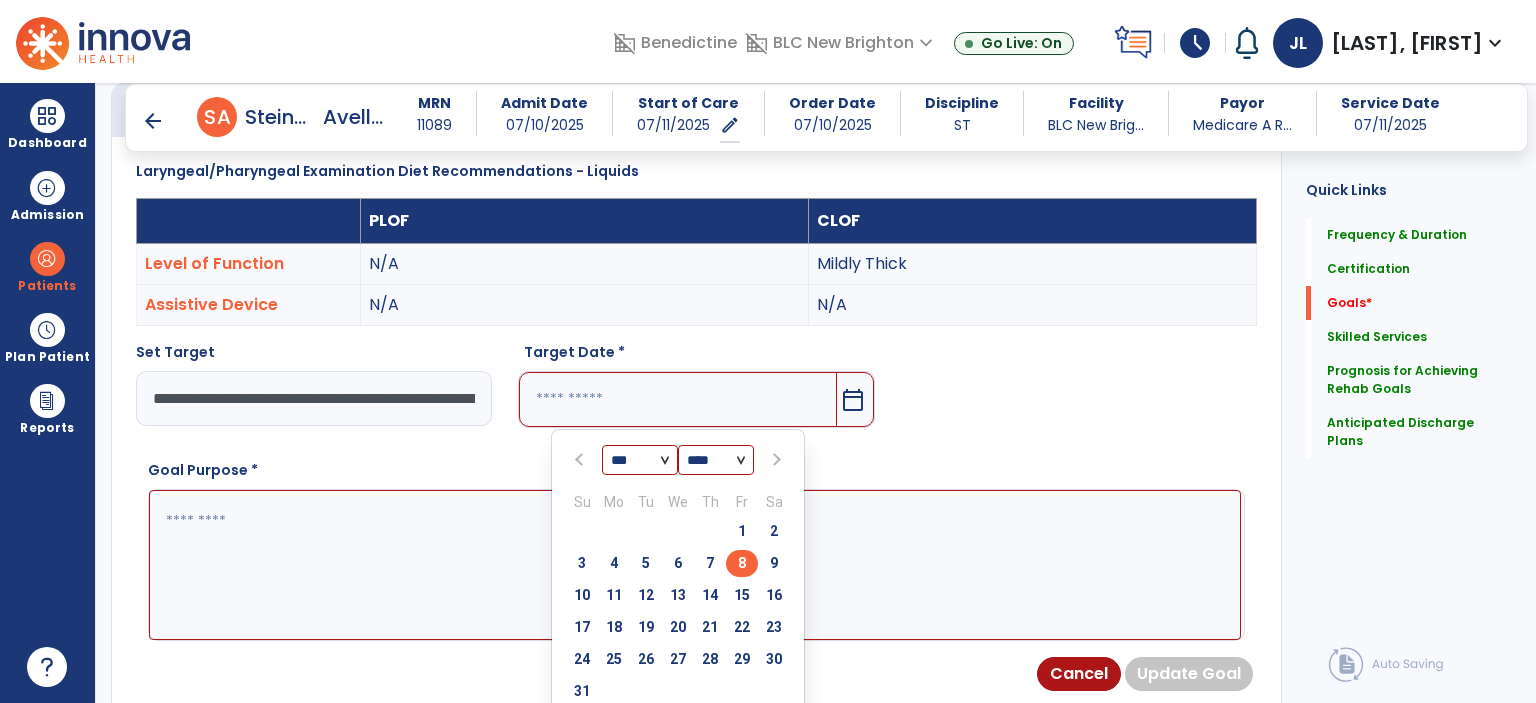 click on "8" at bounding box center [742, 563] 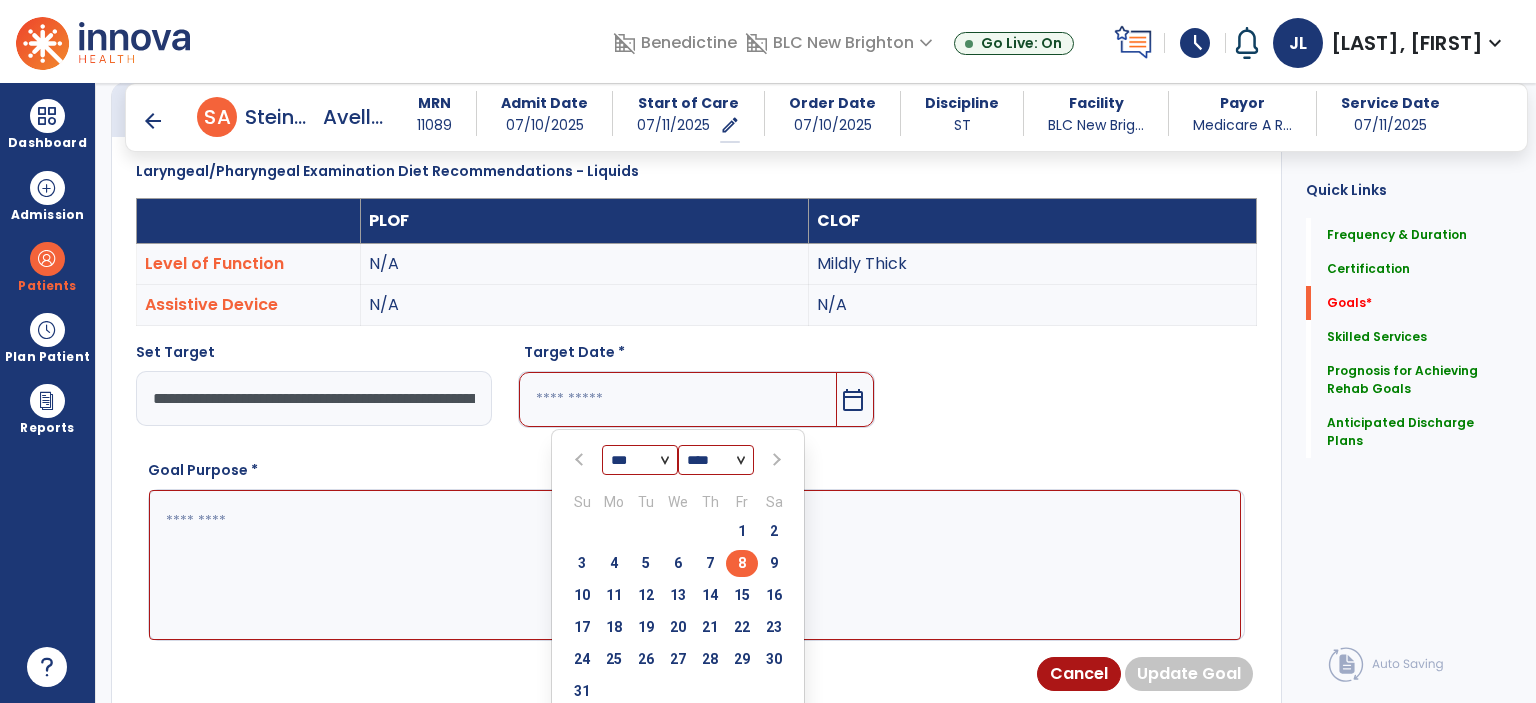 type on "********" 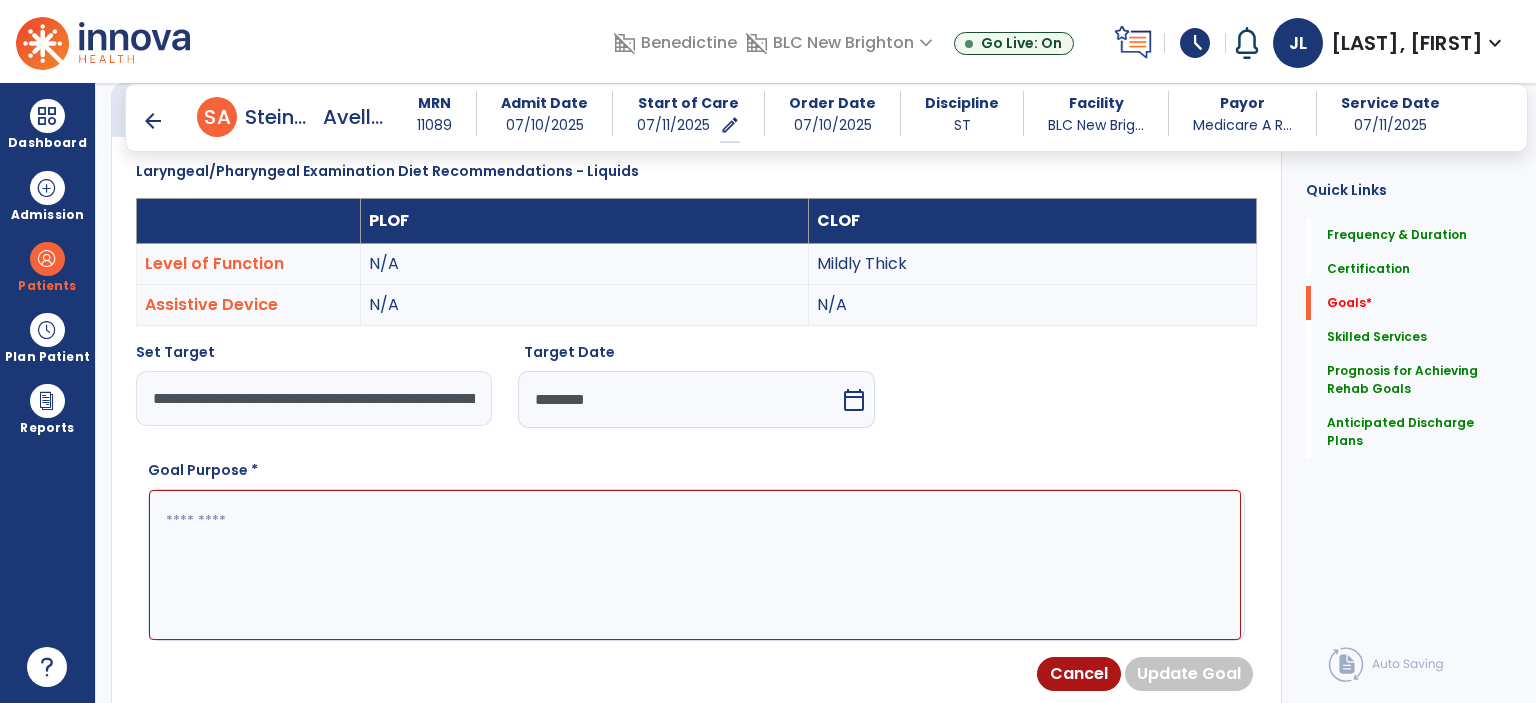 paste on "**********" 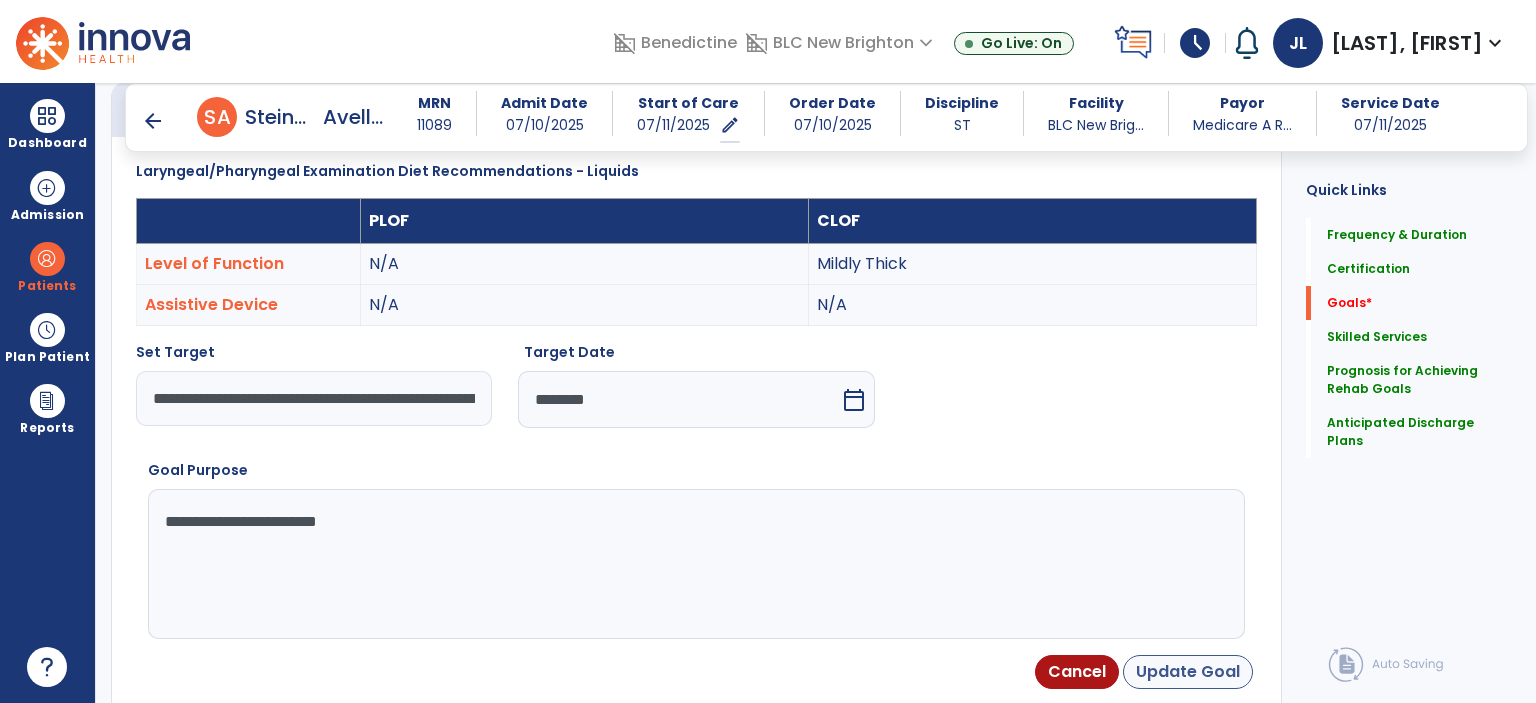 type on "**********" 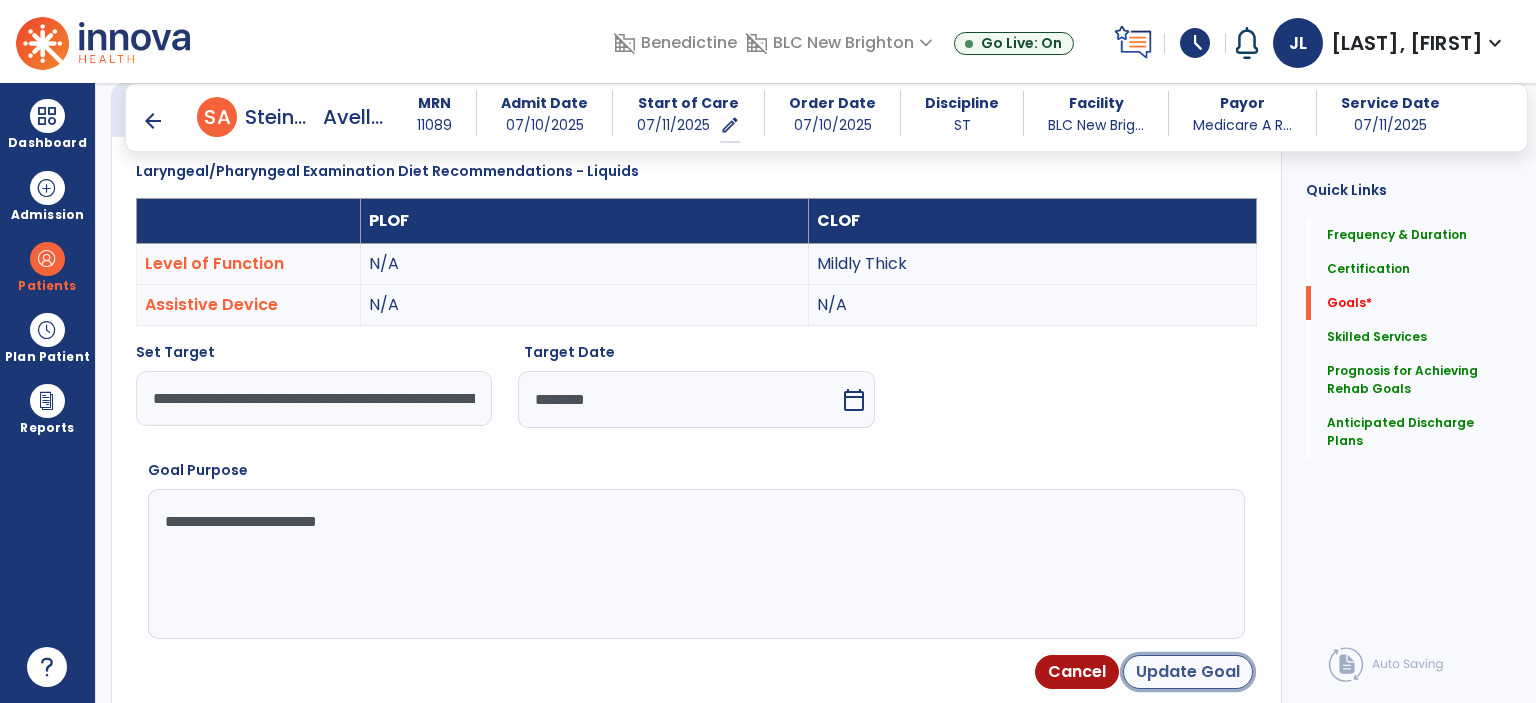 click on "Update Goal" at bounding box center [1188, 672] 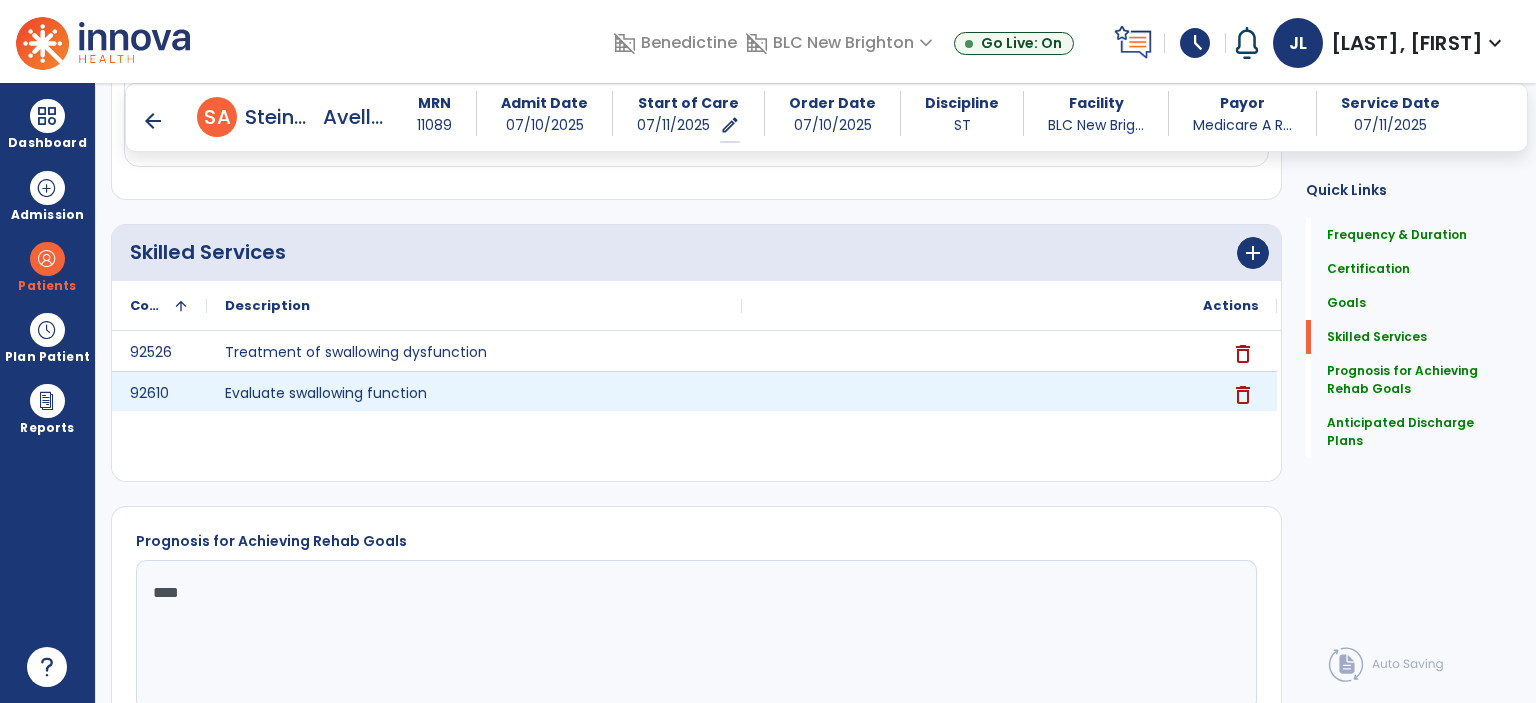 scroll, scrollTop: 1412, scrollLeft: 0, axis: vertical 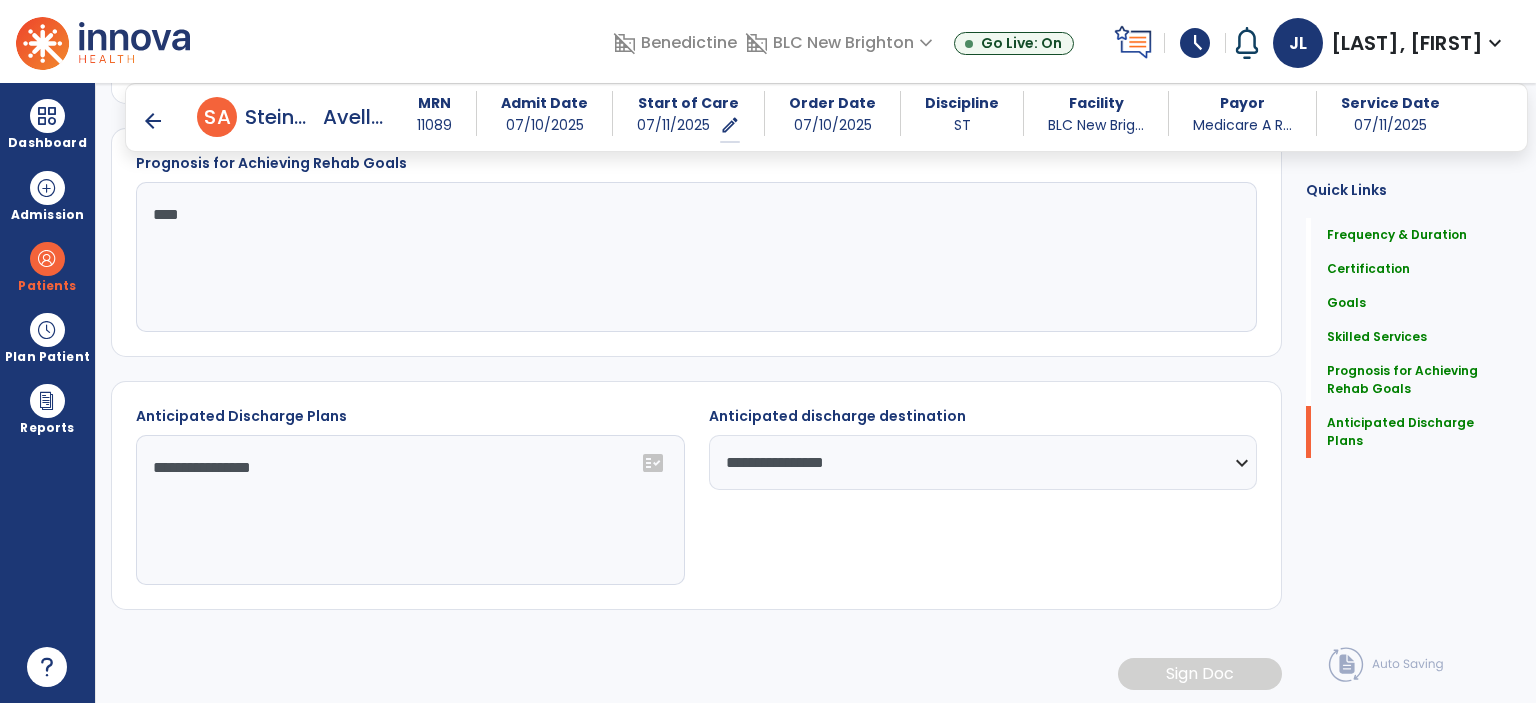 click on "****" 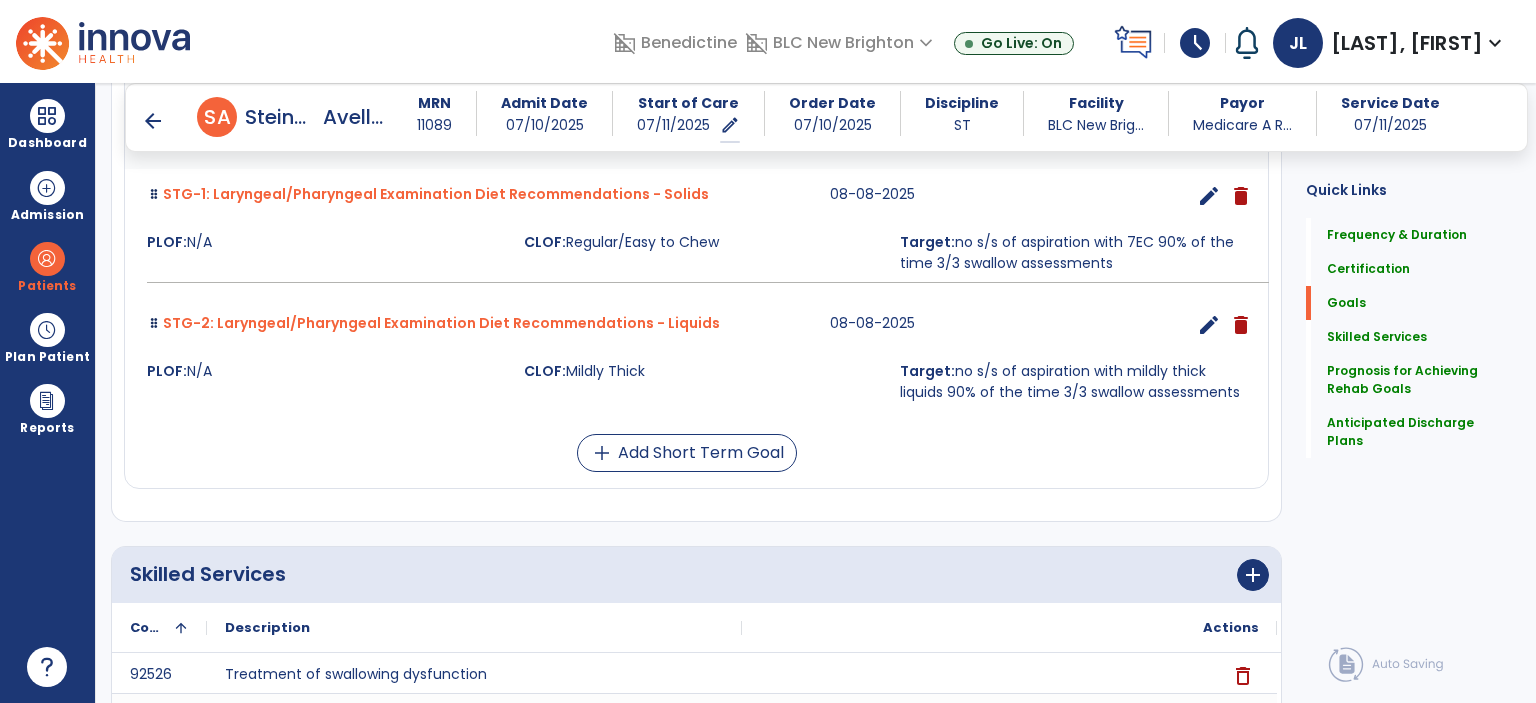 scroll, scrollTop: 0, scrollLeft: 0, axis: both 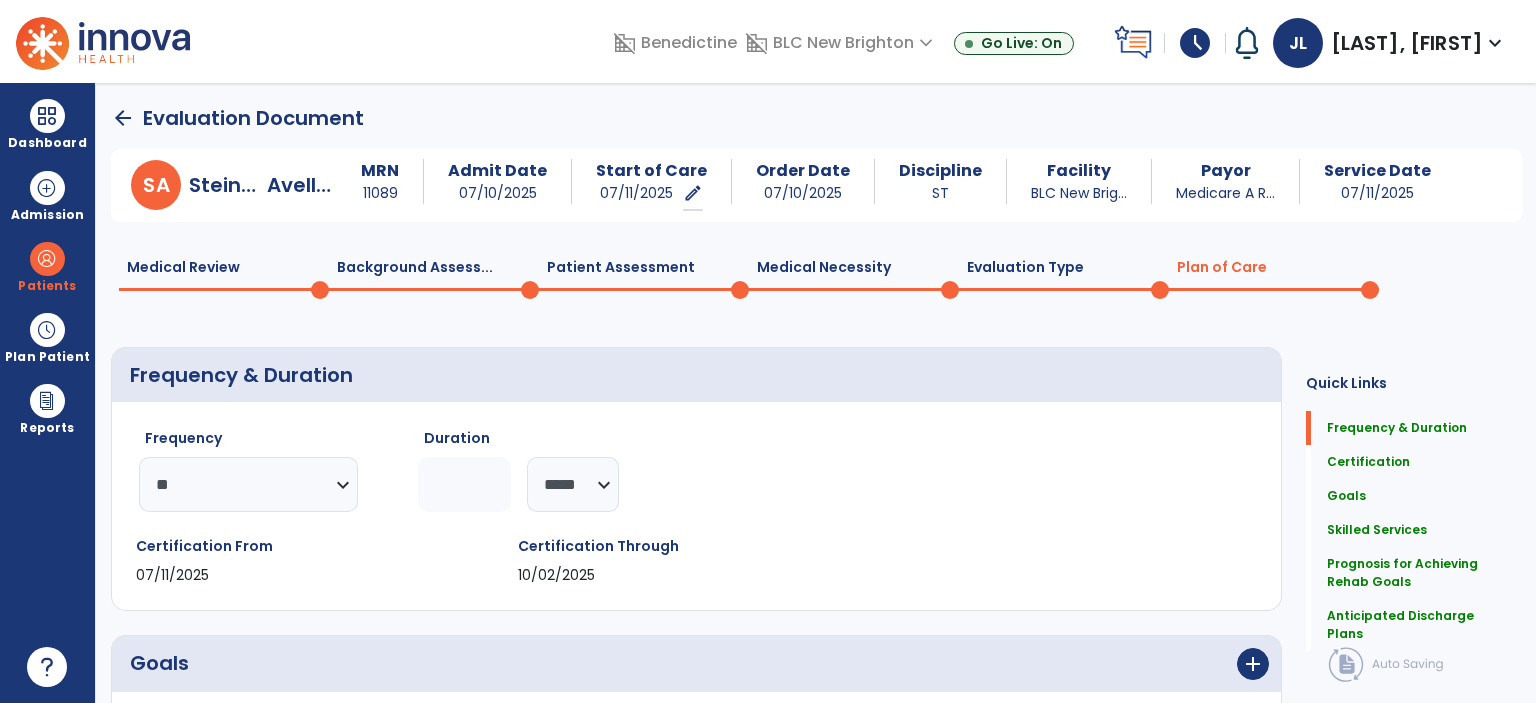 click on "Evaluation Type  0" 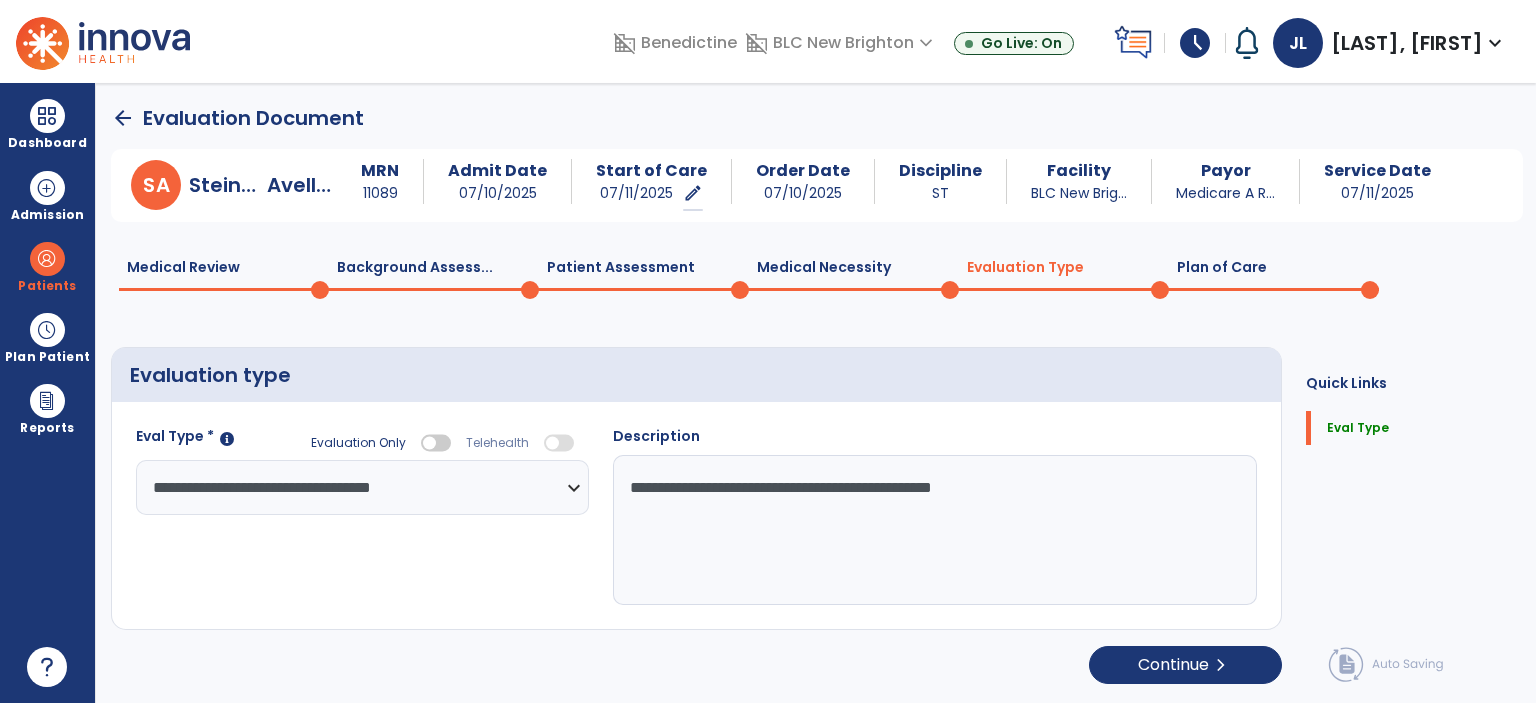 click on "Plan of Care  0" 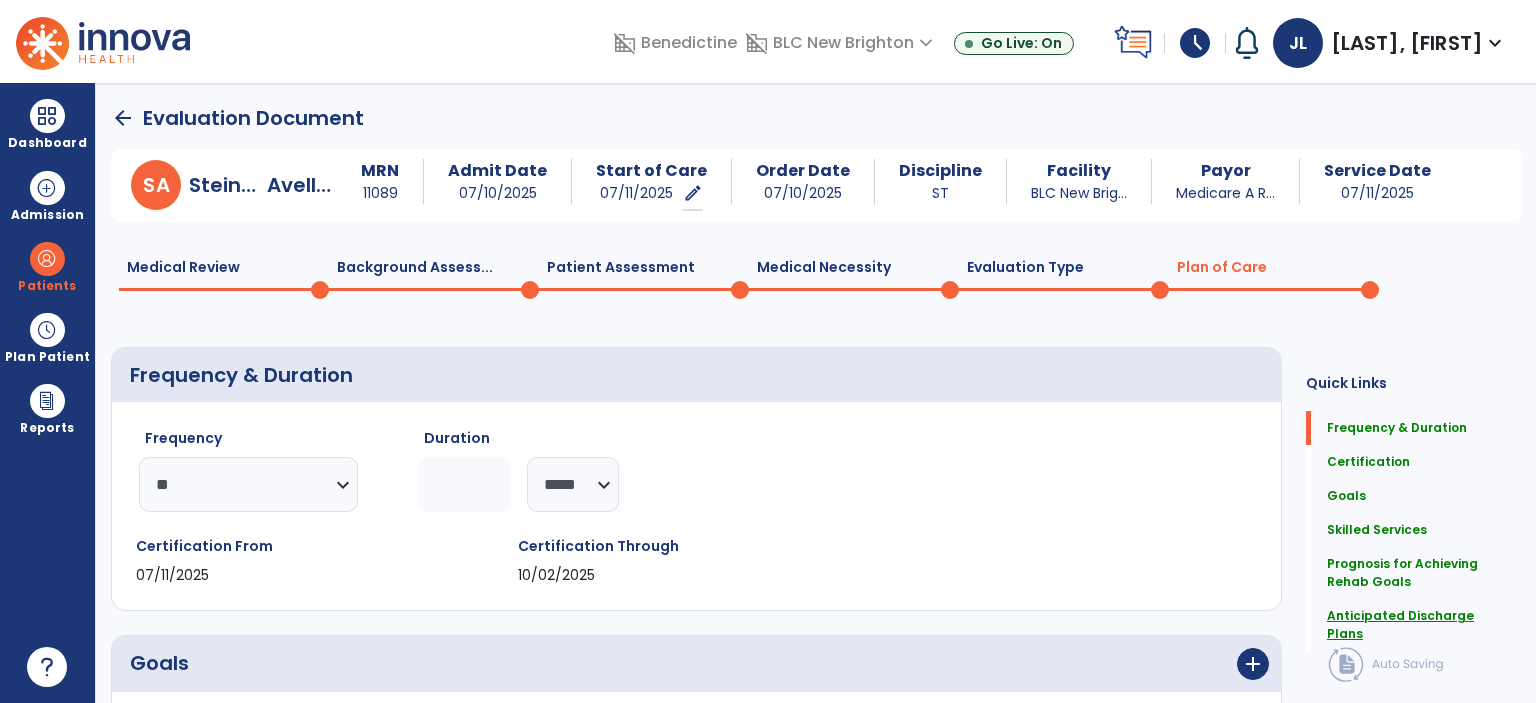 click on "Anticipated Discharge Plans" 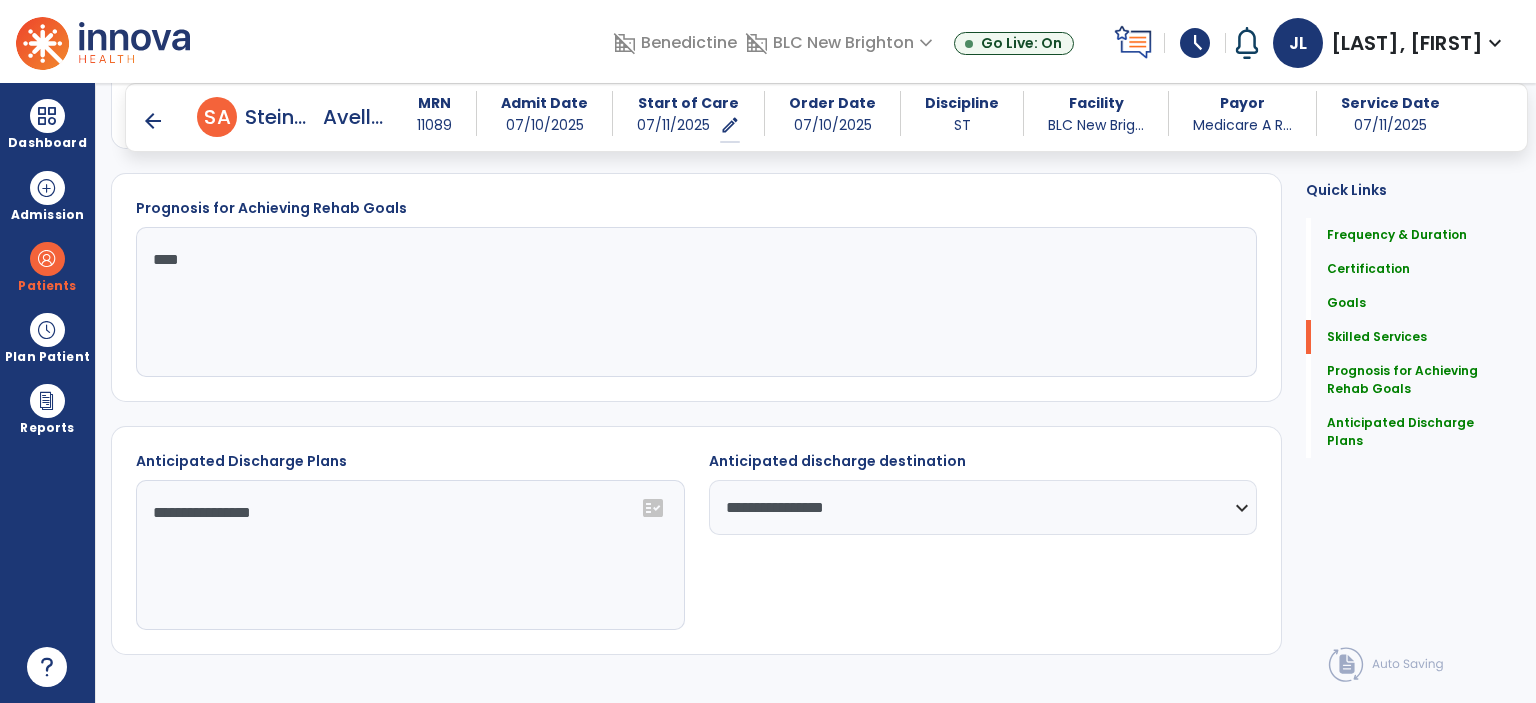 scroll, scrollTop: 1413, scrollLeft: 0, axis: vertical 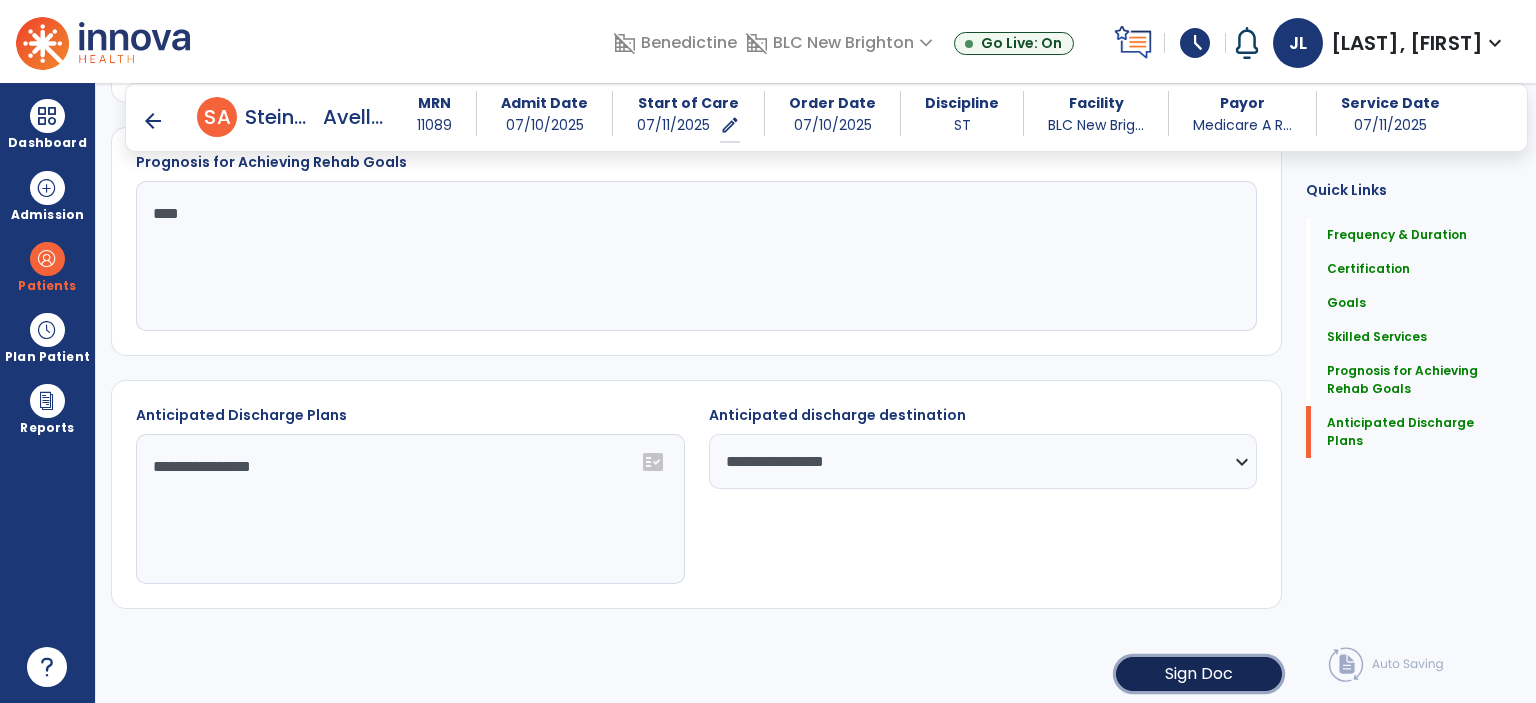 click on "Sign Doc" 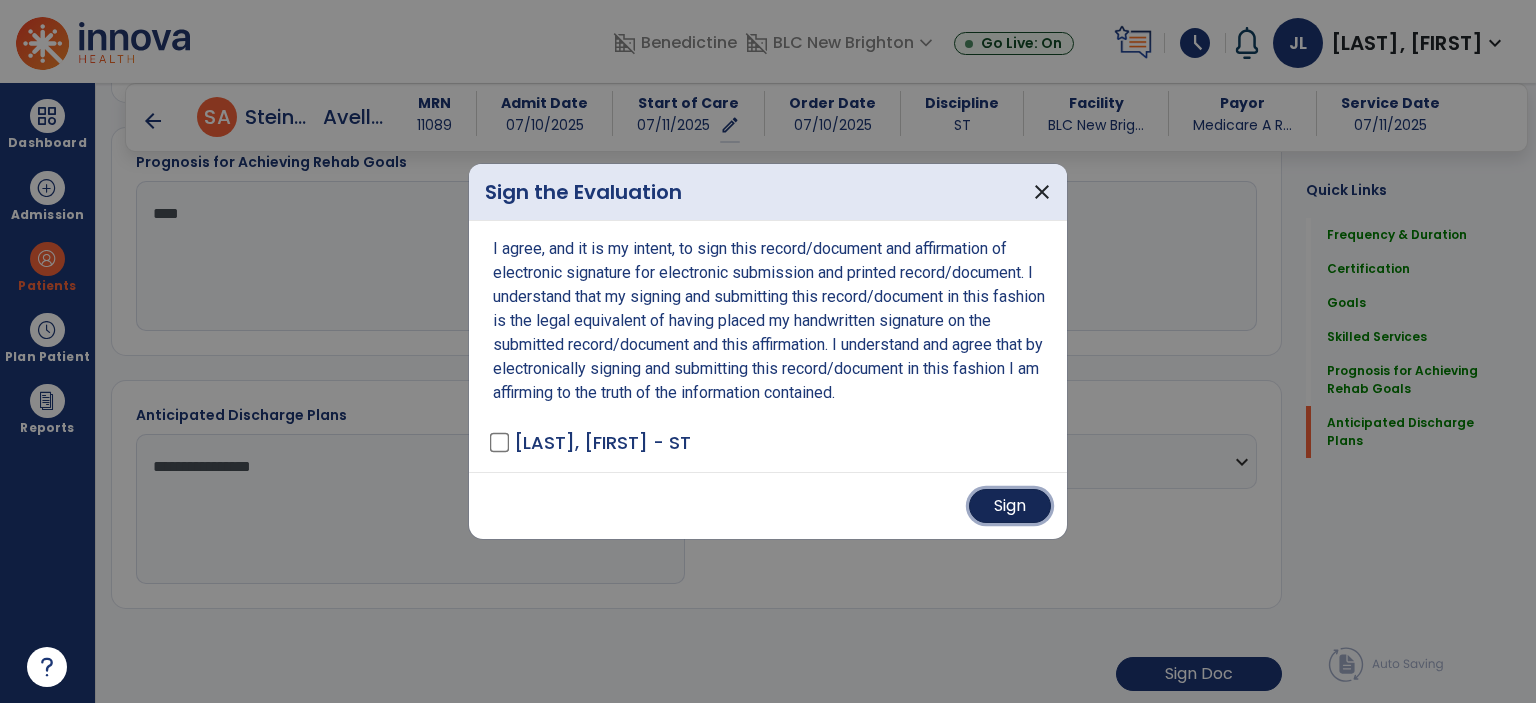 click on "Sign" at bounding box center (1010, 506) 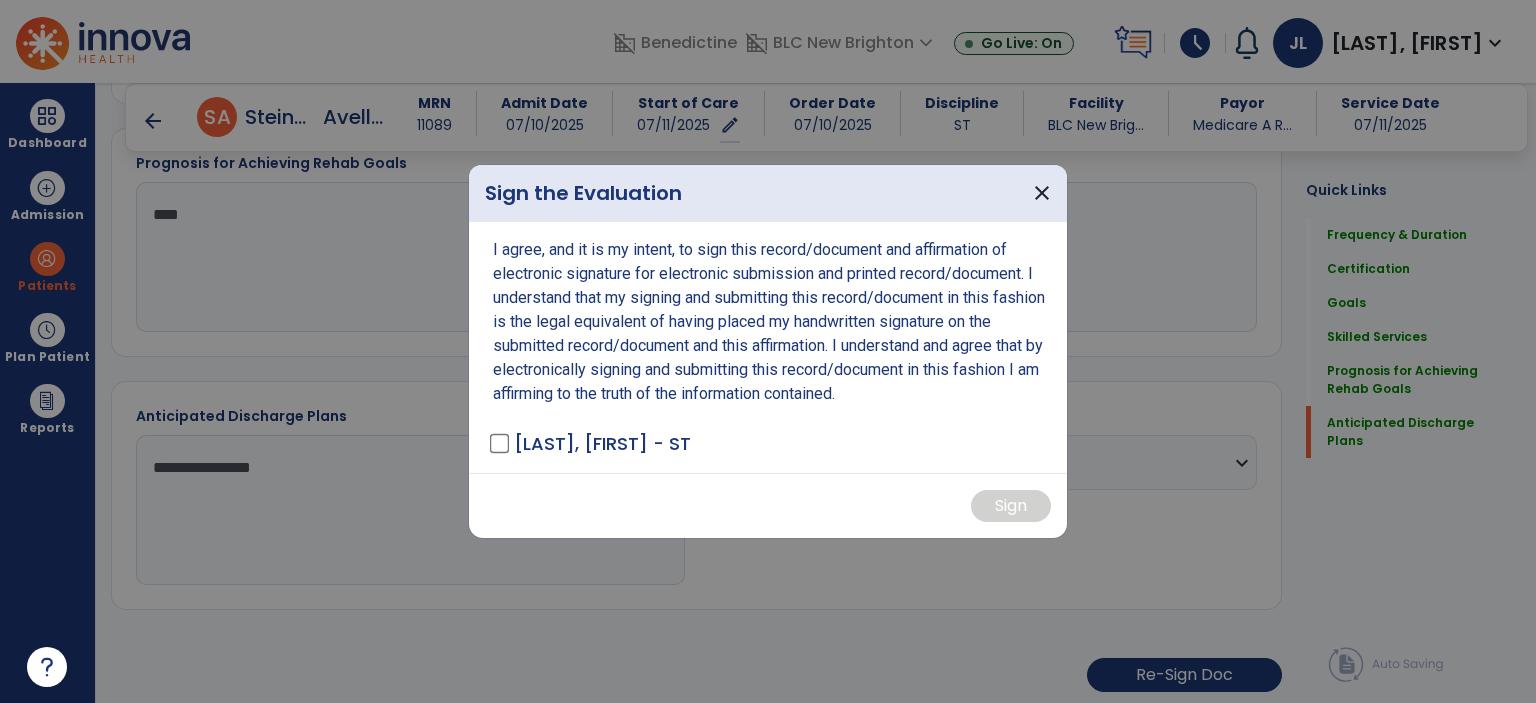 scroll, scrollTop: 1413, scrollLeft: 0, axis: vertical 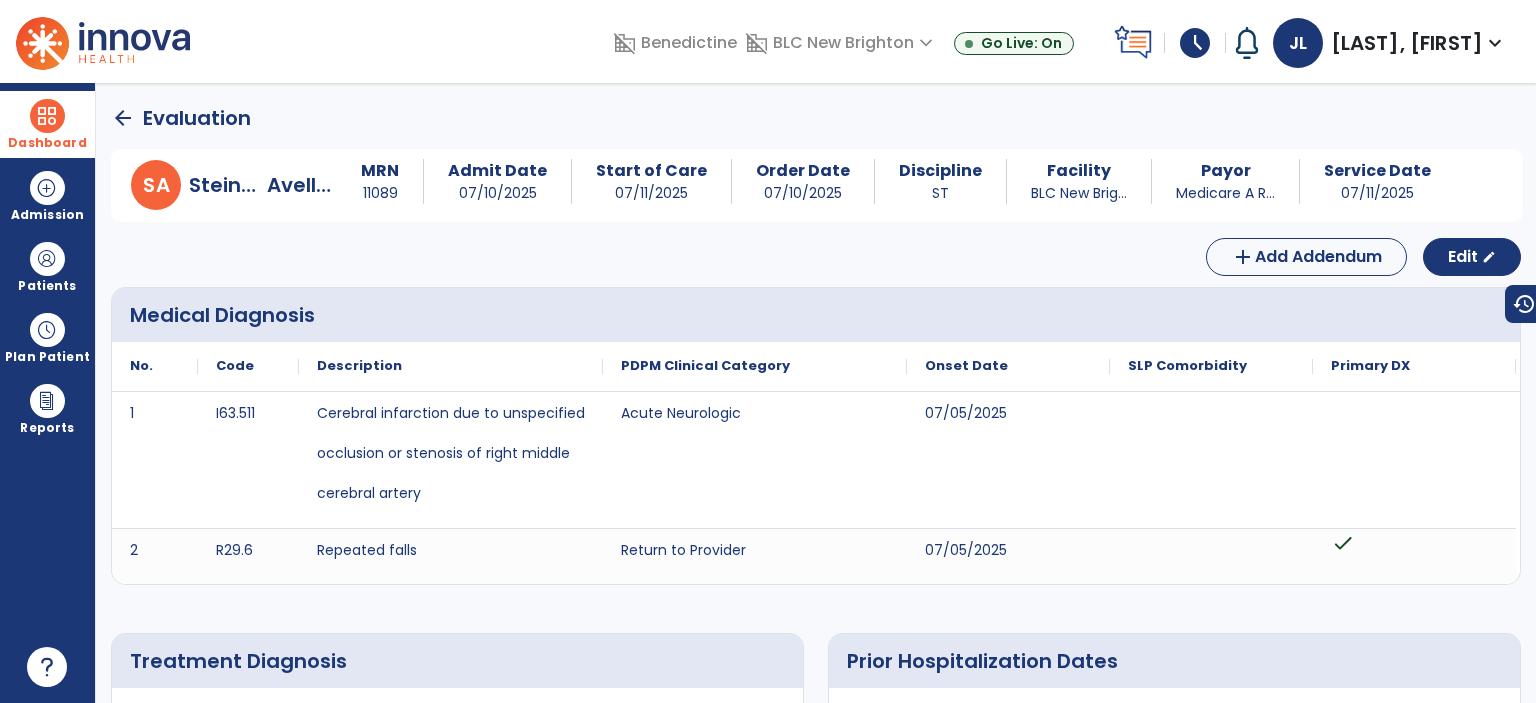 click at bounding box center (47, 116) 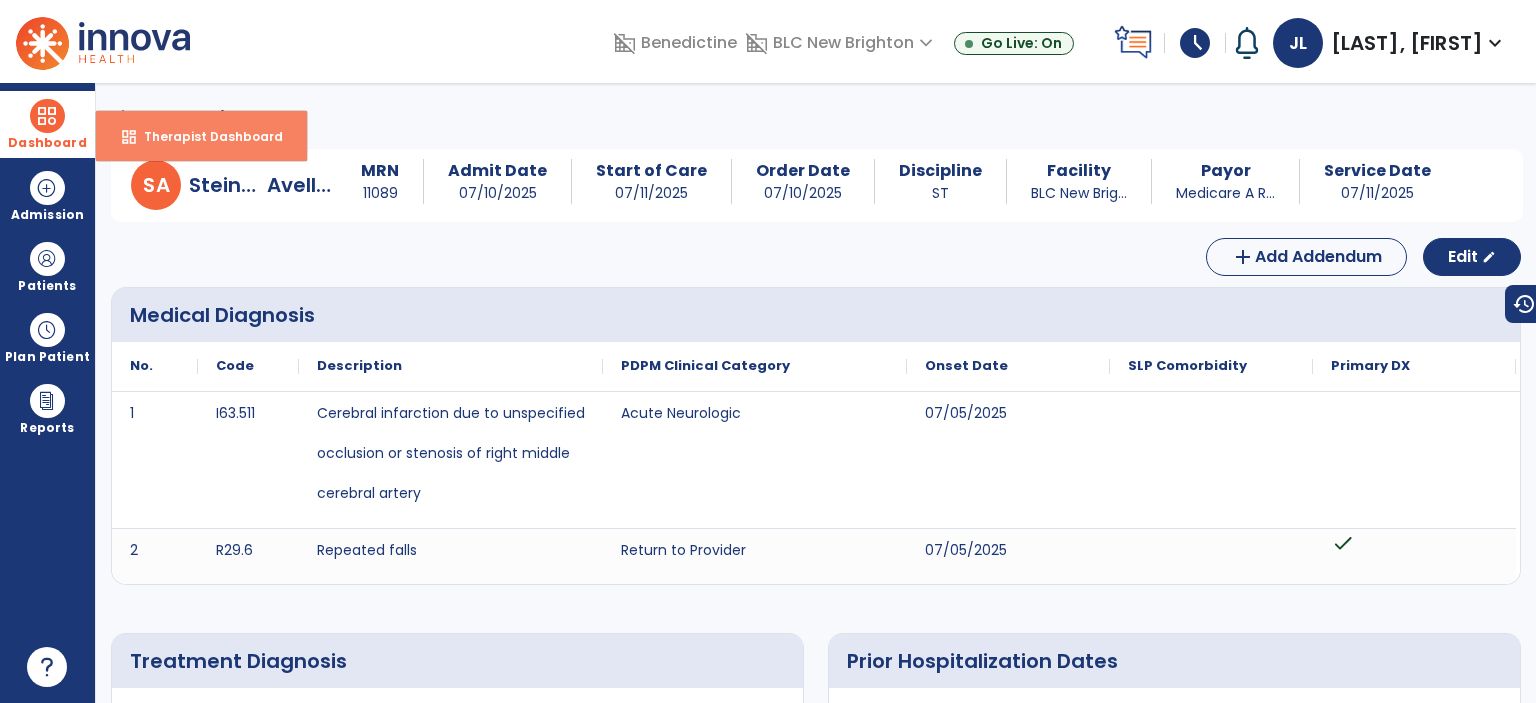 click on "dashboard  Therapist Dashboard" at bounding box center [201, 136] 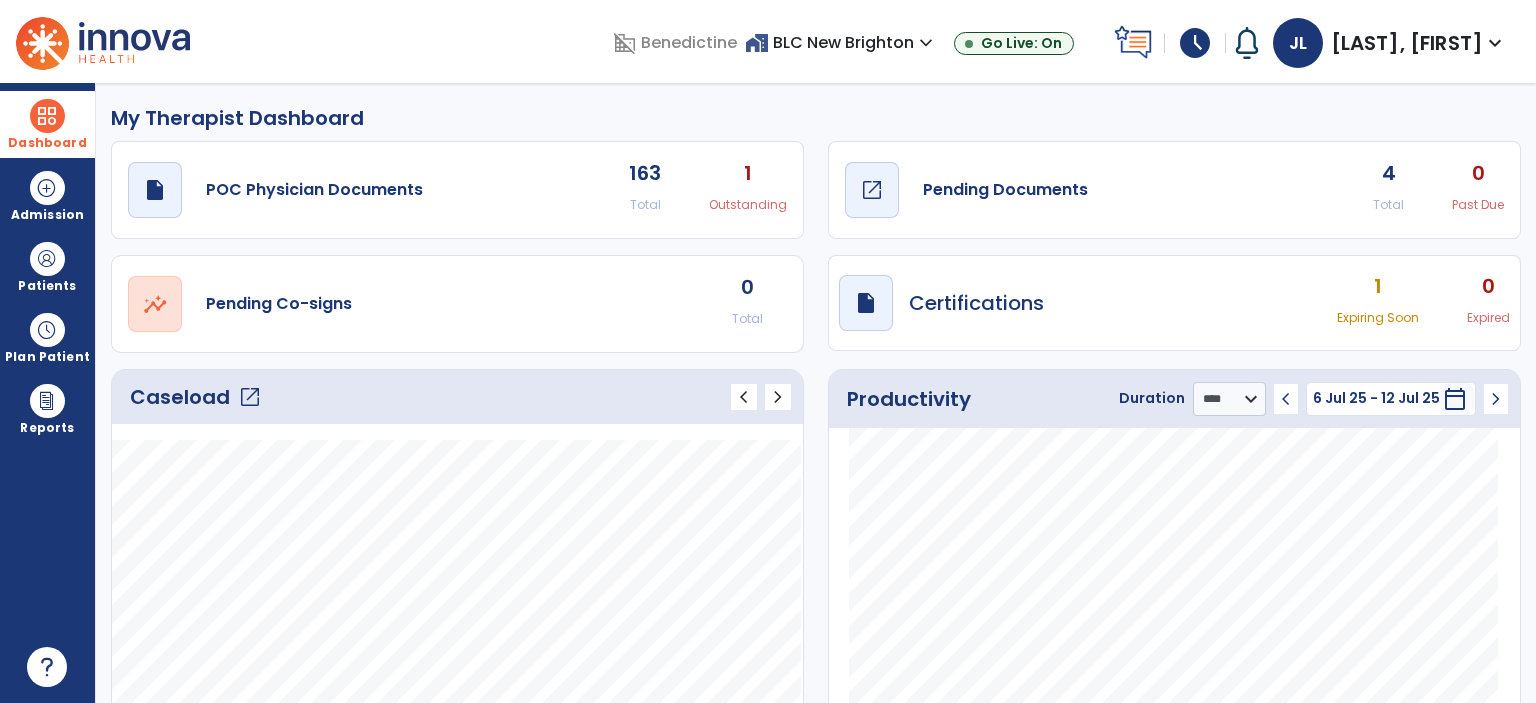 click on "Pending Documents" 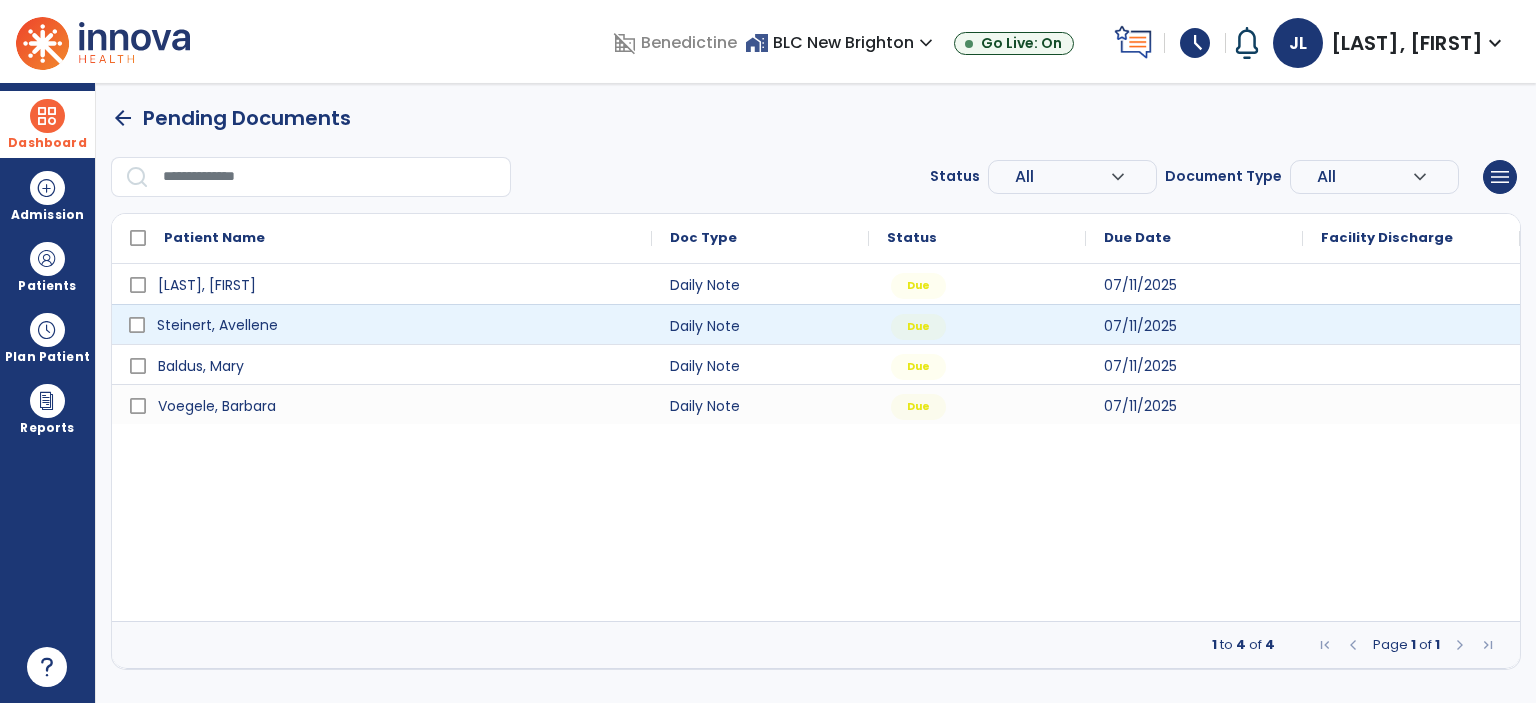 click on "Steinert, Avellene" at bounding box center [217, 325] 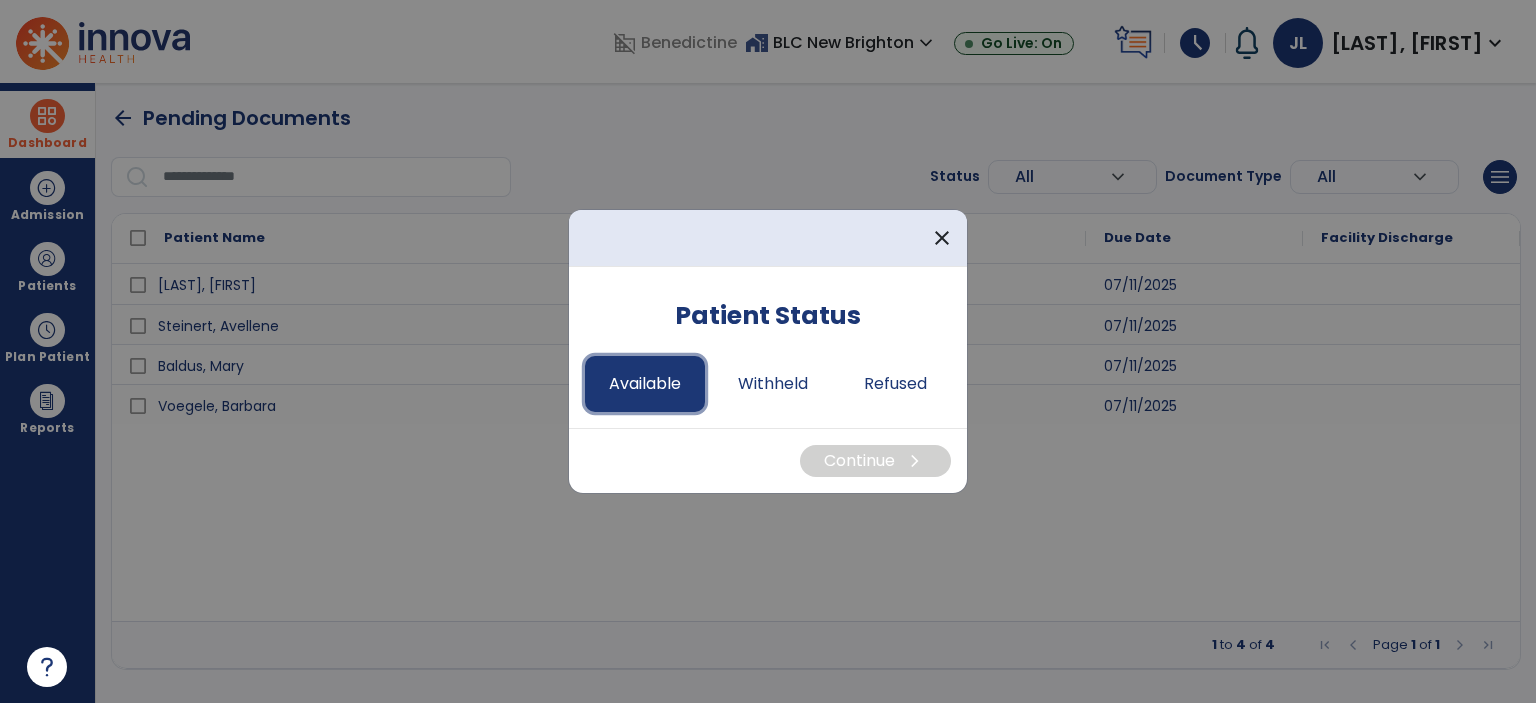 click on "Available" at bounding box center [645, 384] 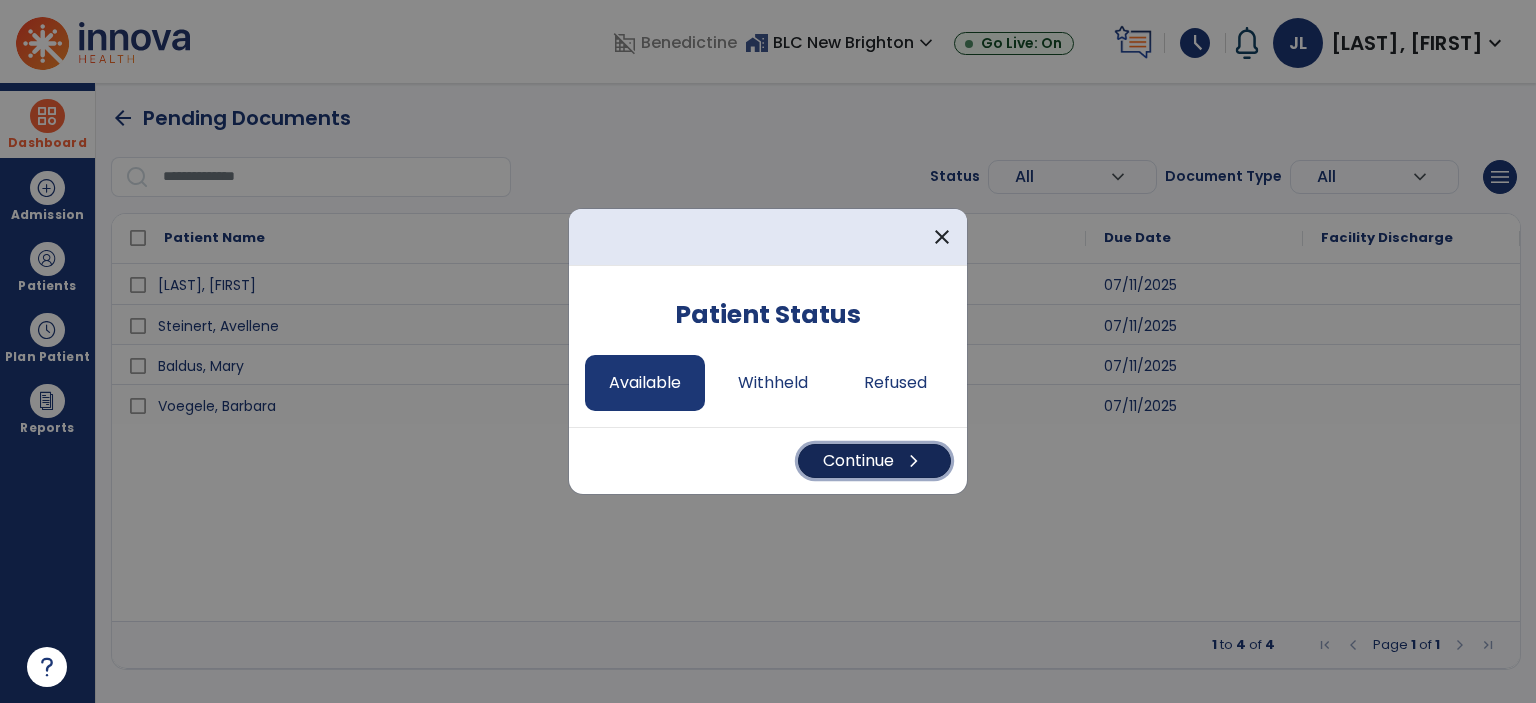 click on "Continue   chevron_right" at bounding box center [874, 461] 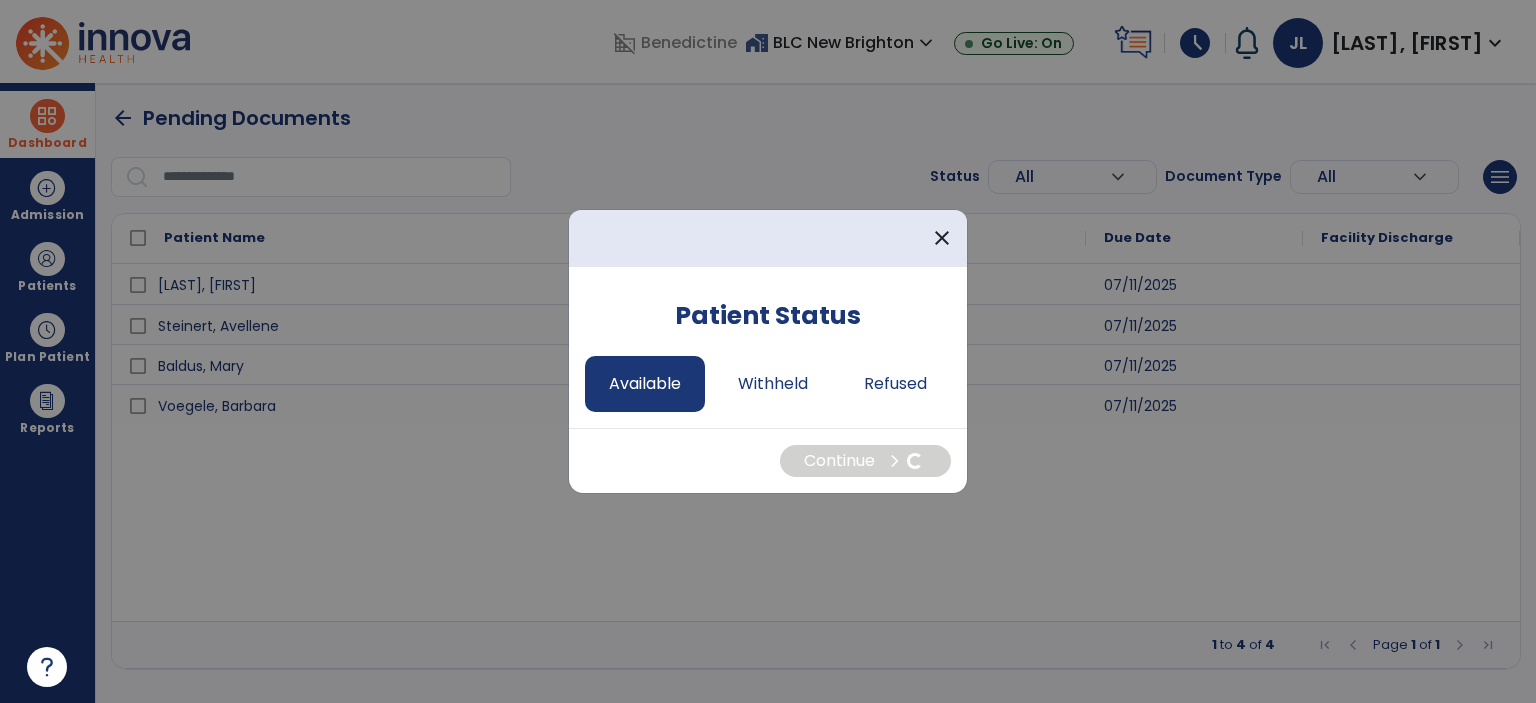 select on "*" 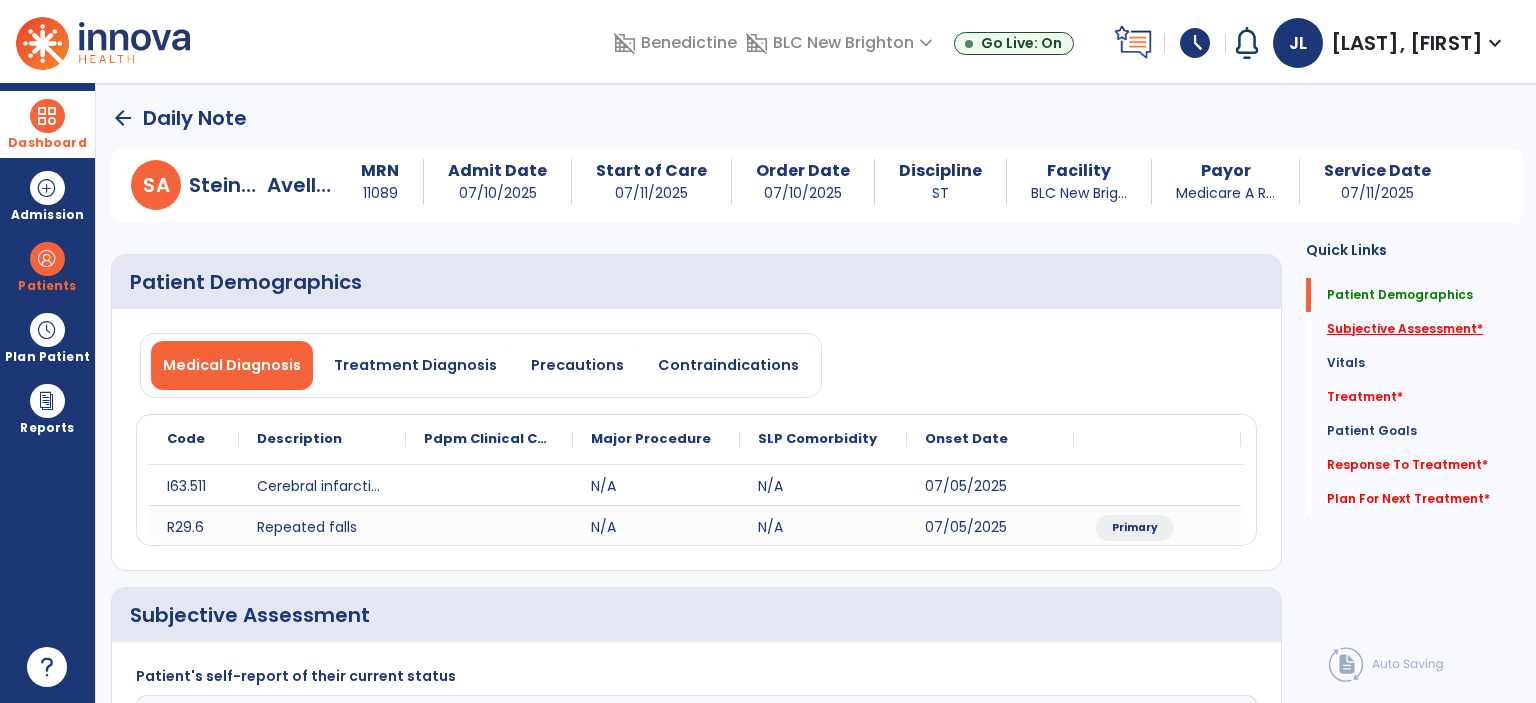 click on "Subjective Assessment   *" 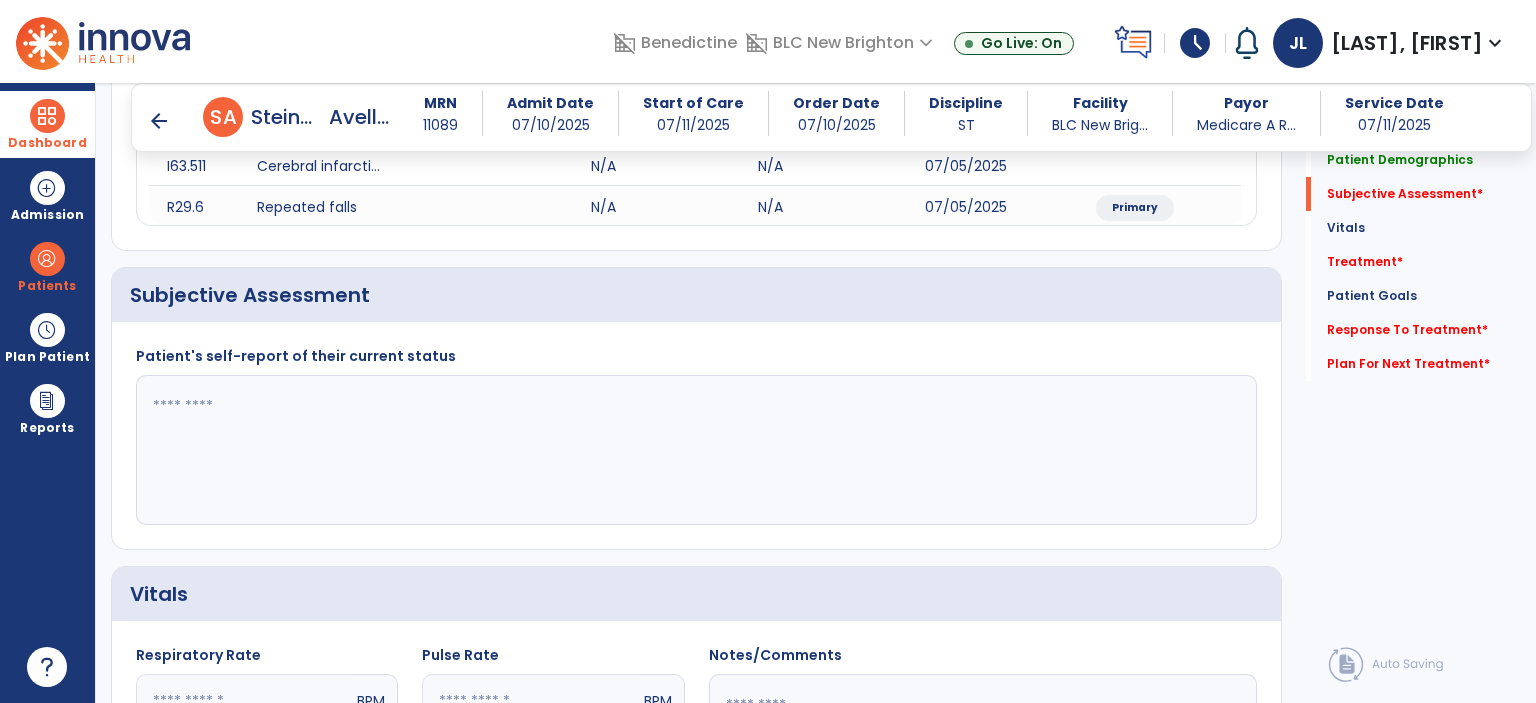 scroll, scrollTop: 334, scrollLeft: 0, axis: vertical 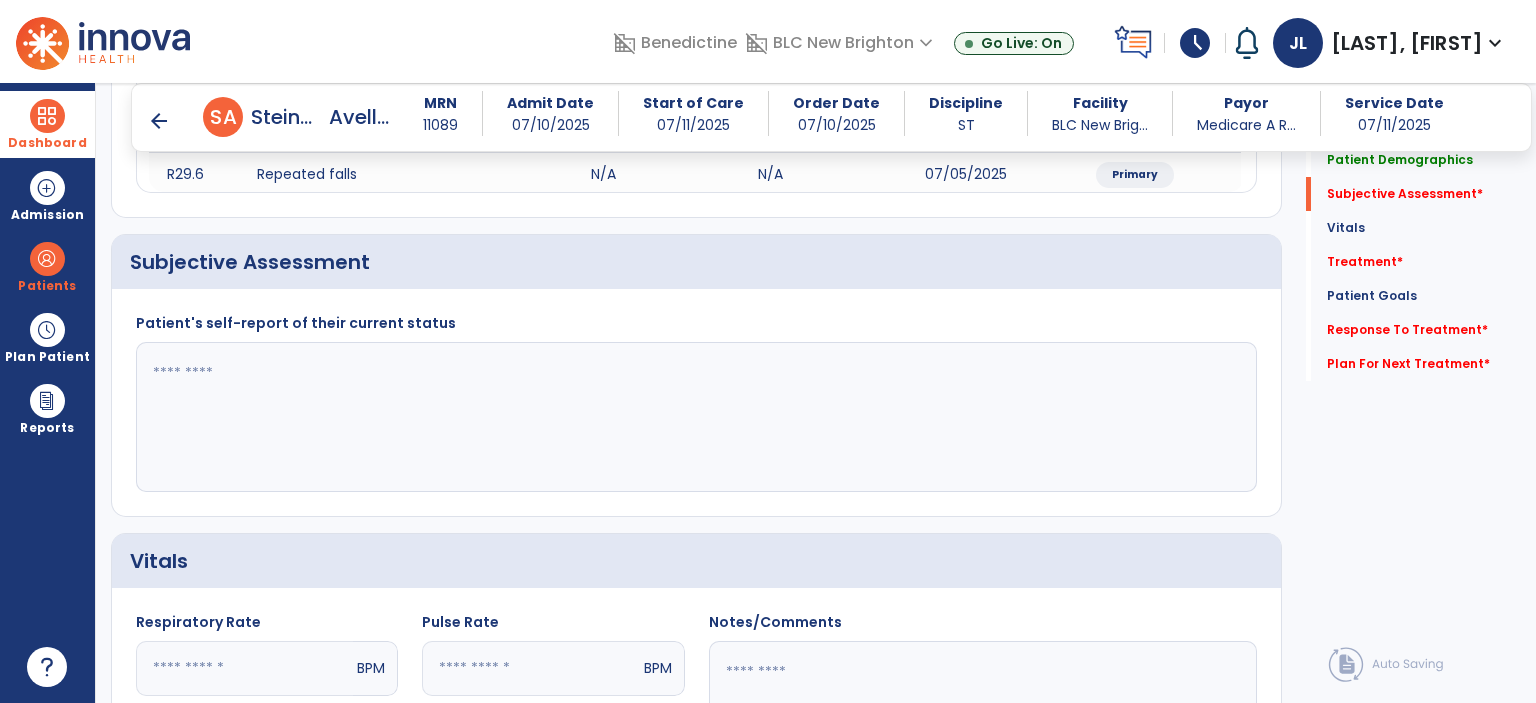 click 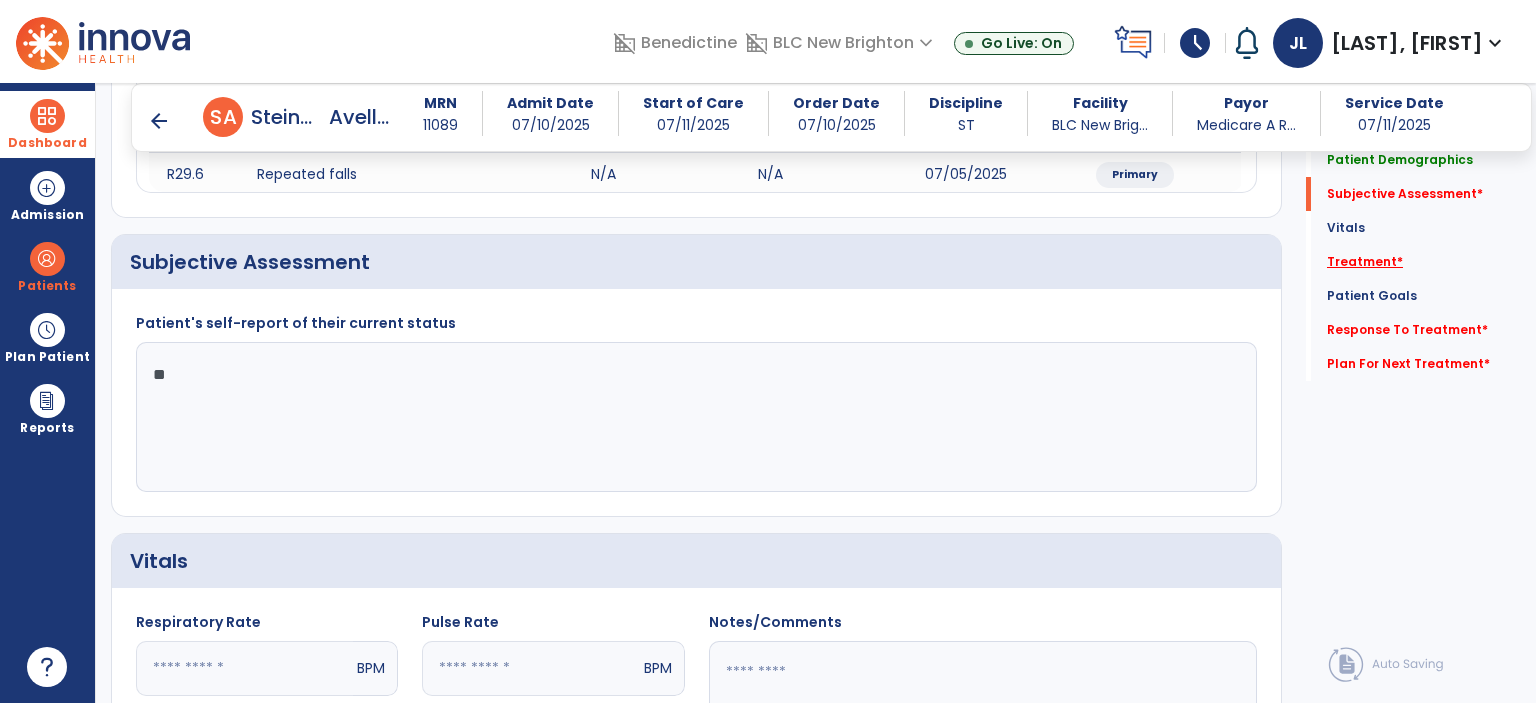 type on "**" 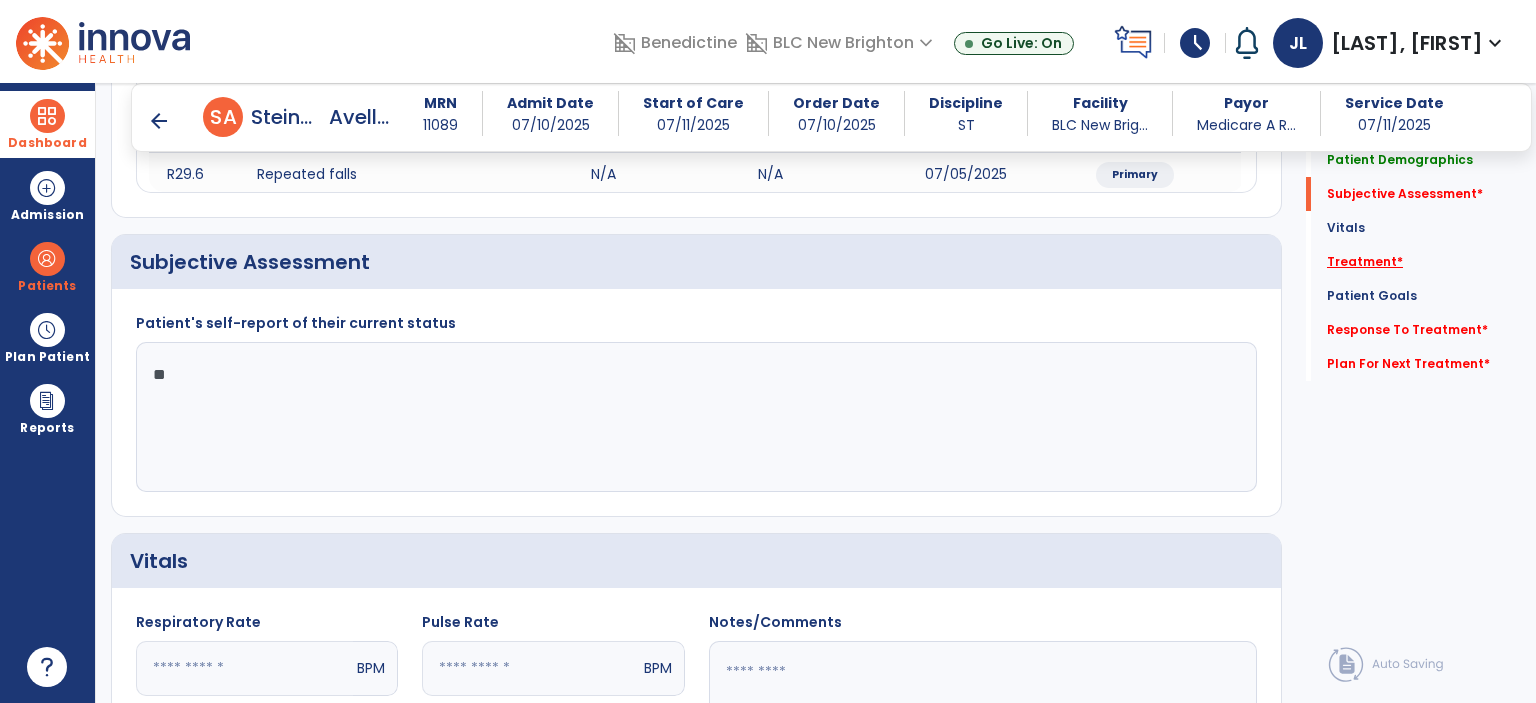 click on "Treatment   *" 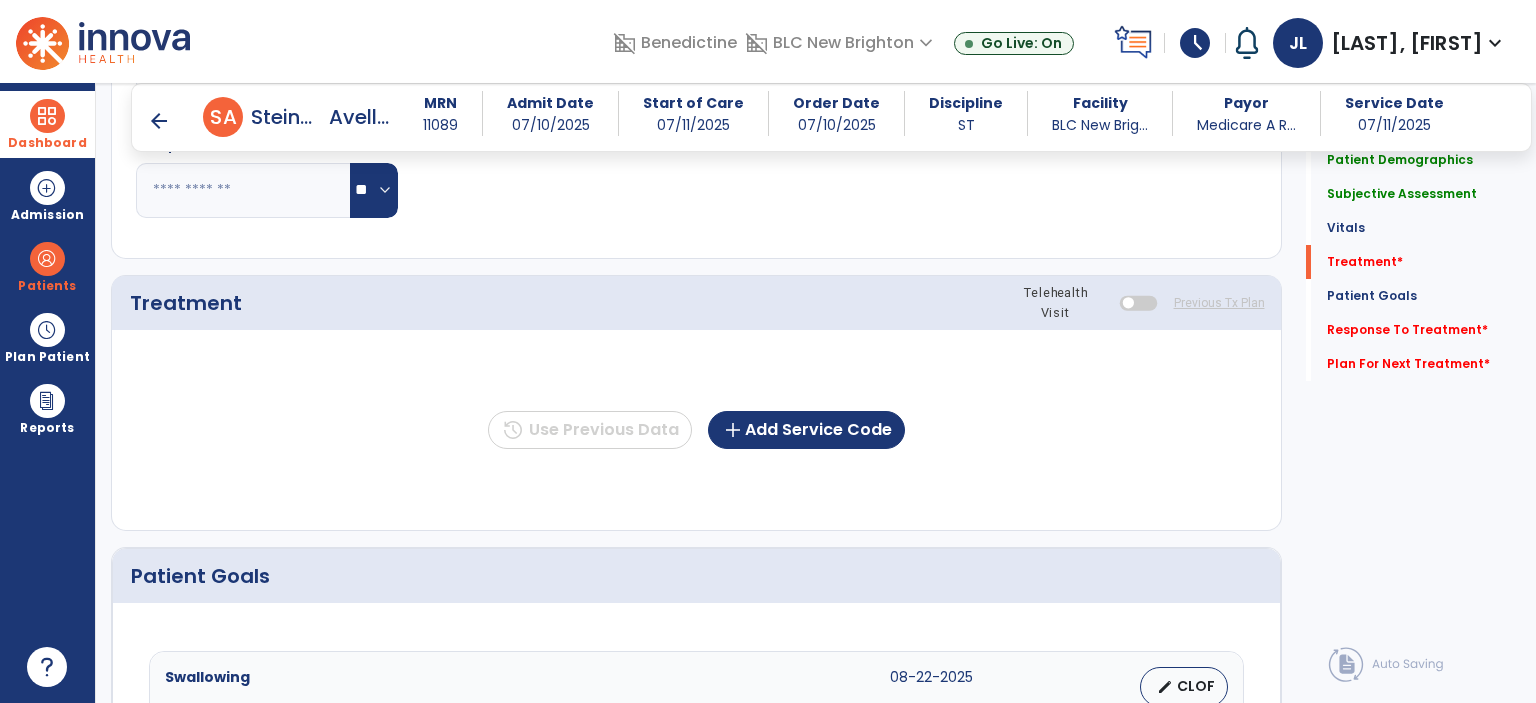 scroll, scrollTop: 1023, scrollLeft: 0, axis: vertical 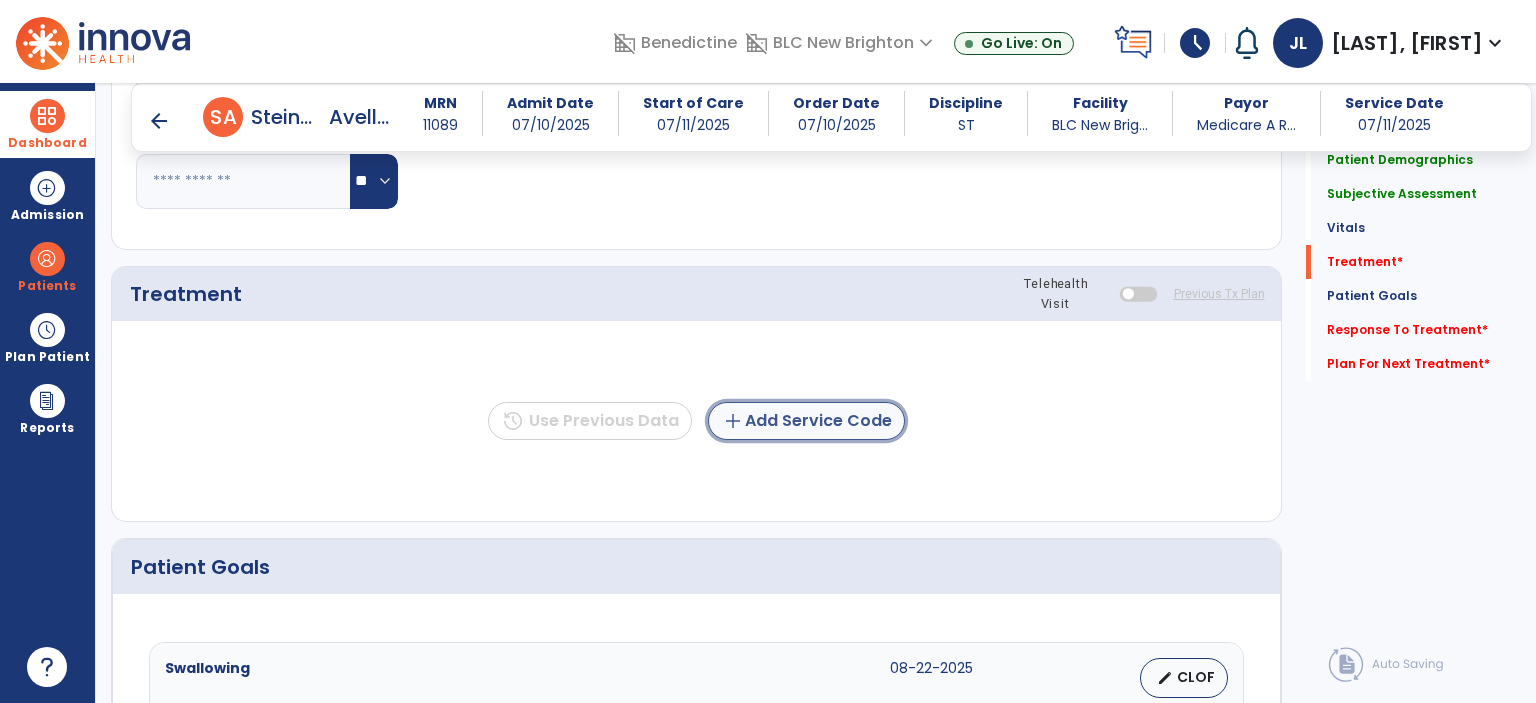 click on "add  Add Service Code" 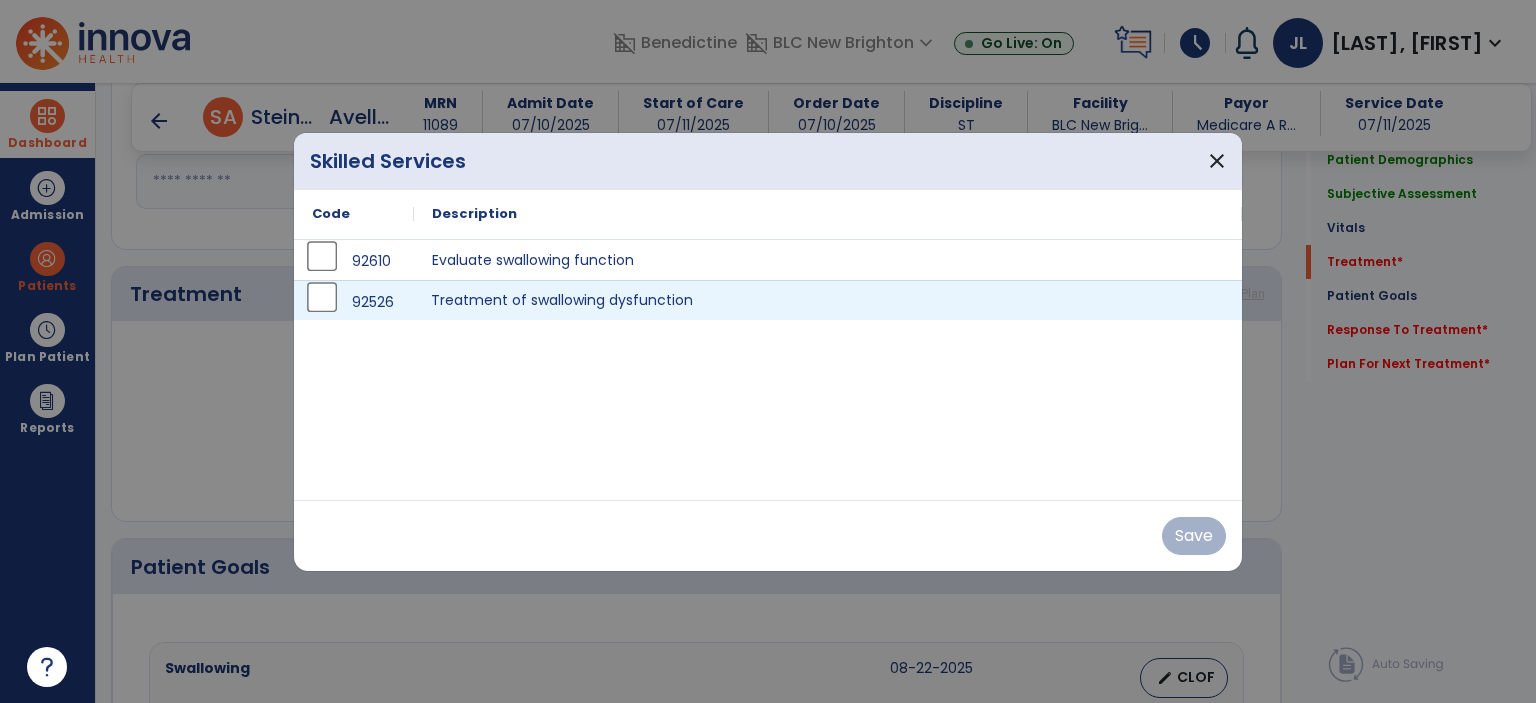 drag, startPoint x: 613, startPoint y: 312, endPoint x: 604, endPoint y: 260, distance: 52.773098 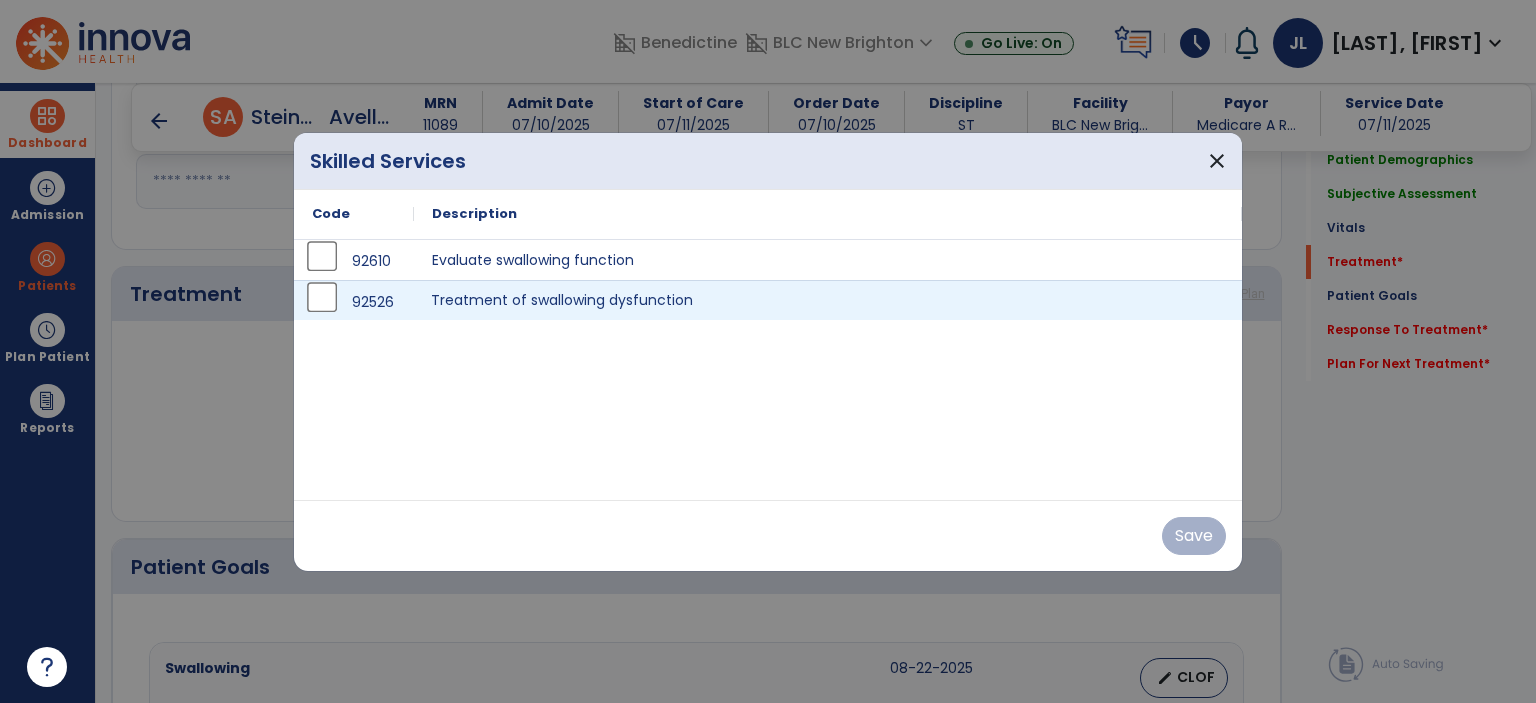 click on "Treatment of swallowing dysfunction" at bounding box center [828, 300] 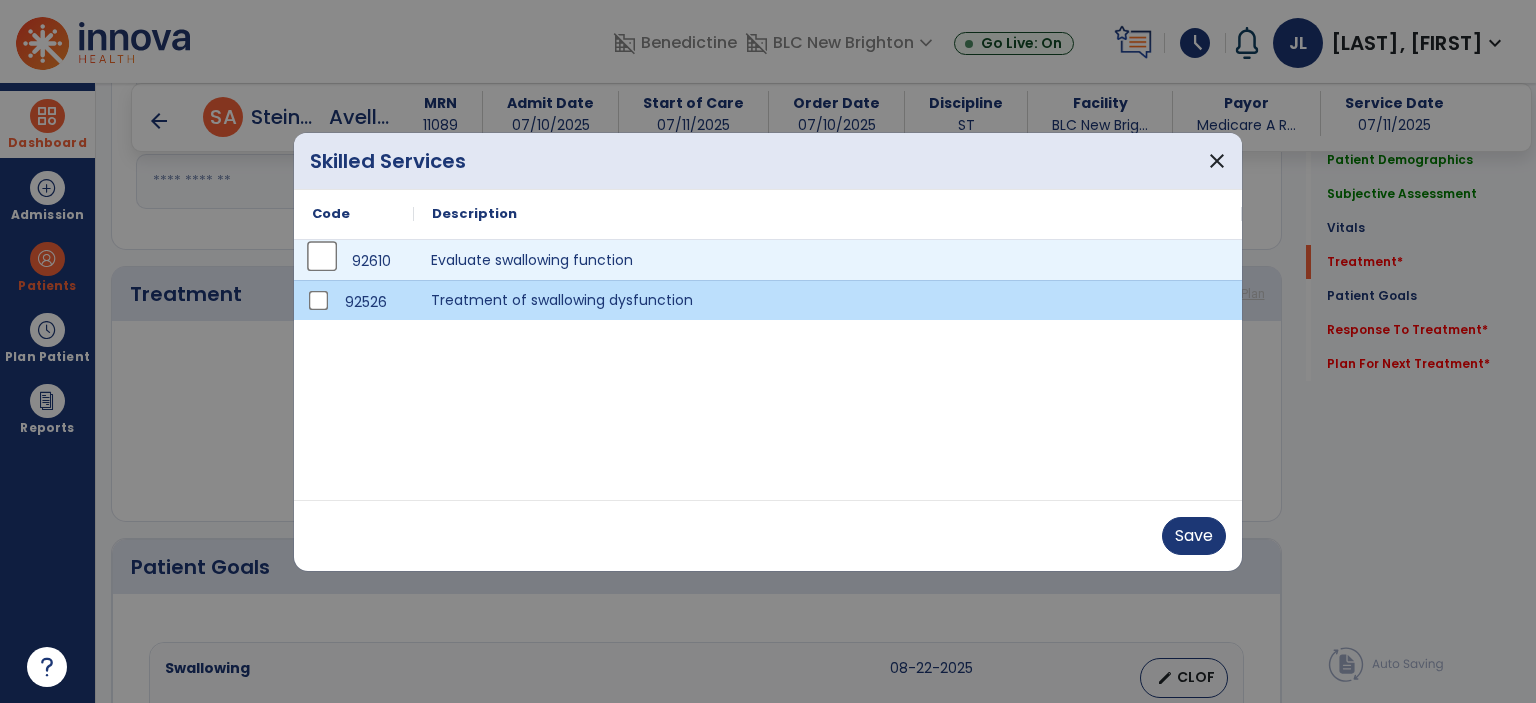 drag, startPoint x: 602, startPoint y: 255, endPoint x: 918, endPoint y: 317, distance: 322.02484 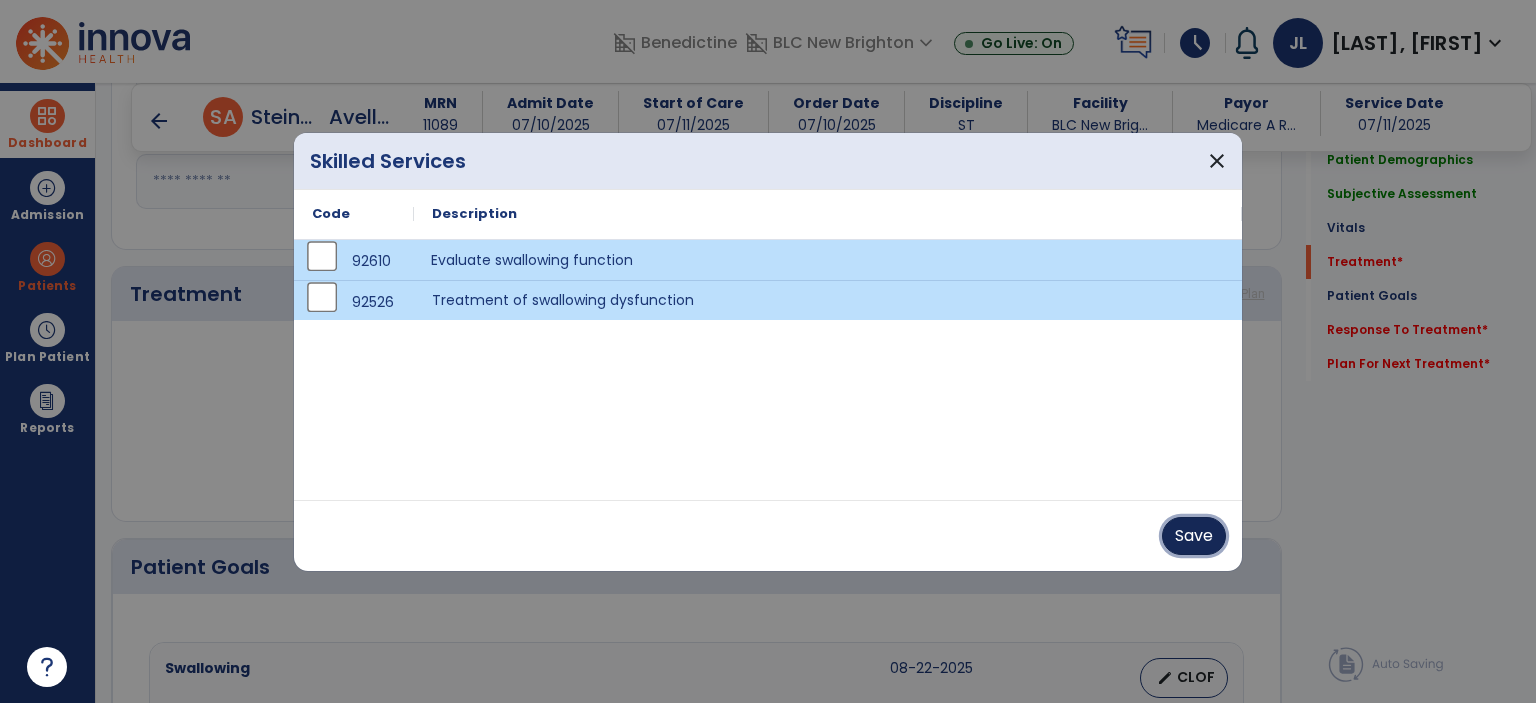 click on "Save" at bounding box center (1194, 536) 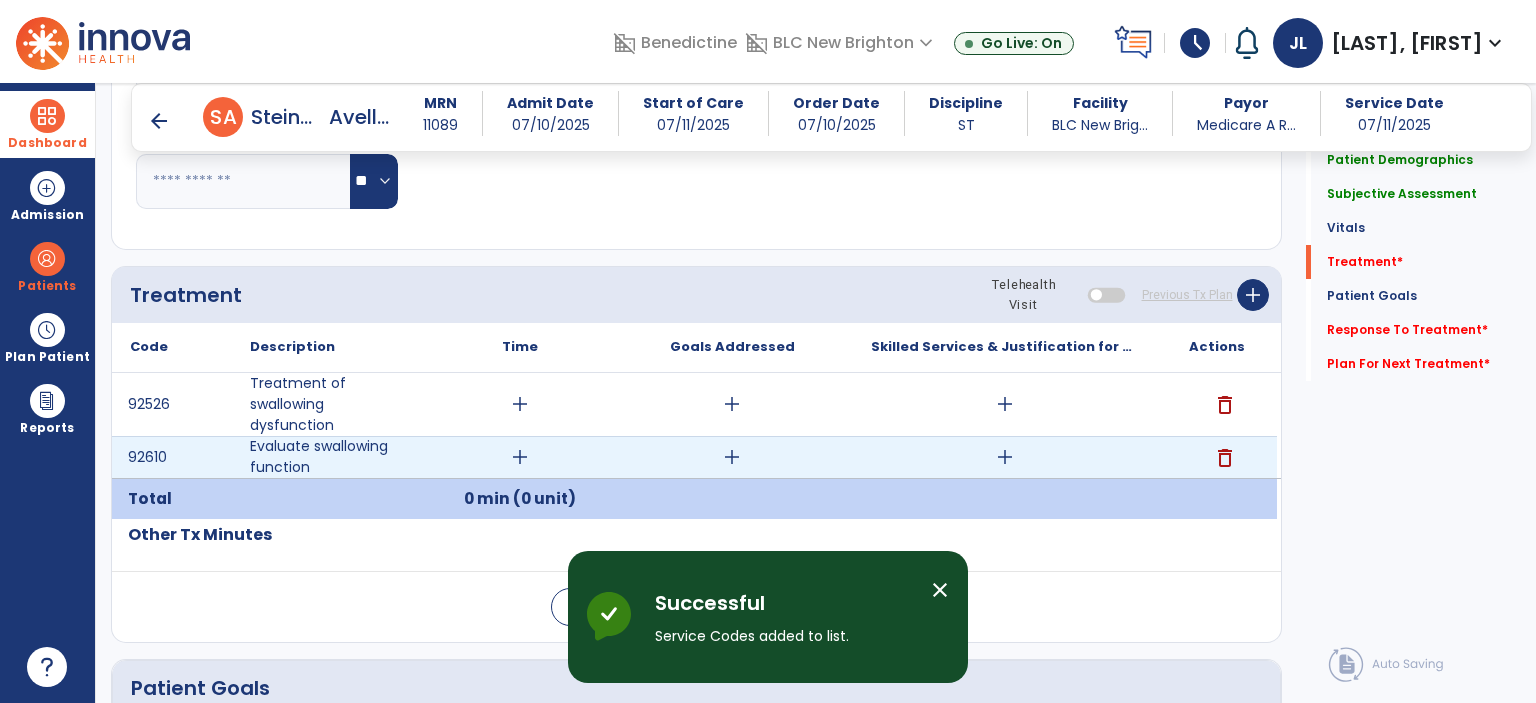 click on "add" at bounding box center [1005, 457] 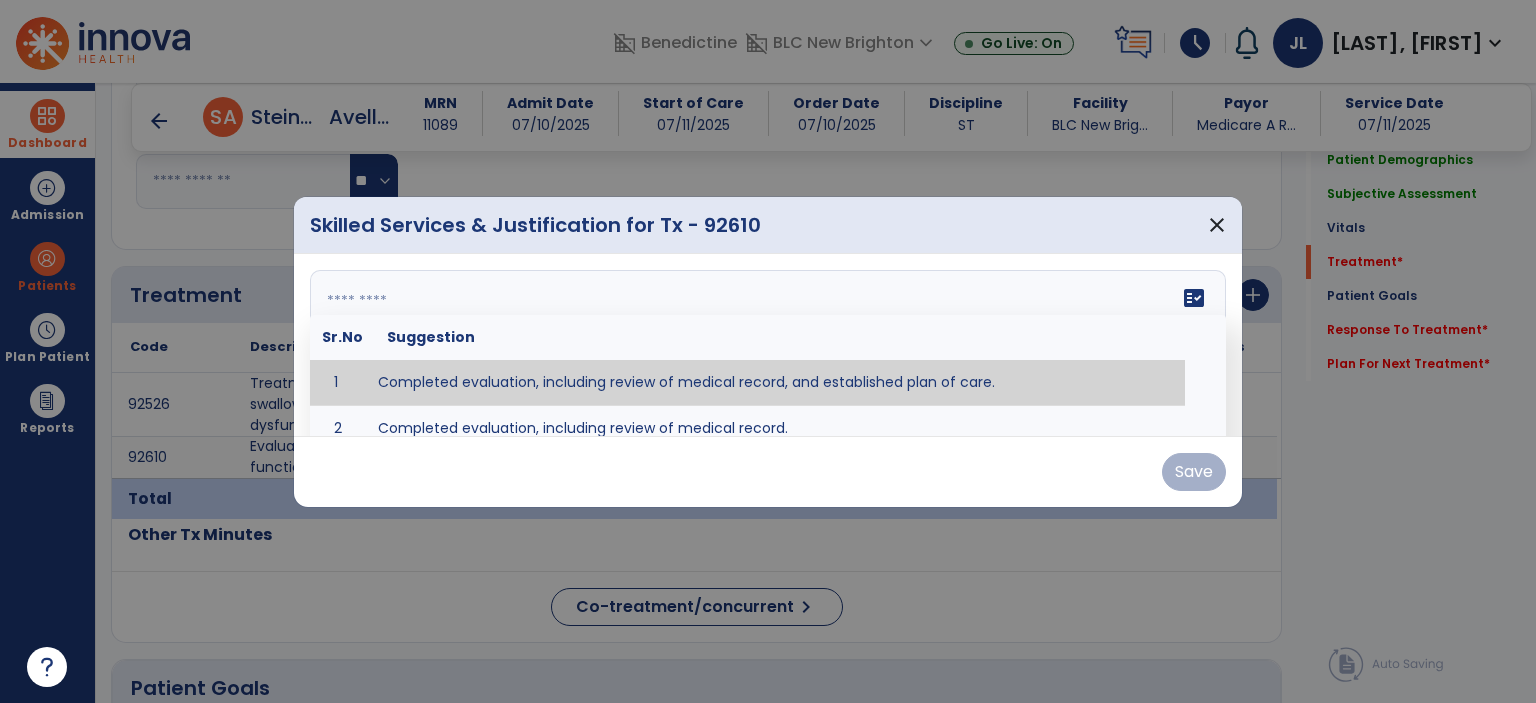 click at bounding box center (766, 345) 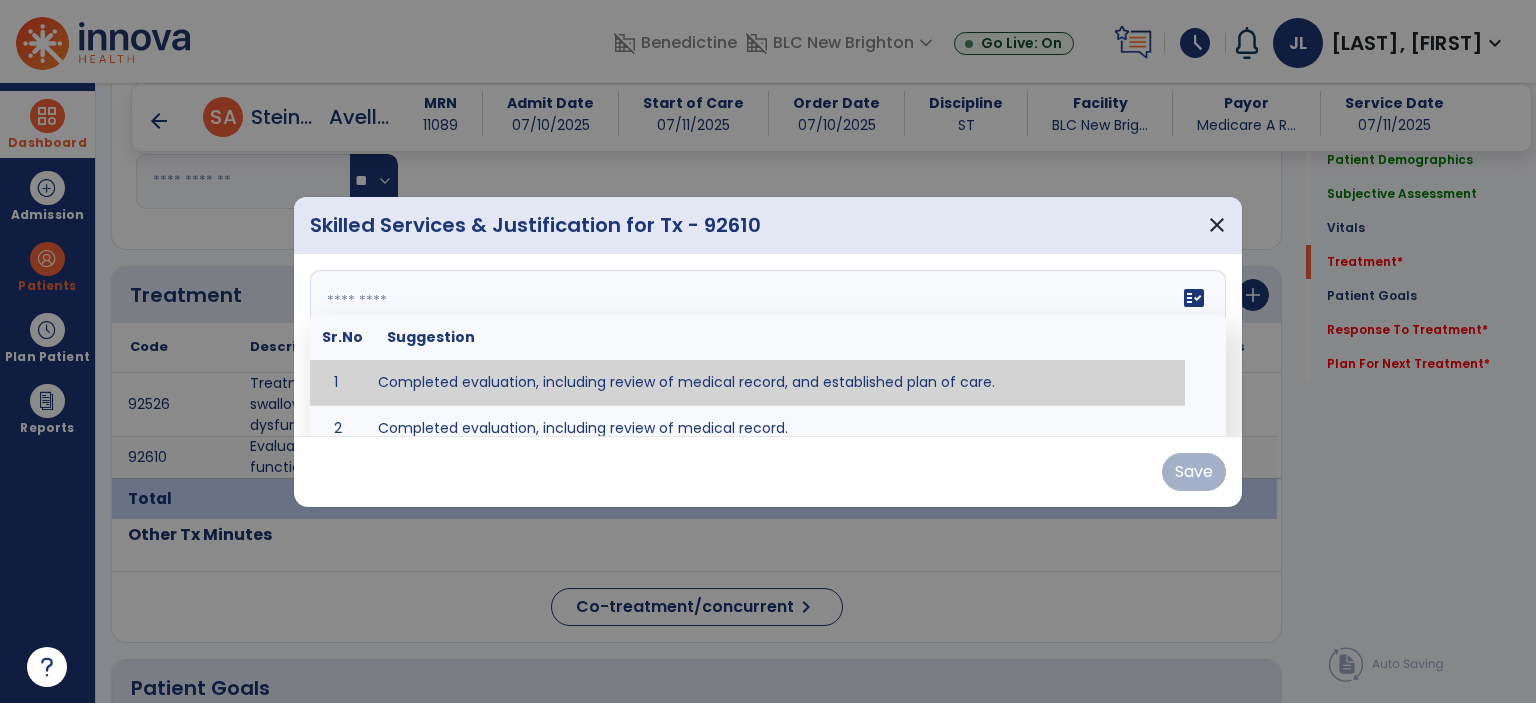 type on "**********" 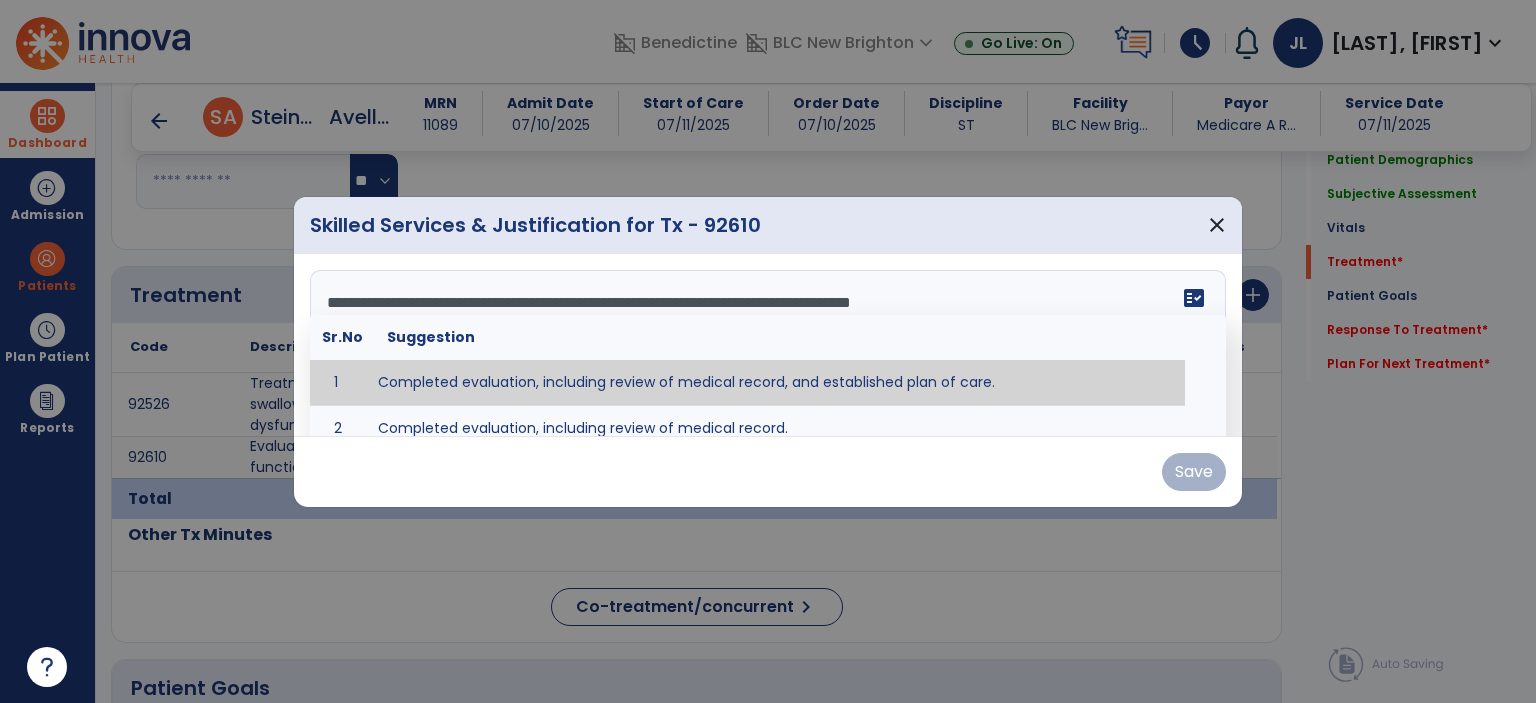 drag, startPoint x: 574, startPoint y: 383, endPoint x: 600, endPoint y: 382, distance: 26.019224 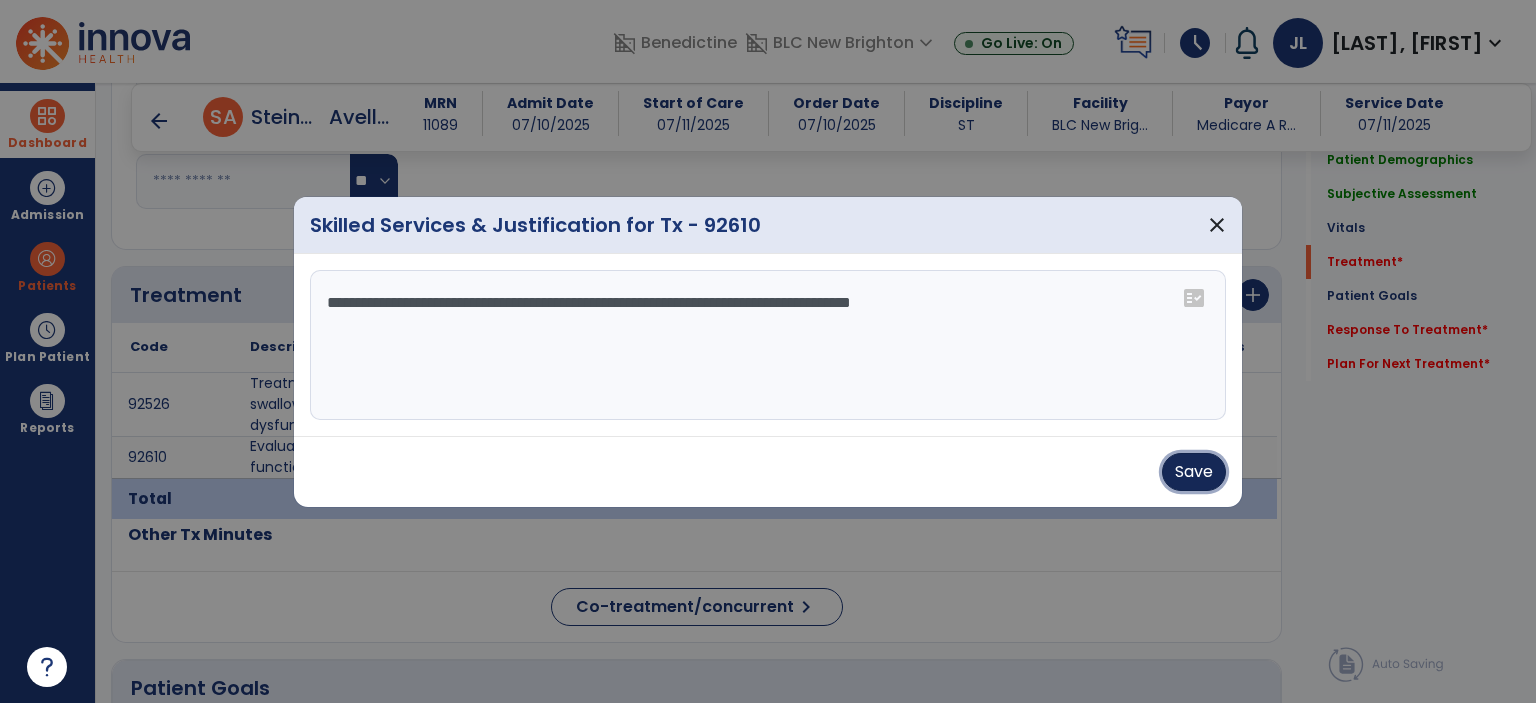 click on "Save" at bounding box center (1194, 472) 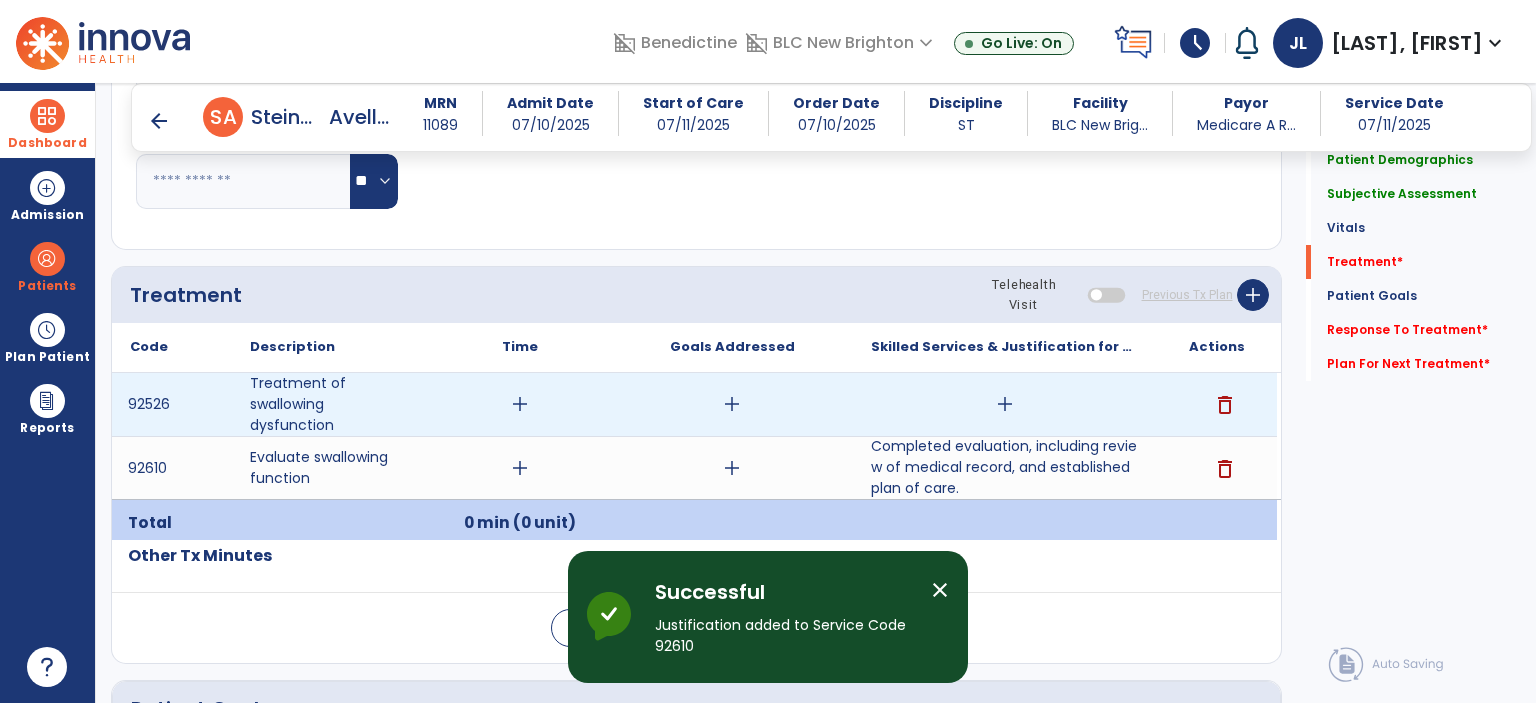 click on "add" at bounding box center [1005, 404] 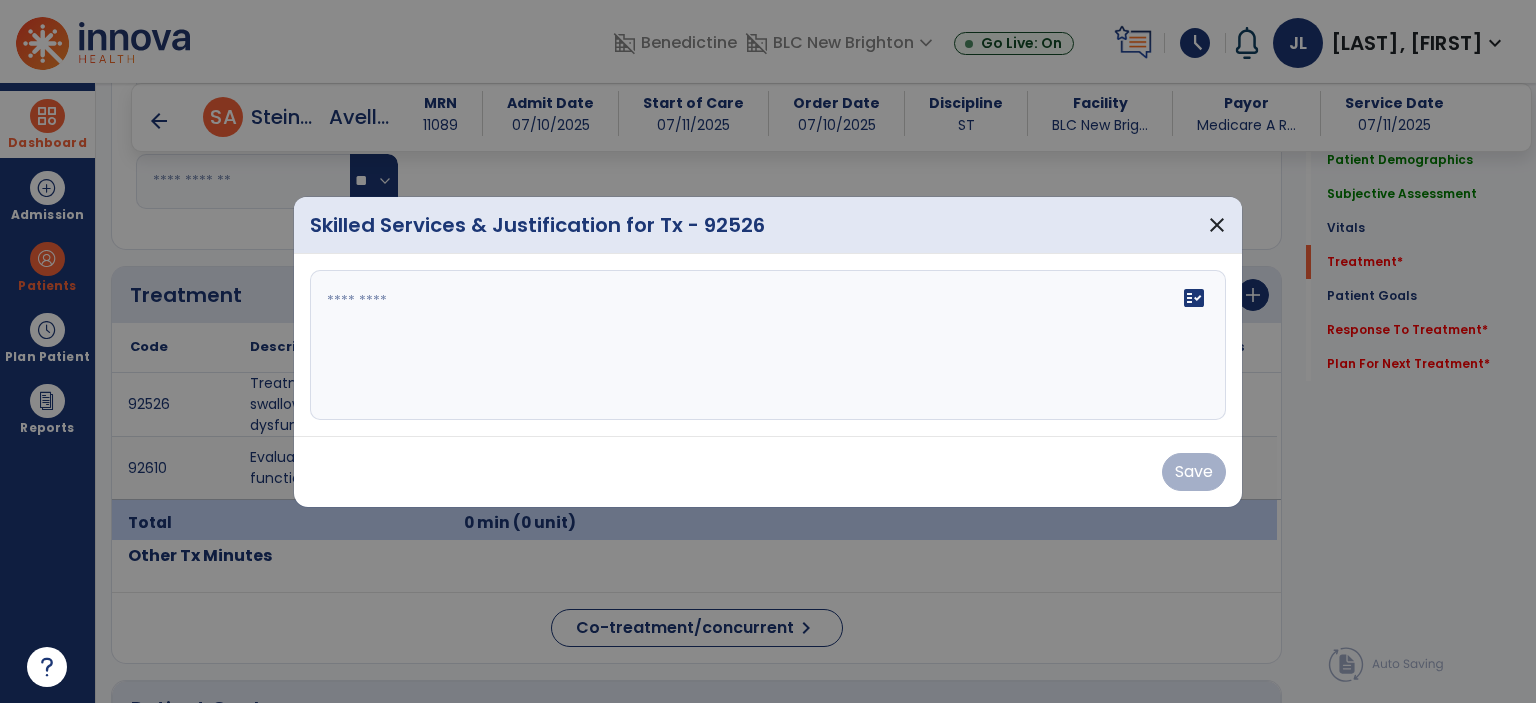 click at bounding box center [768, 345] 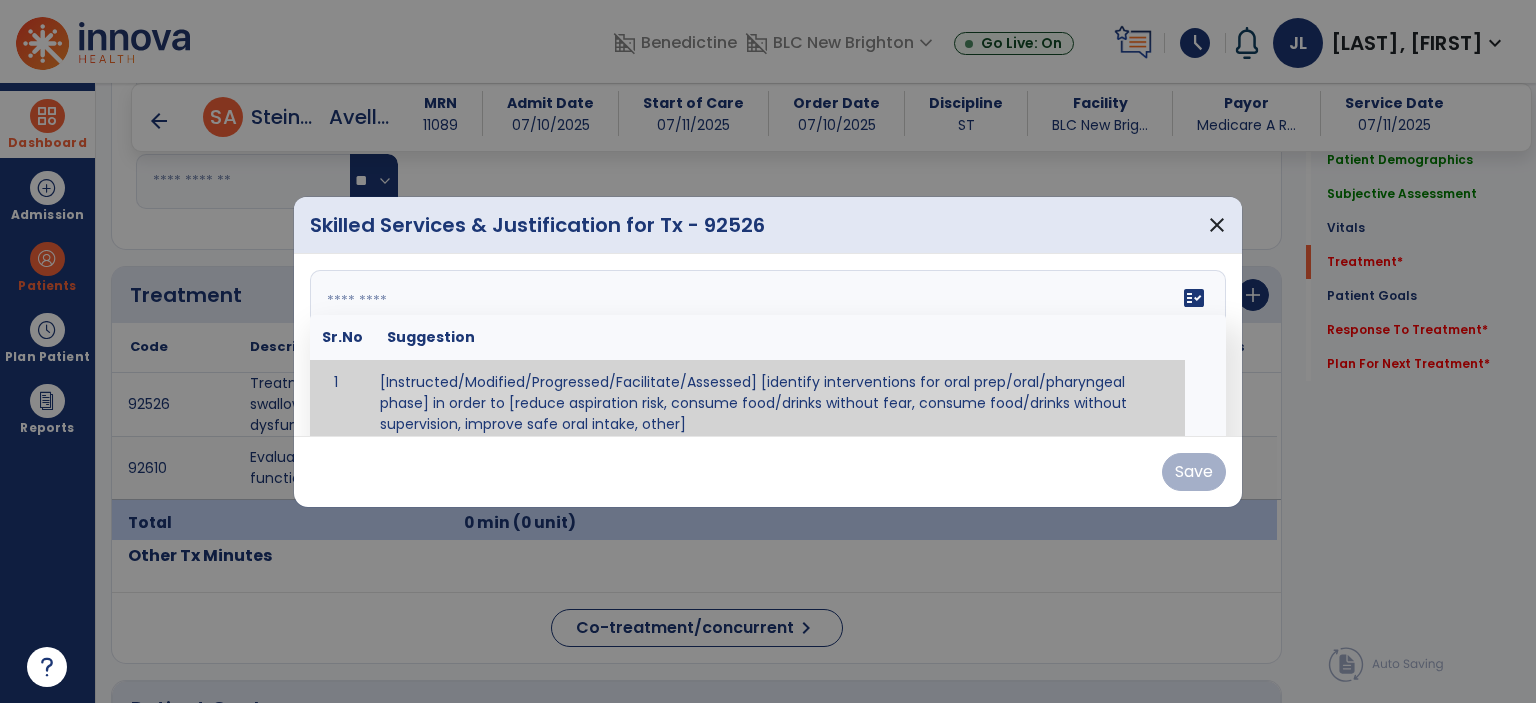 scroll, scrollTop: 12, scrollLeft: 0, axis: vertical 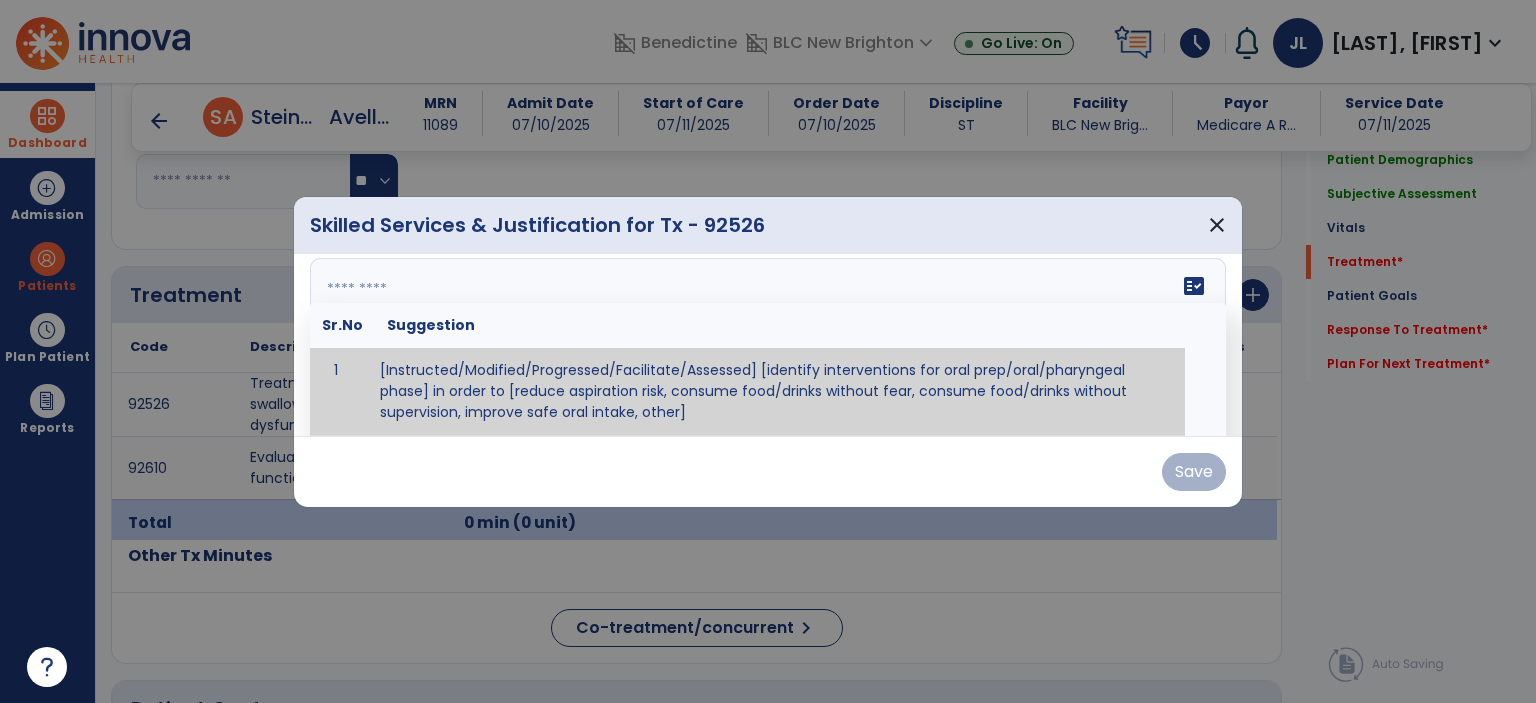 type on "*" 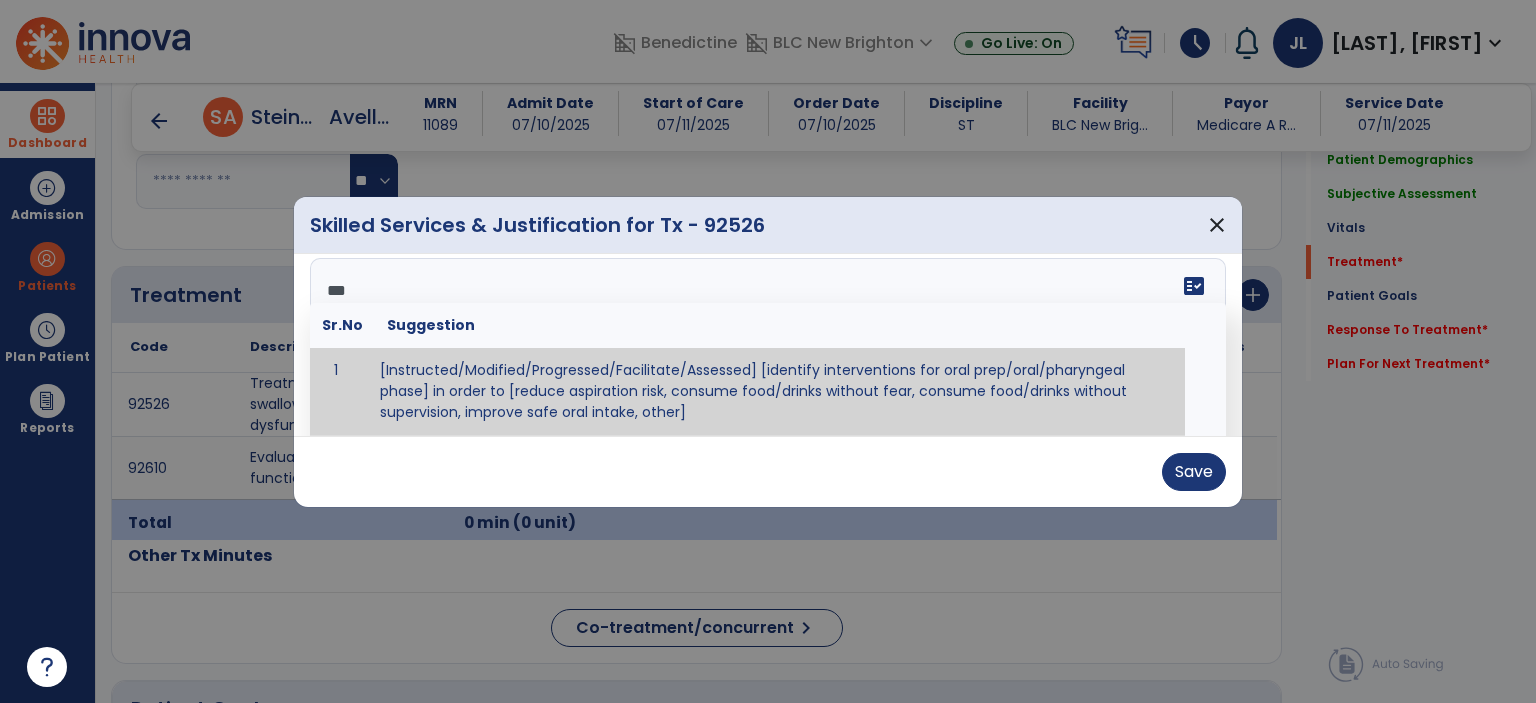 scroll, scrollTop: 0, scrollLeft: 0, axis: both 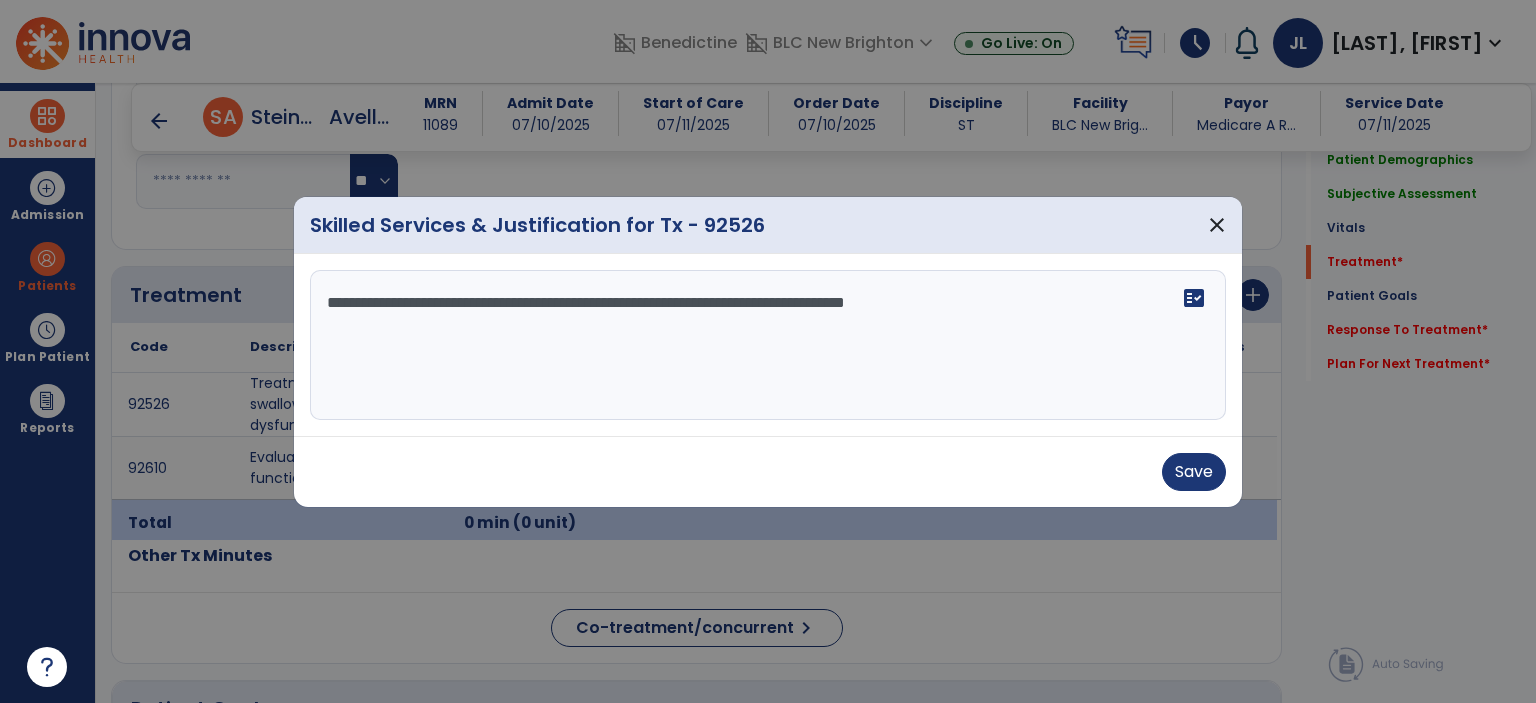 click on "**********" at bounding box center (768, 345) 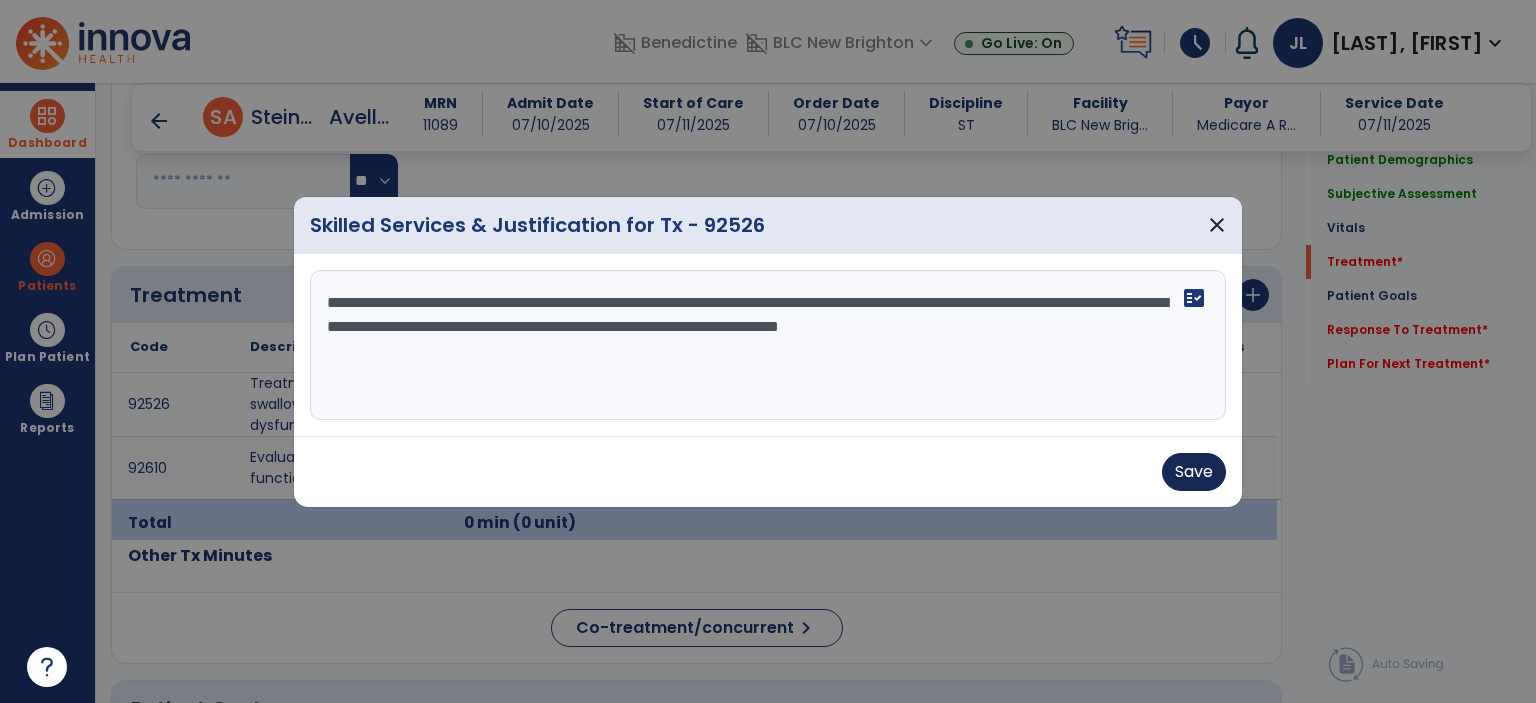 type on "**********" 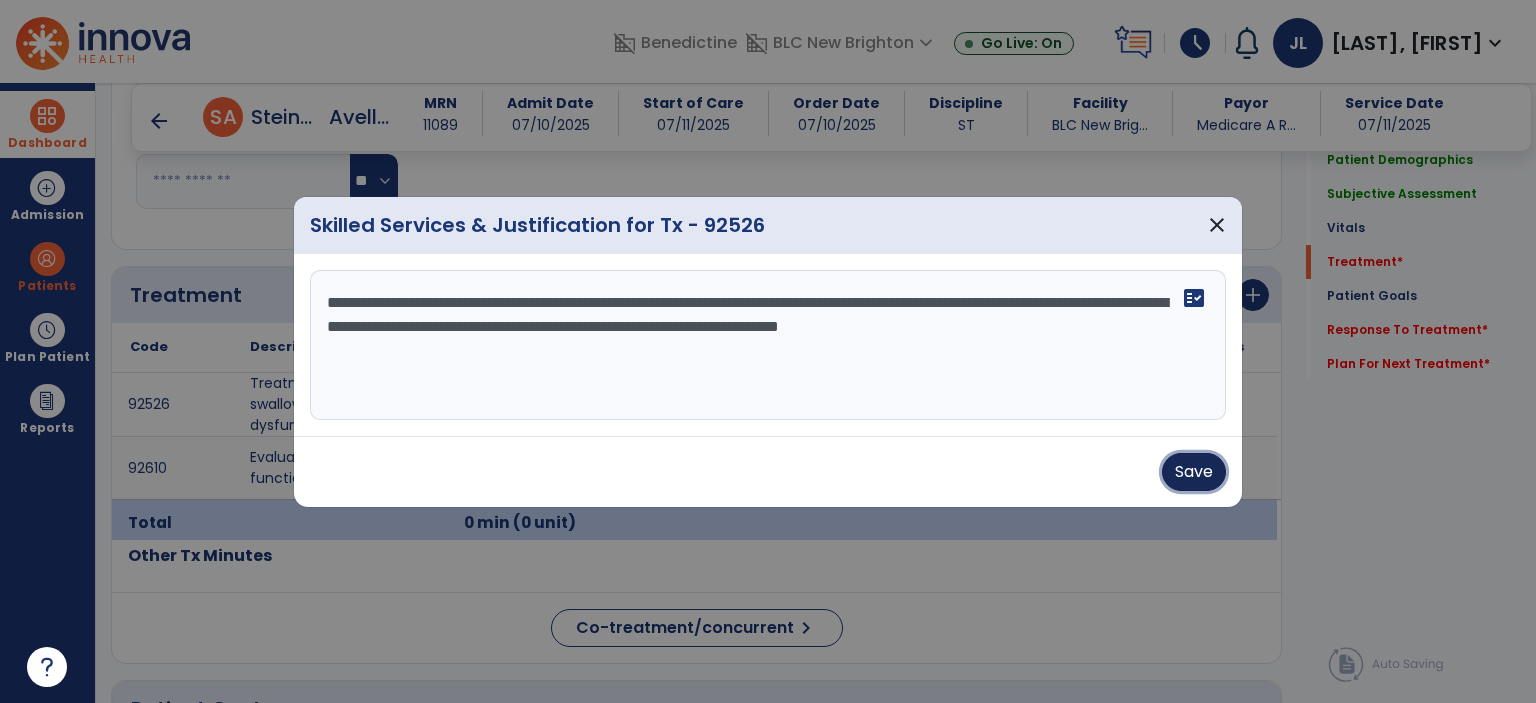 click on "Save" at bounding box center [1194, 472] 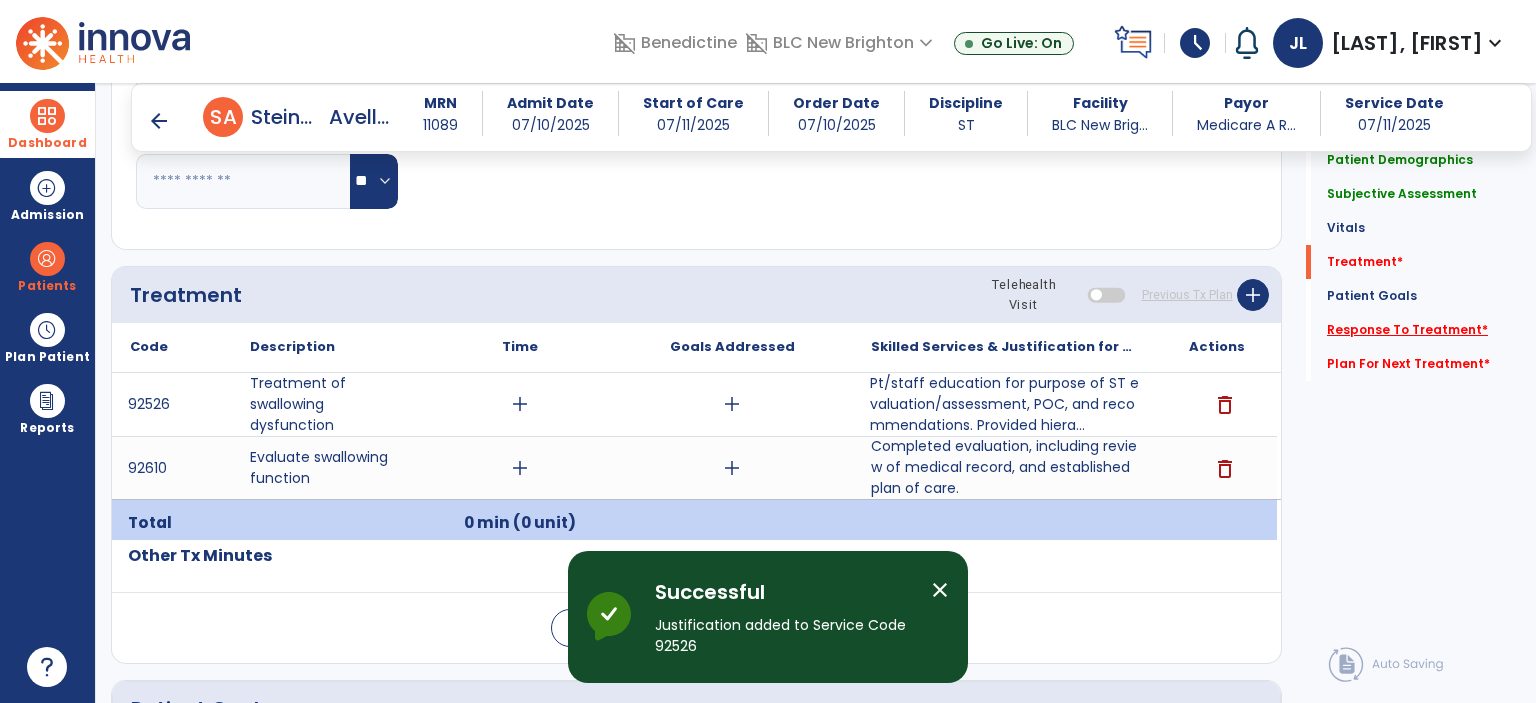 click on "Response To Treatment   *" 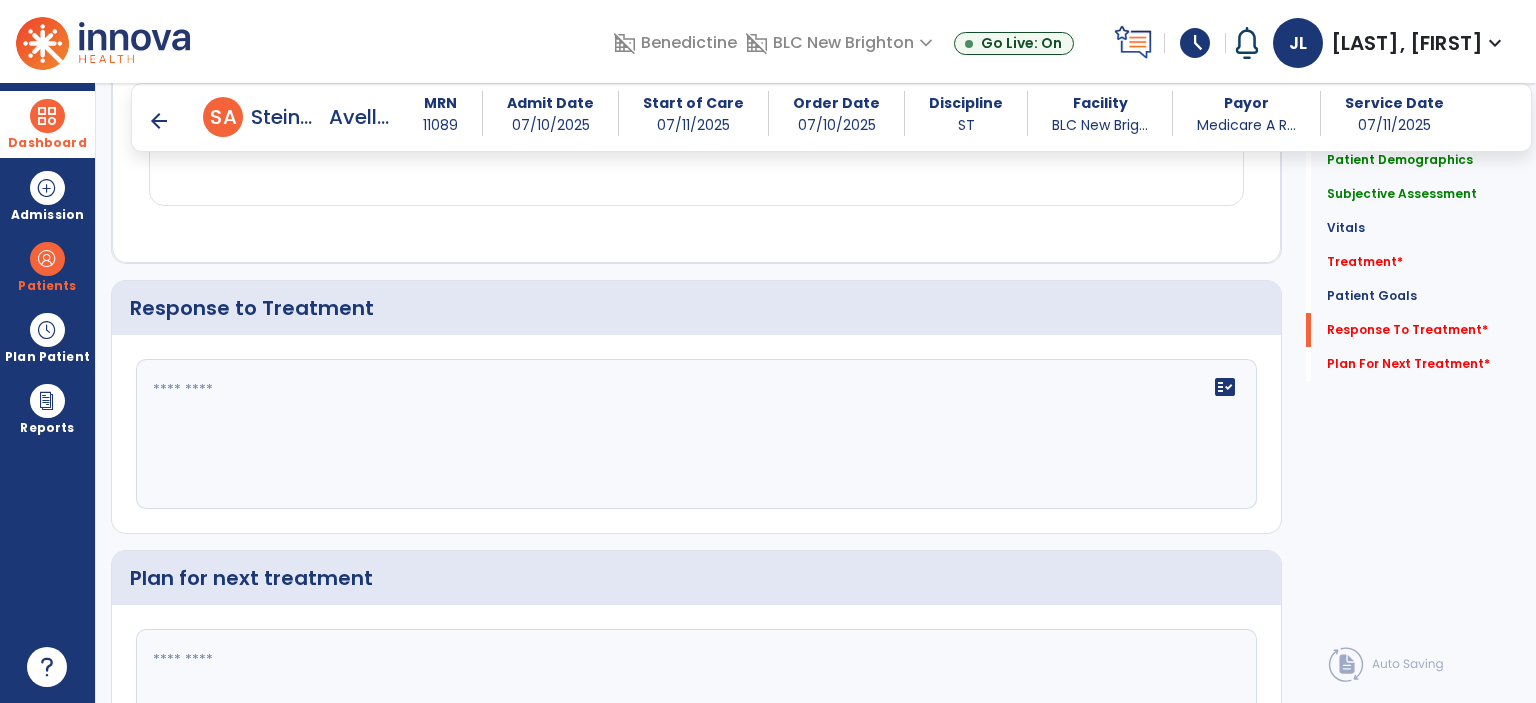 scroll, scrollTop: 2146, scrollLeft: 0, axis: vertical 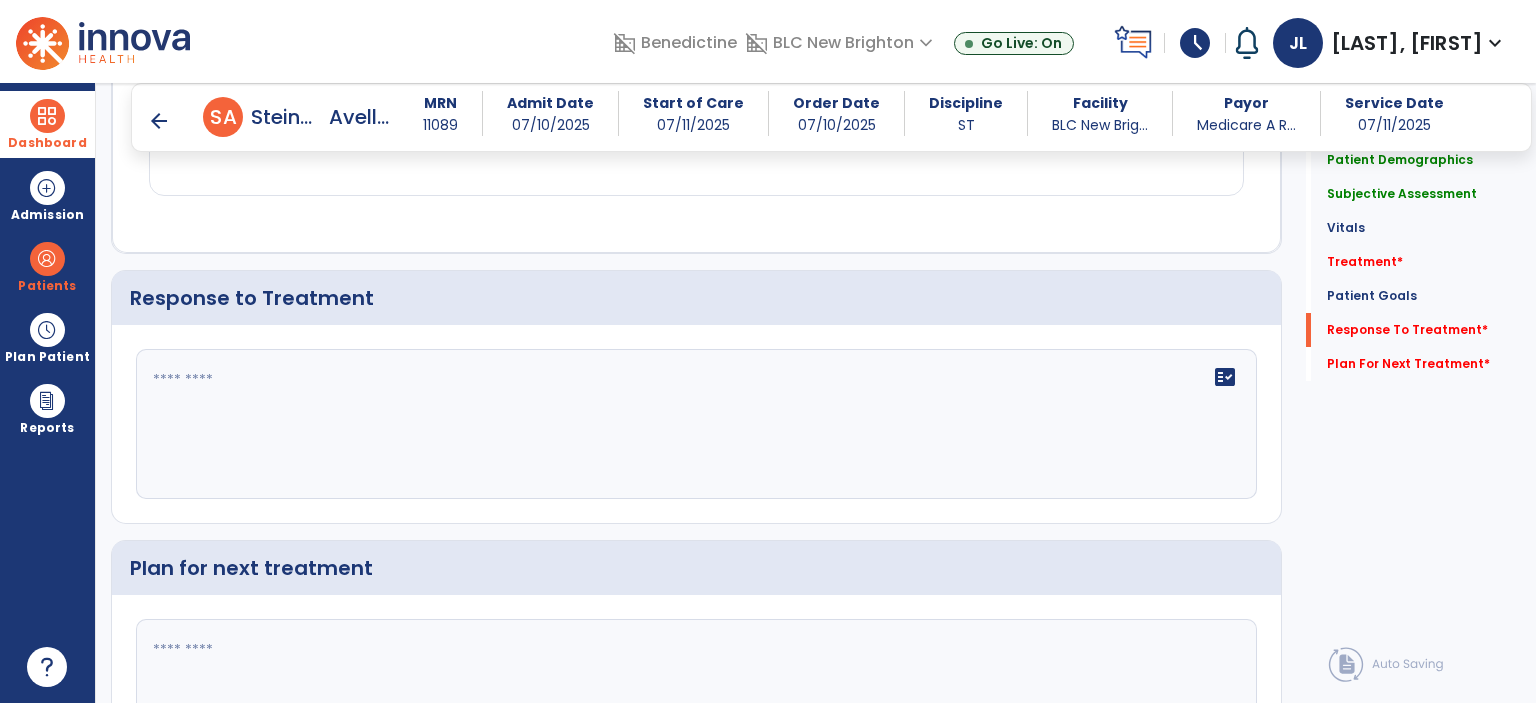 click on "fact_check" 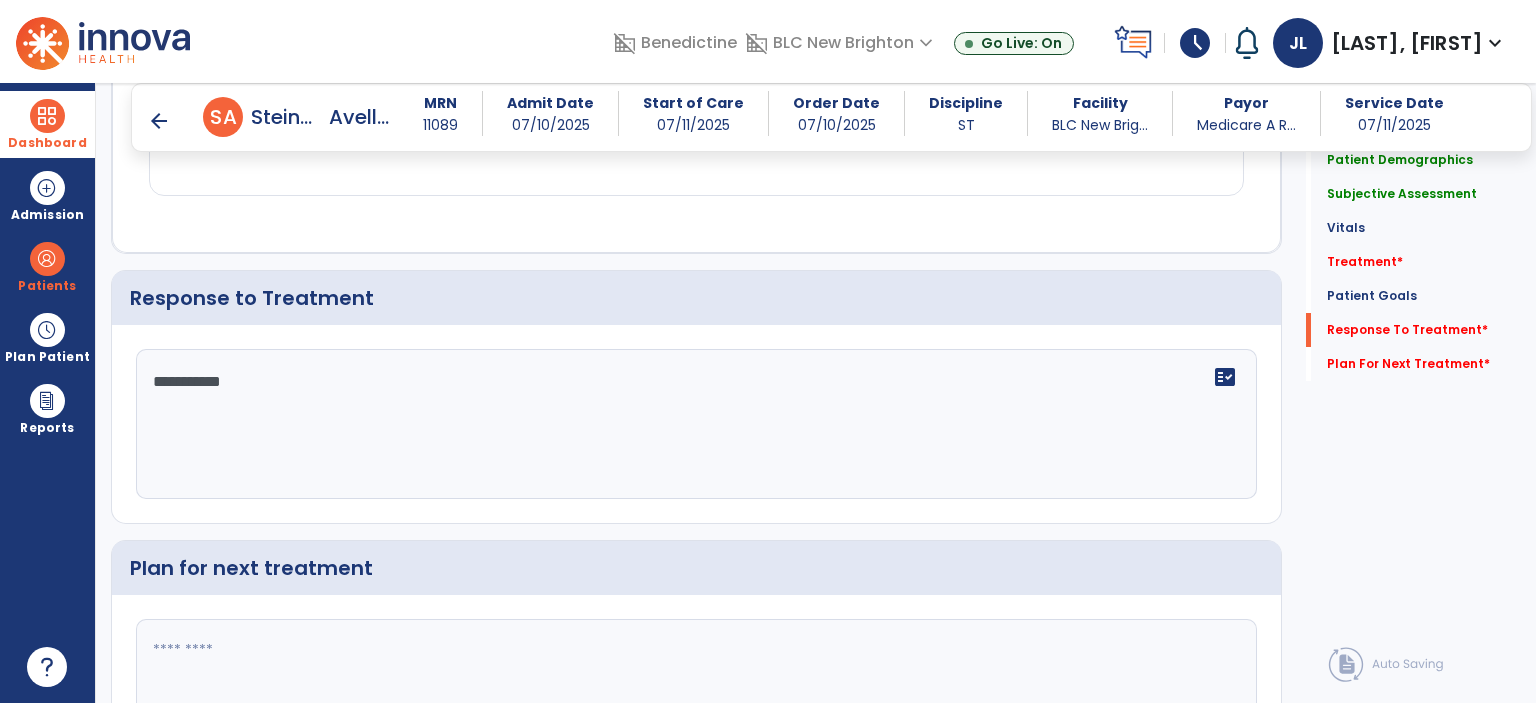 type on "**********" 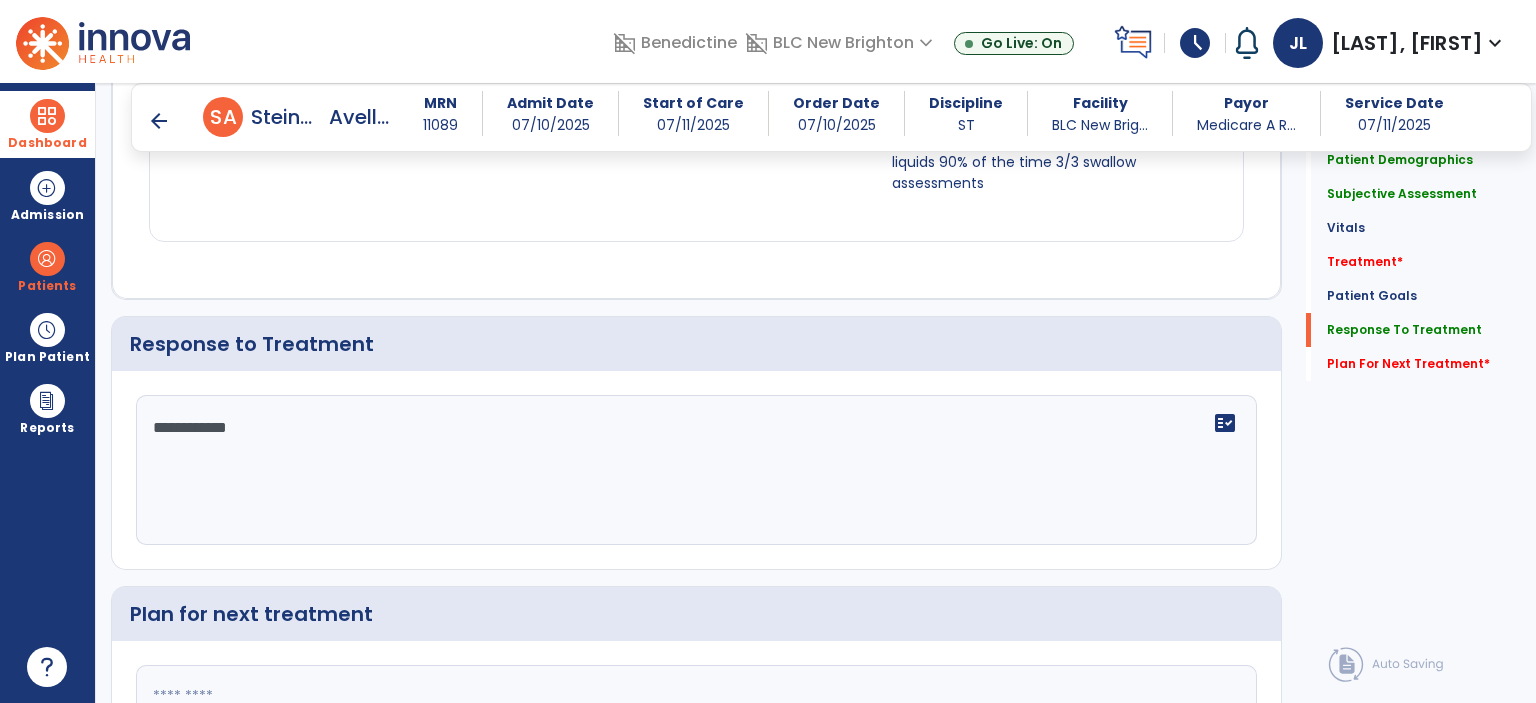 scroll, scrollTop: 2145, scrollLeft: 0, axis: vertical 